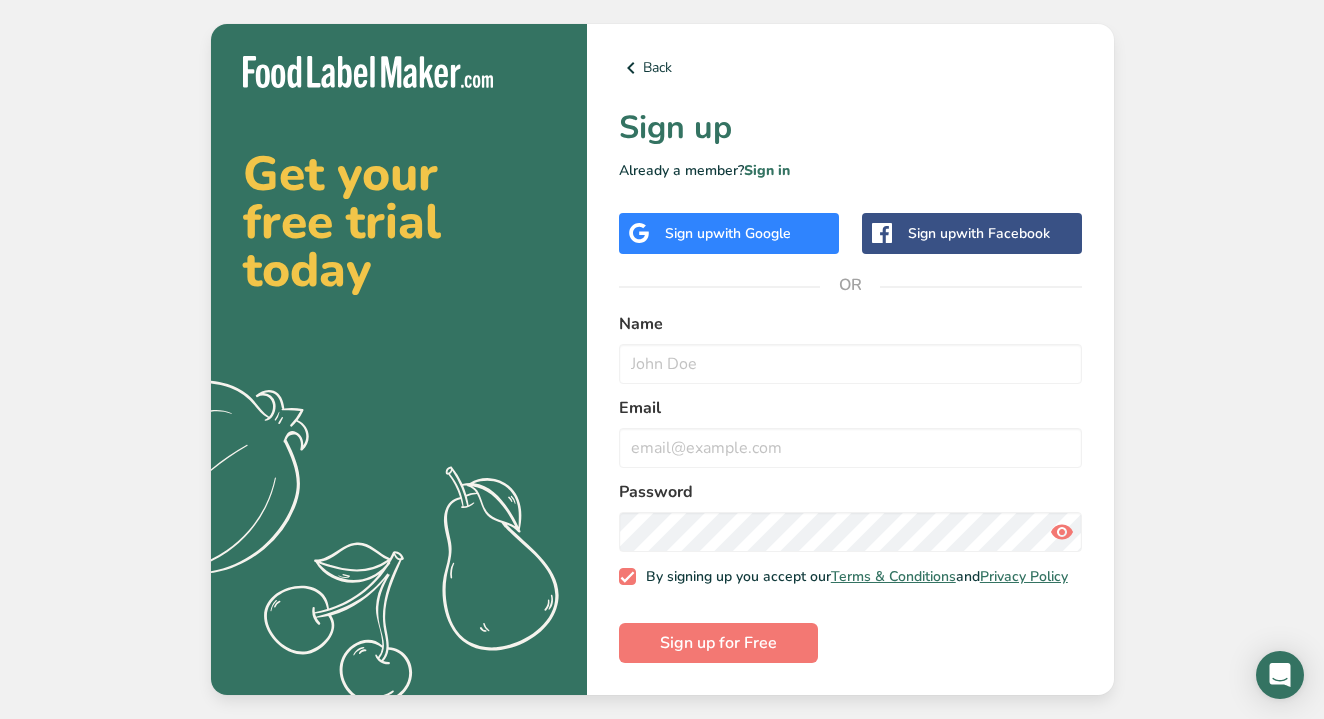 click at bounding box center (850, 364) 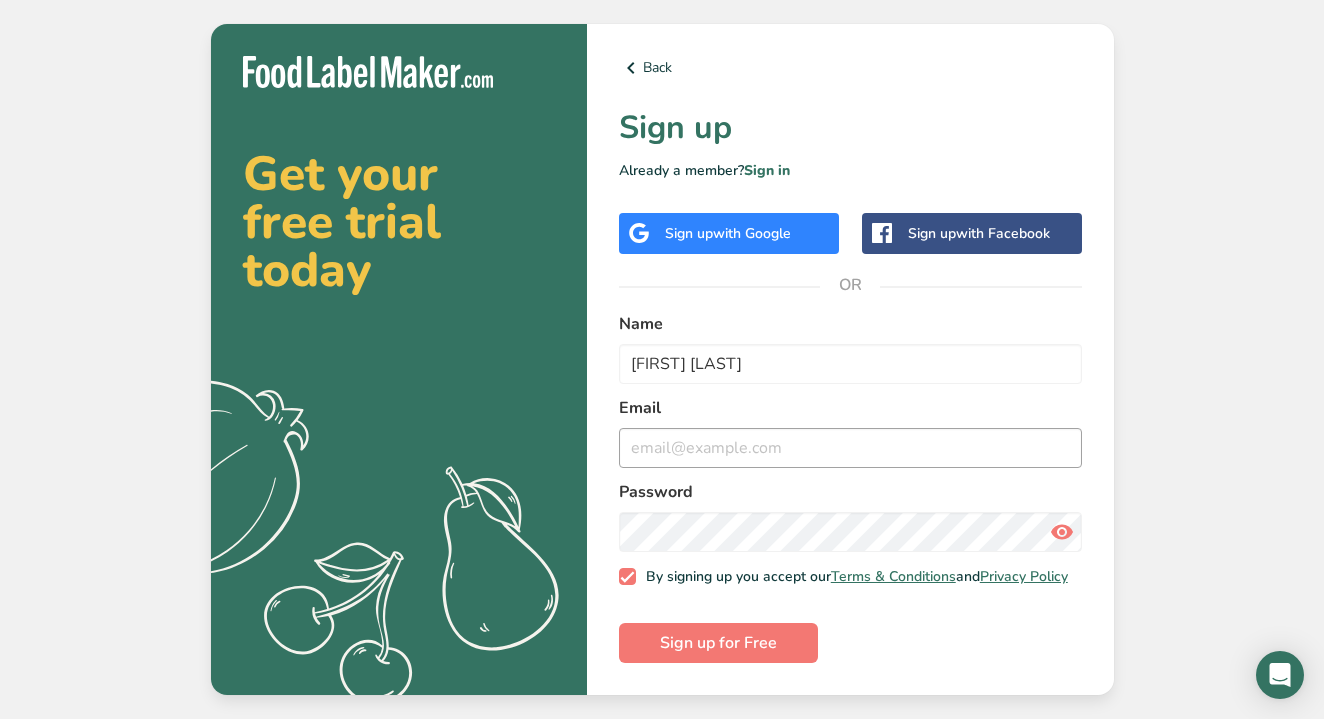 type on "[FIRST] [LAST]" 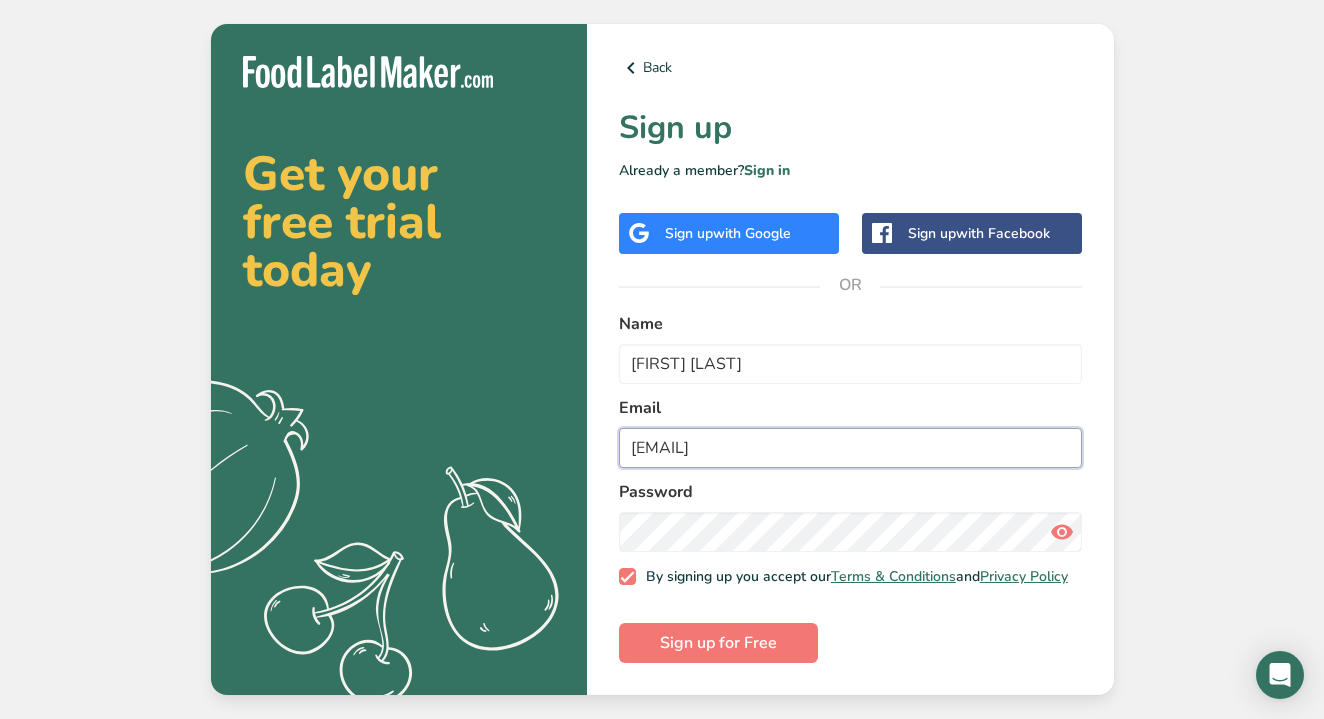 type on "[EMAIL]" 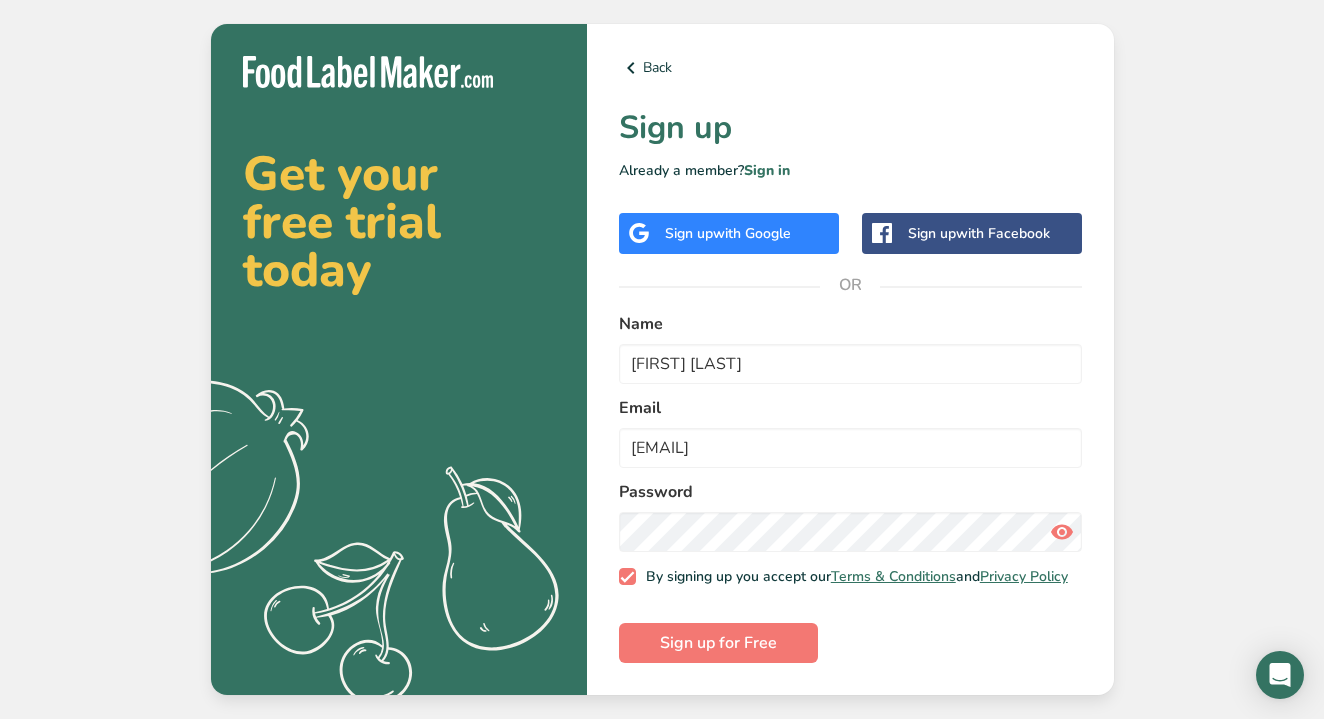 click on "Name: [FIRST] [LAST]   Email: [EMAIL]   Password
By signing up you accept our
Terms & Conditions
and
Privacy Policy
Sign up for Free" at bounding box center (850, 488) 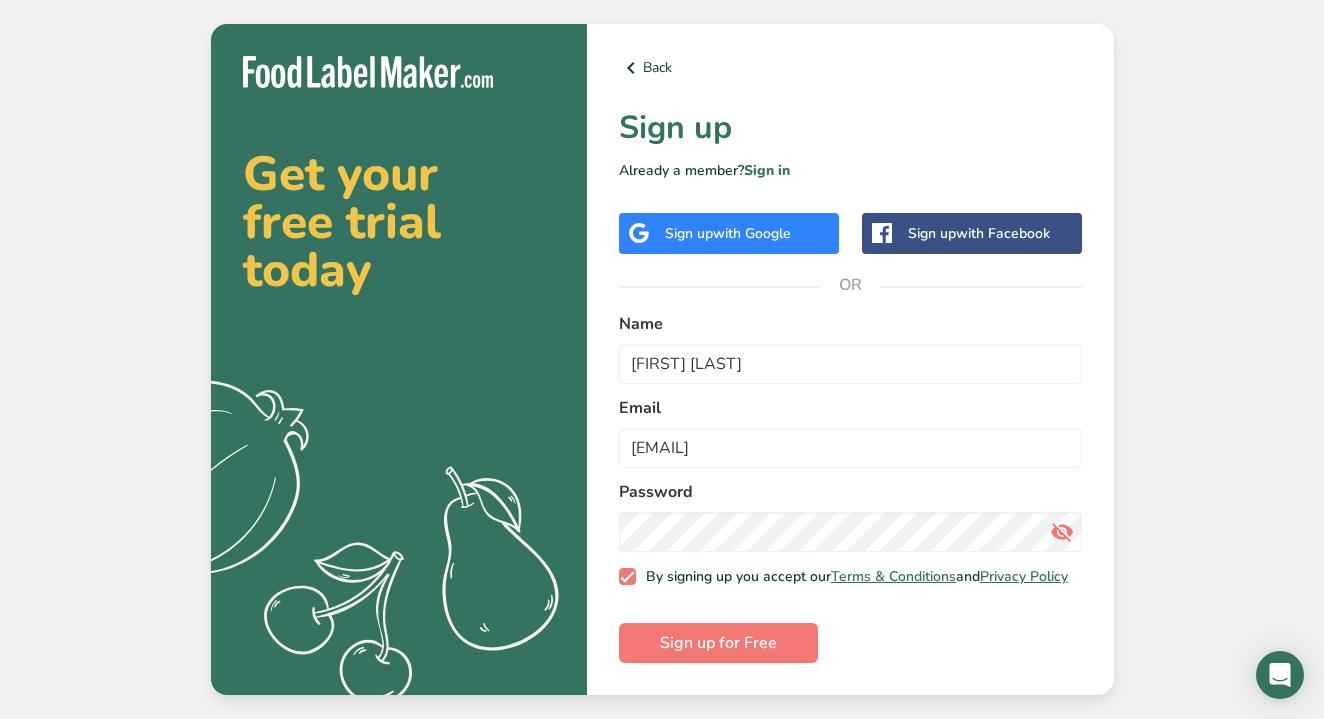 click on "Name: [FIRST] [LAST]   Email: [EMAIL]   Password
By signing up you accept our
Terms & Conditions
and
Privacy Policy
Sign up for Free" at bounding box center [850, 488] 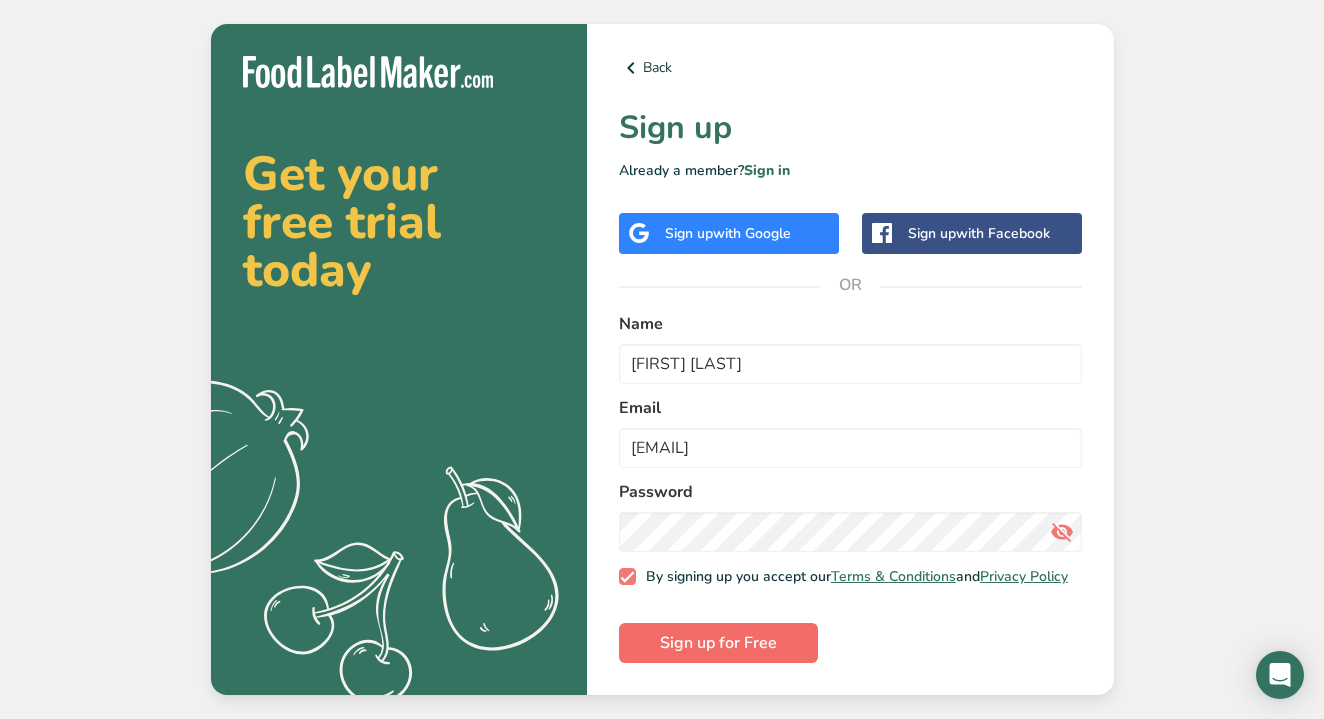 click on "Sign up for Free" at bounding box center (718, 643) 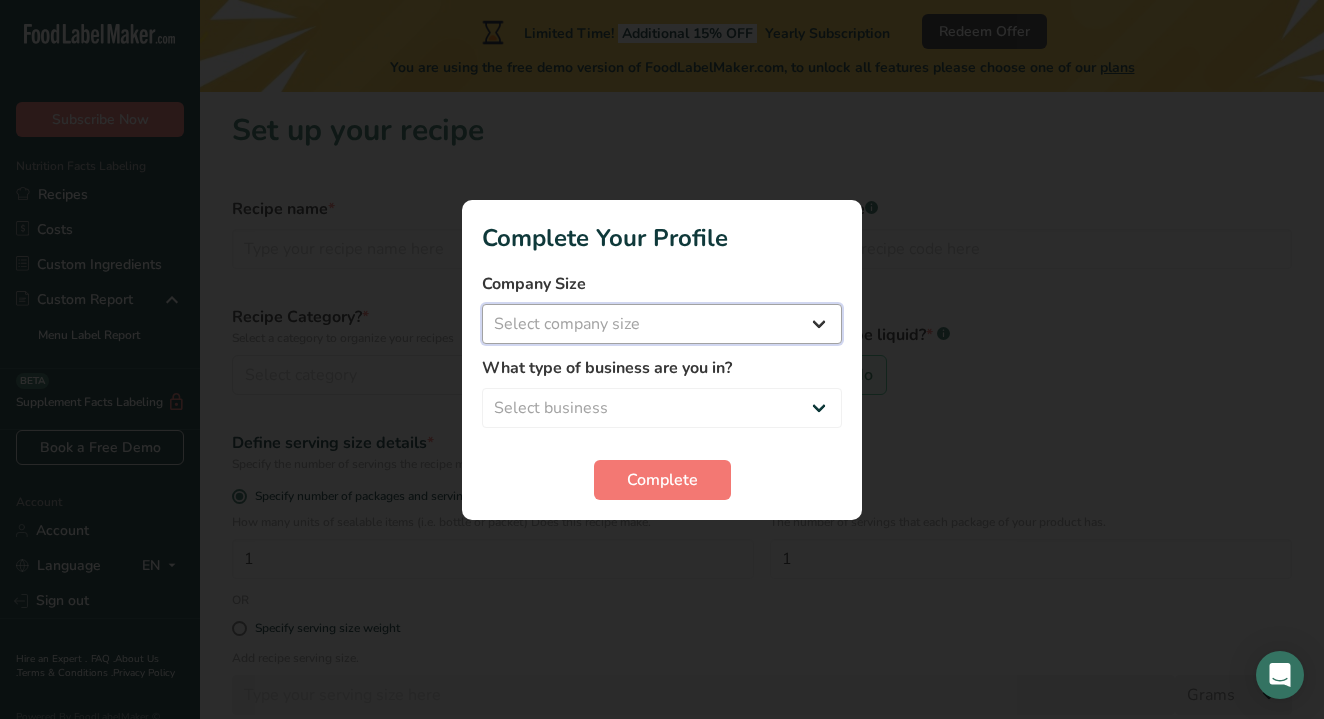 select on "1" 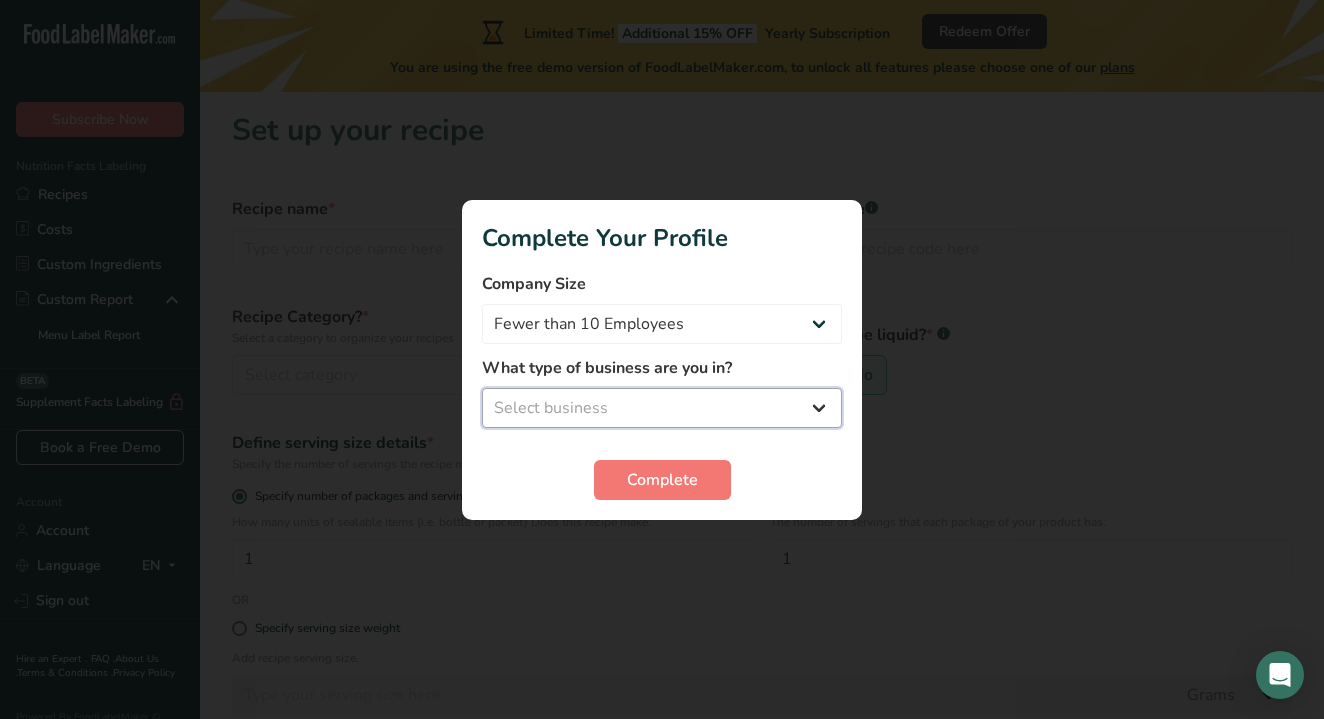select on "3" 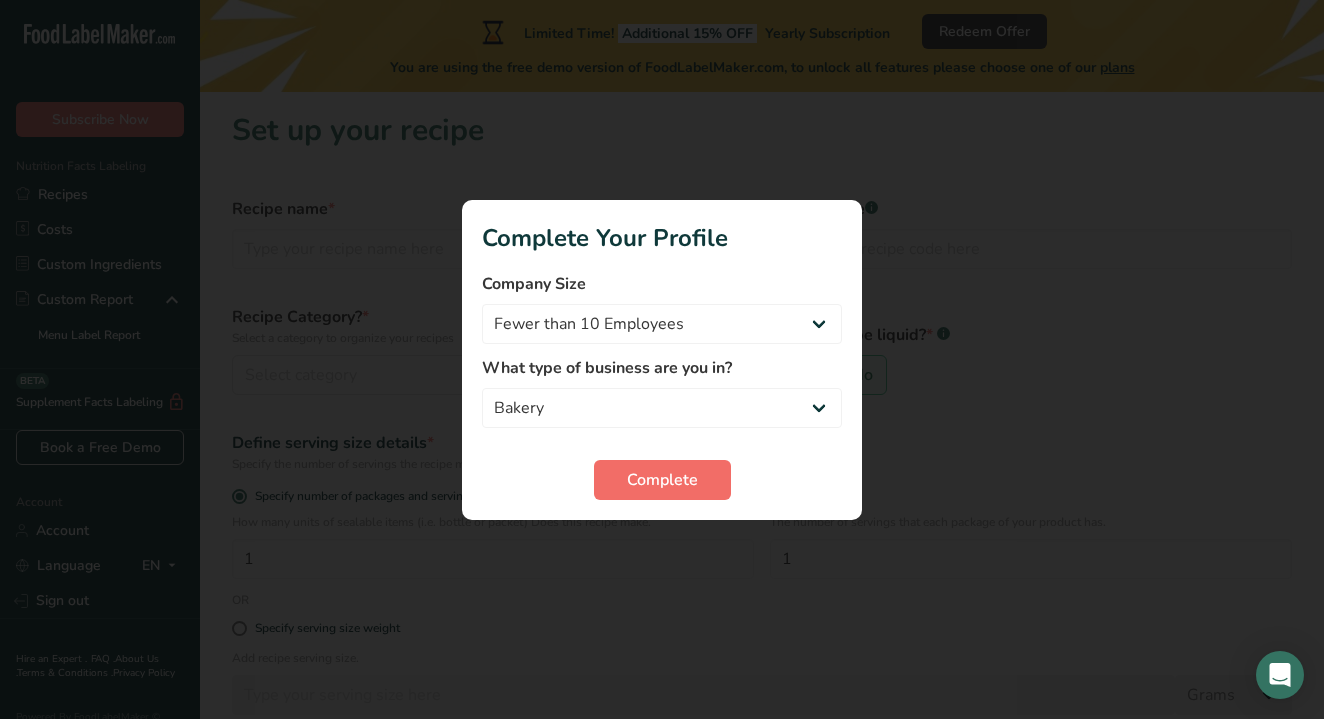 click on "Complete" at bounding box center (662, 480) 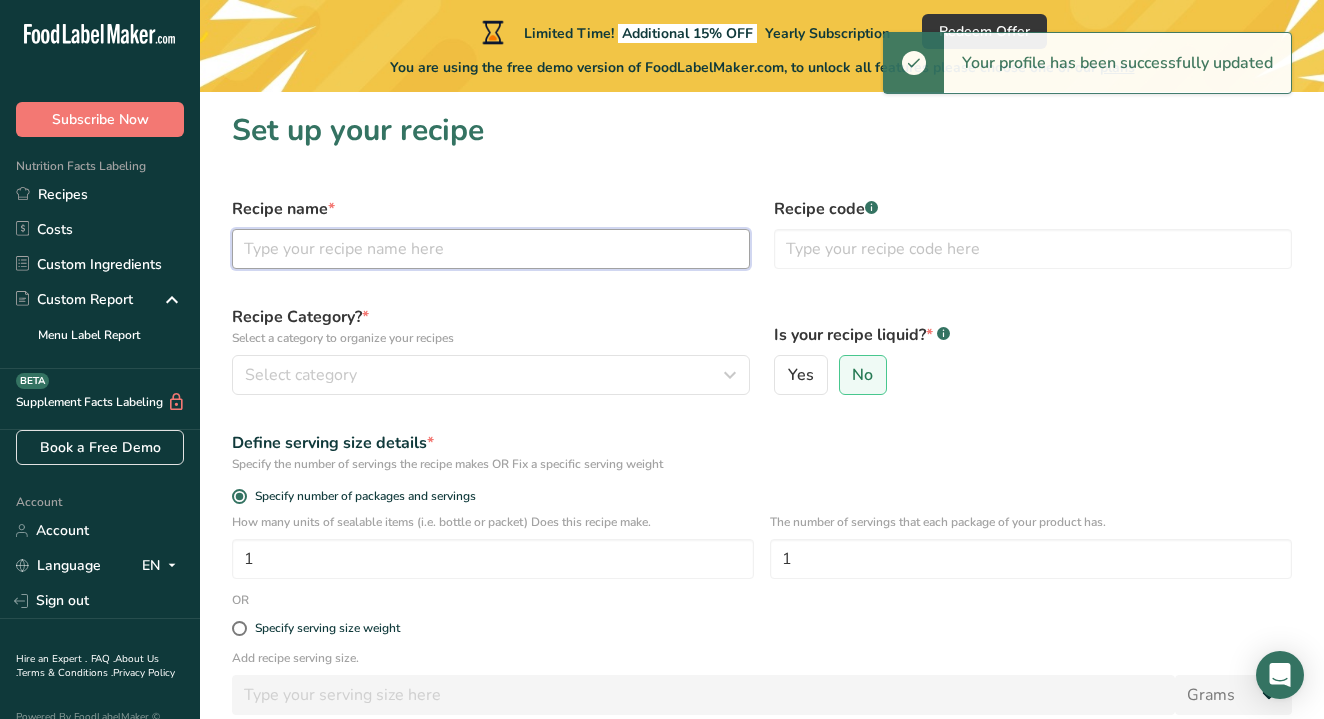 click at bounding box center [491, 249] 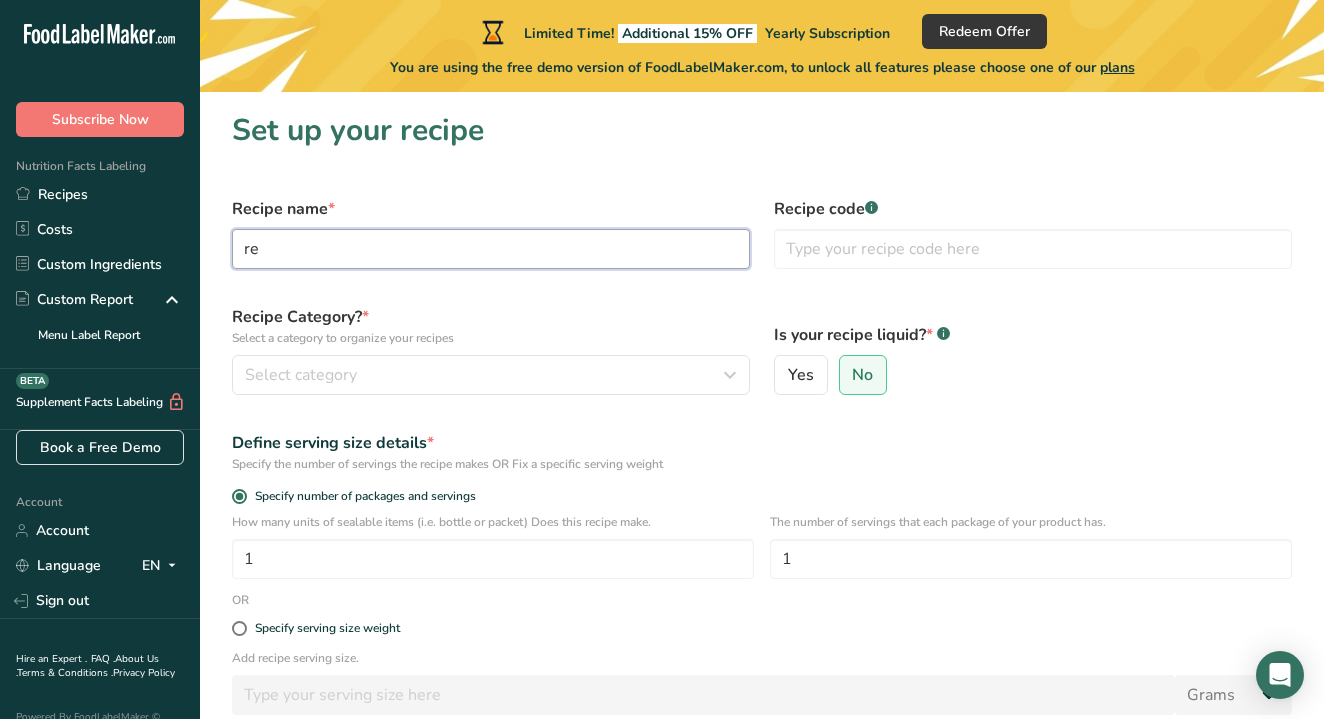 type on "r" 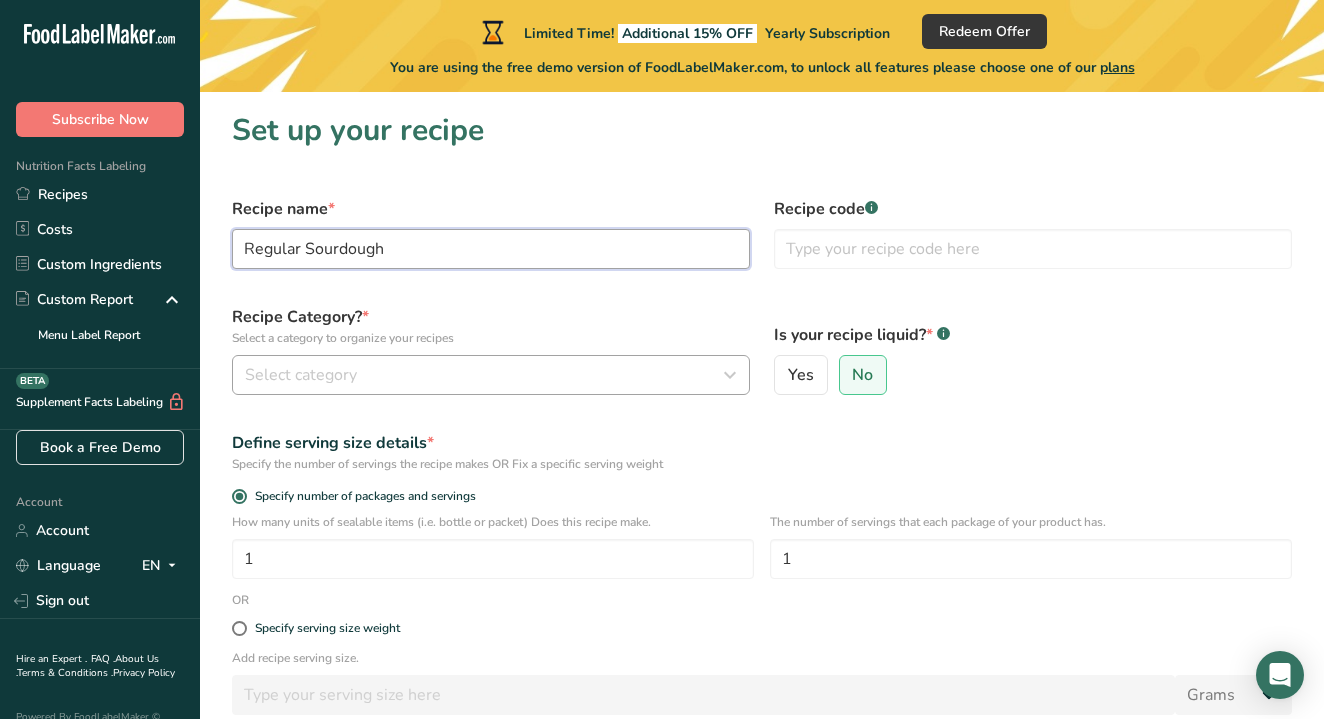 type on "Regular Sourdough" 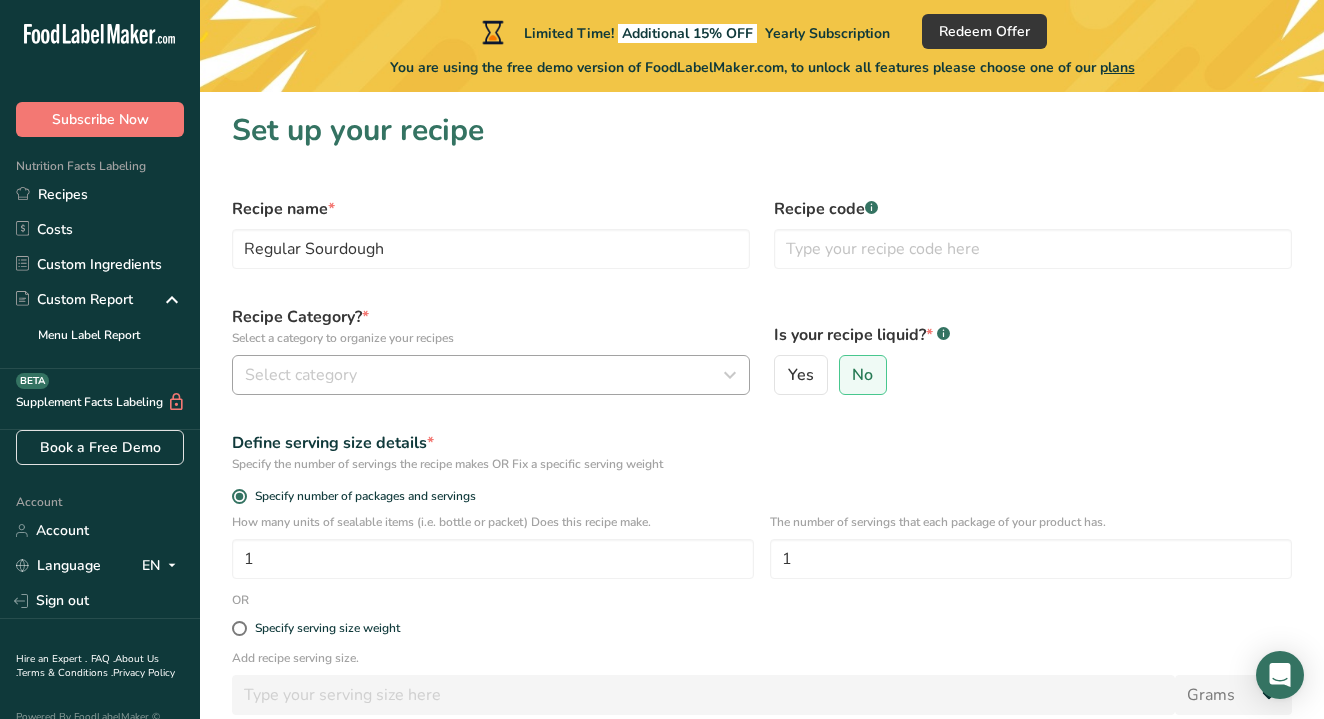 click on "Select category" at bounding box center [485, 375] 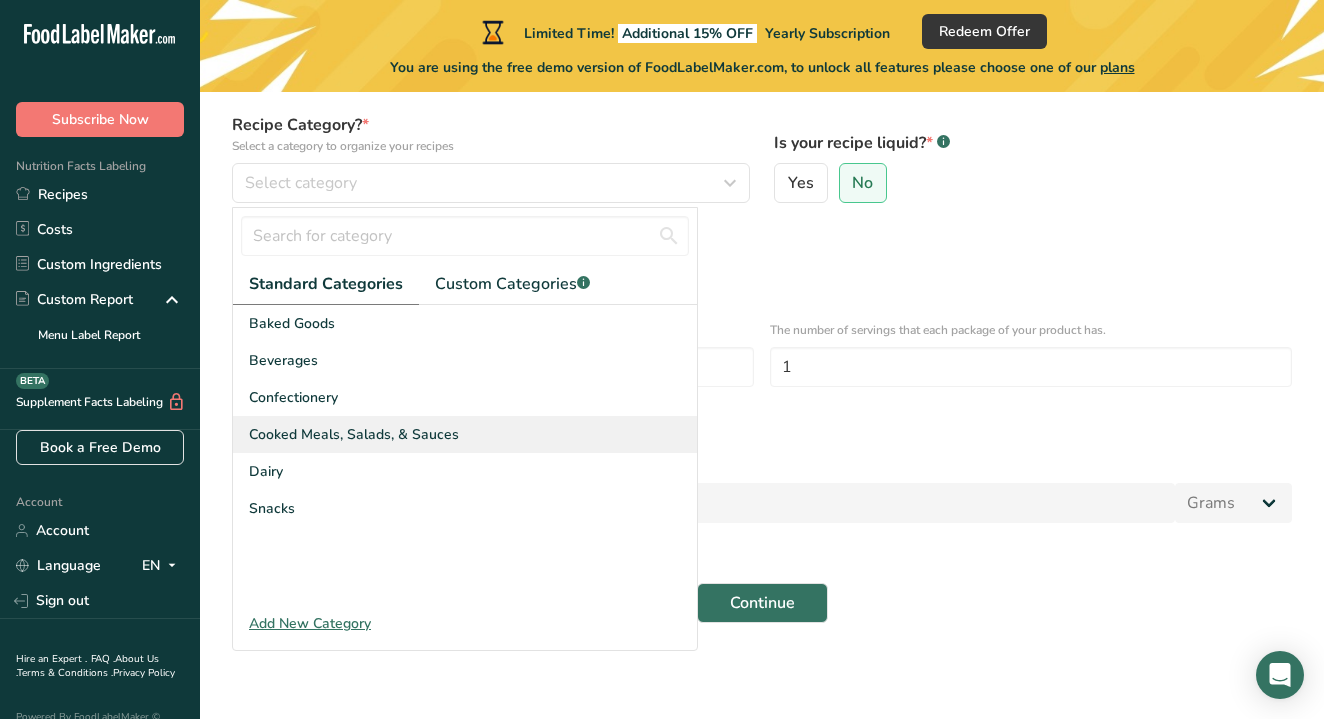 scroll, scrollTop: 192, scrollLeft: 0, axis: vertical 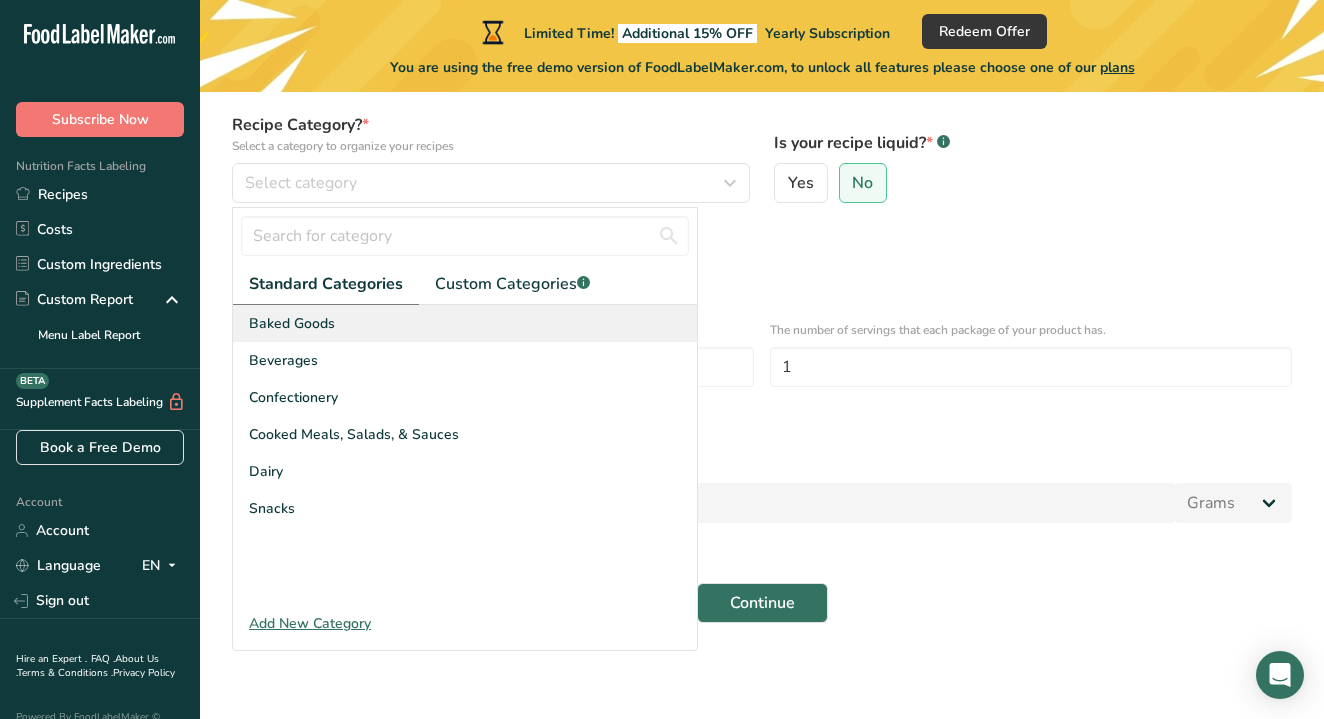 click on "Baked Goods" at bounding box center (465, 323) 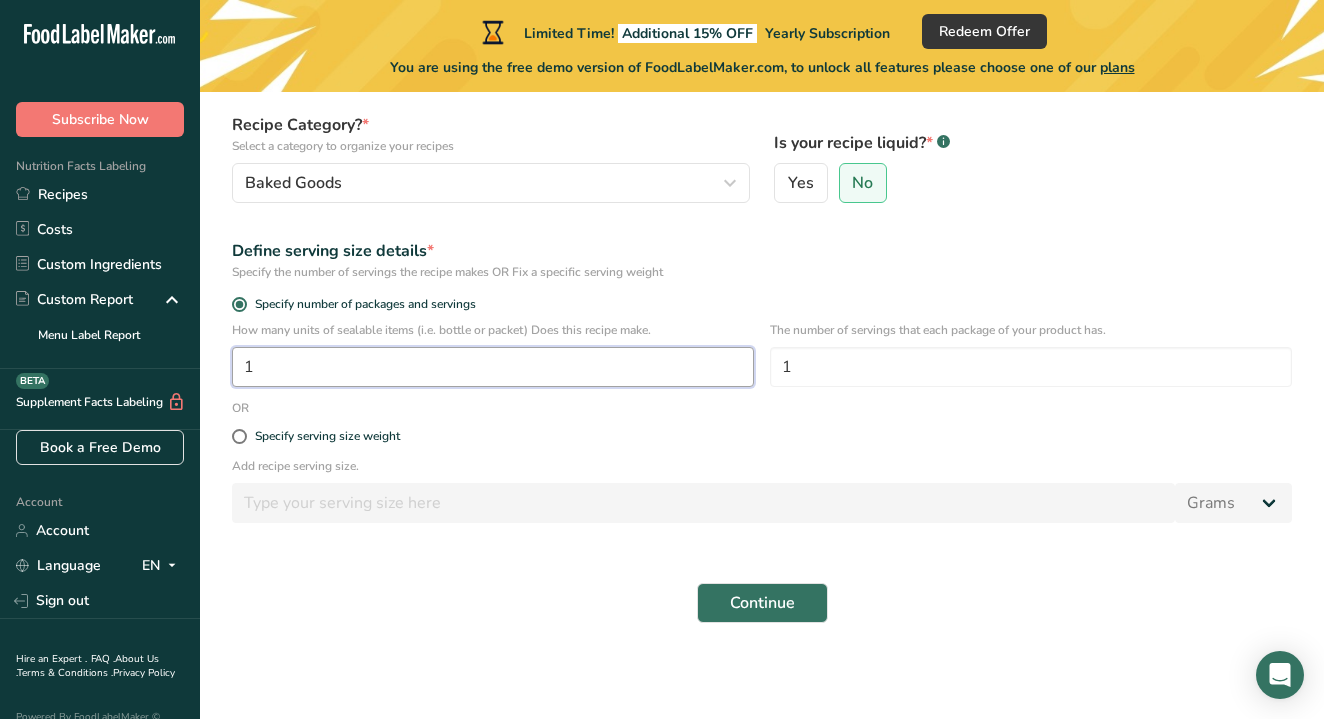 click on "1" at bounding box center (493, 367) 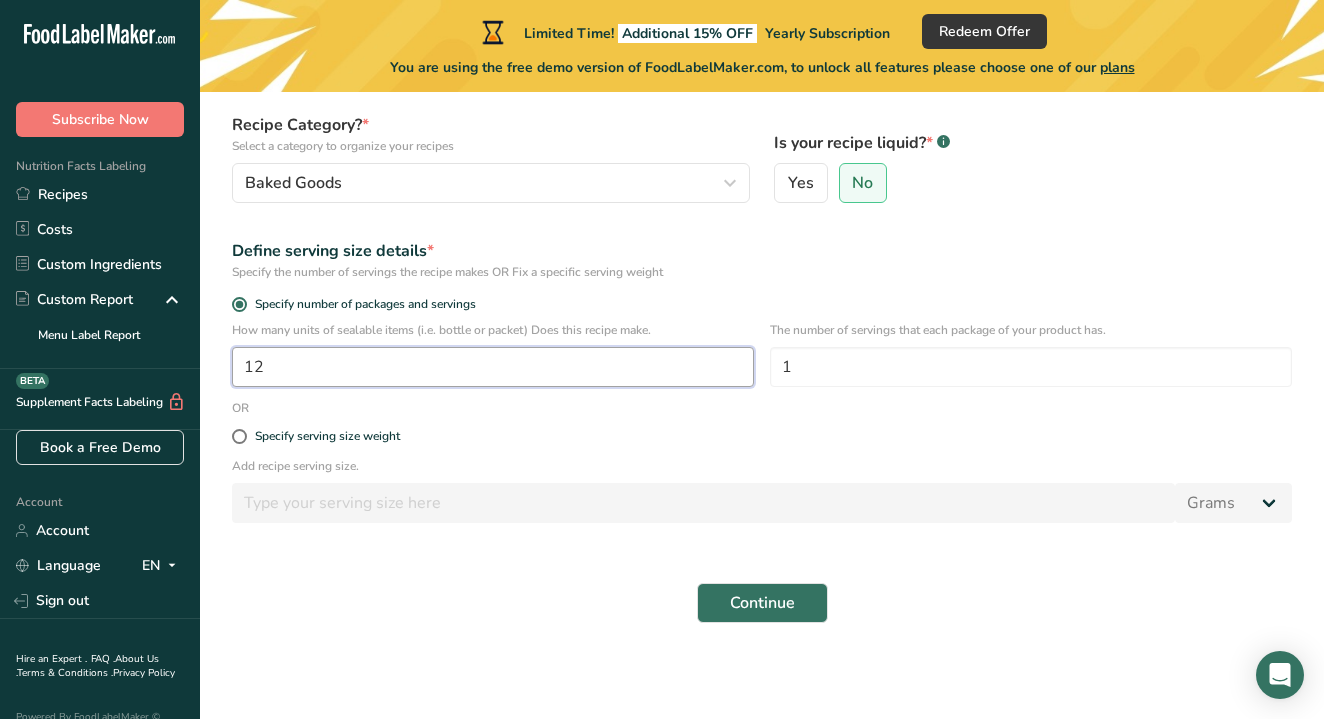 type on "12" 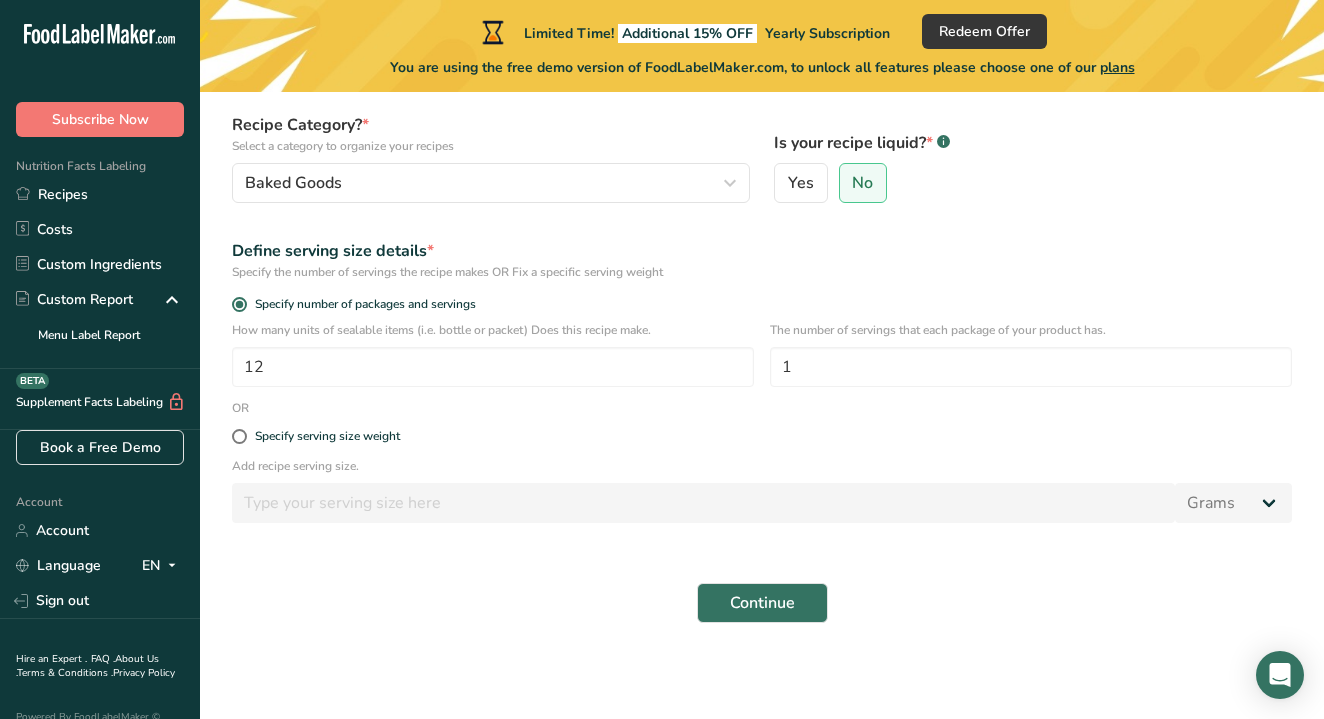 click on "Define serving size details *
Specify the number of servings the recipe makes OR Fix a specific serving weight" at bounding box center (762, 260) 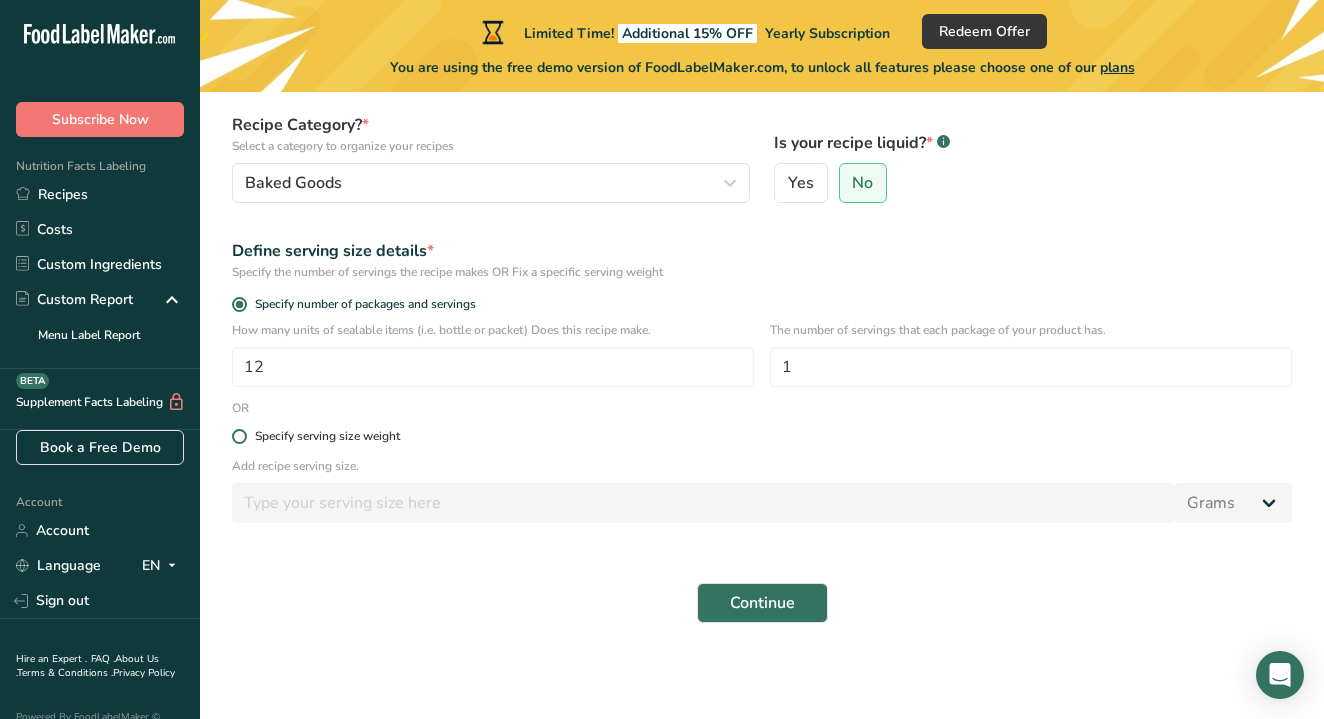 scroll, scrollTop: 192, scrollLeft: 0, axis: vertical 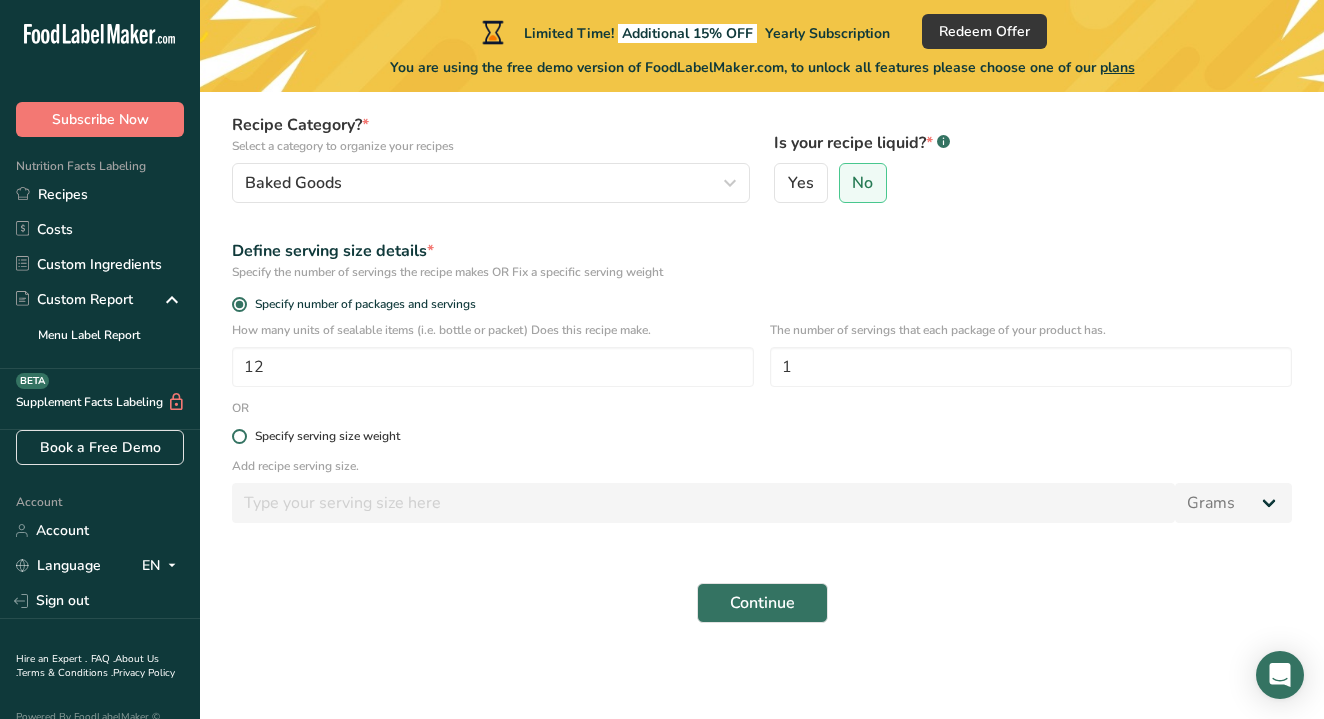 click on "Specify serving size weight" at bounding box center (762, 436) 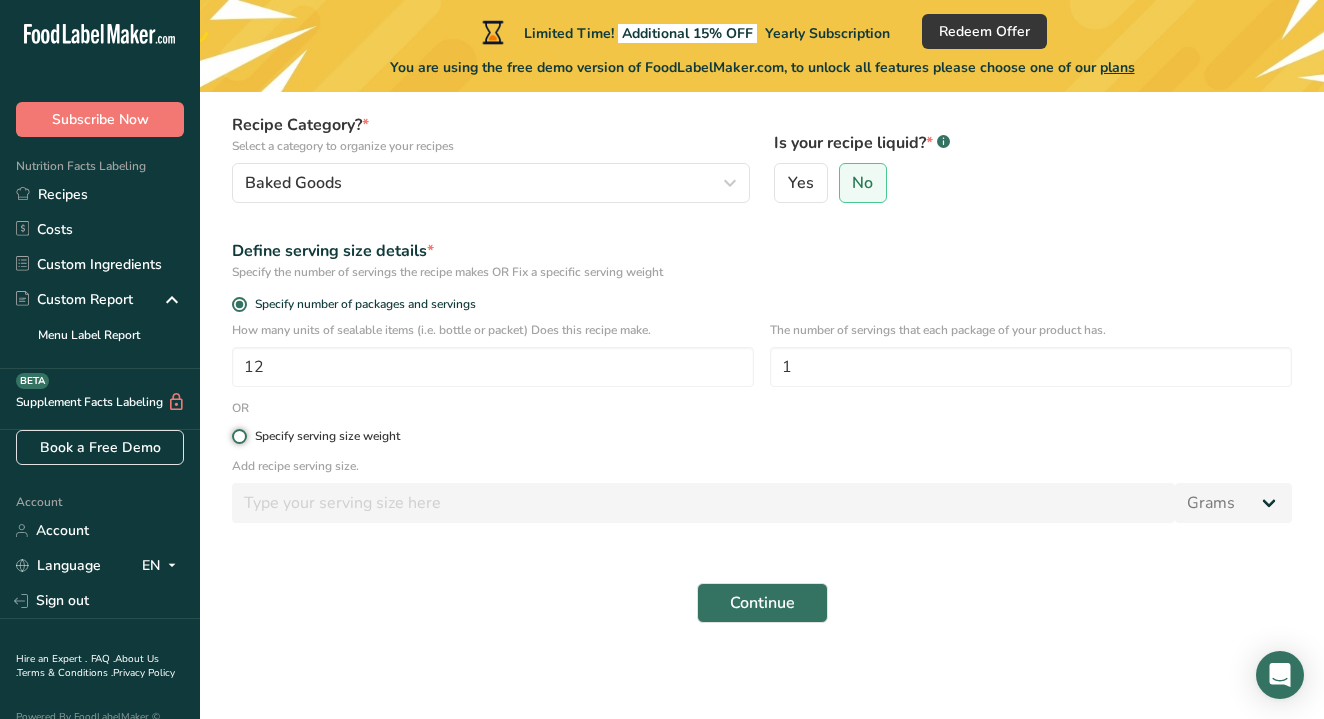 radio on "true" 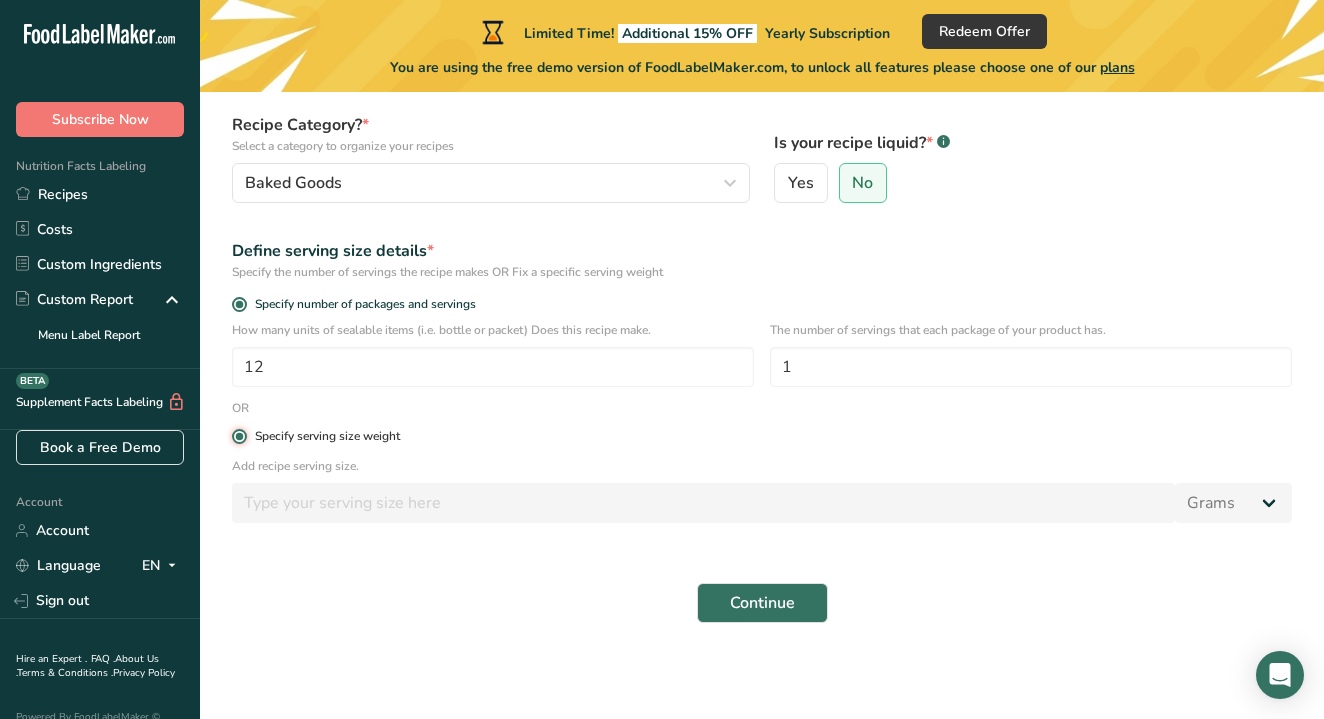 radio on "false" 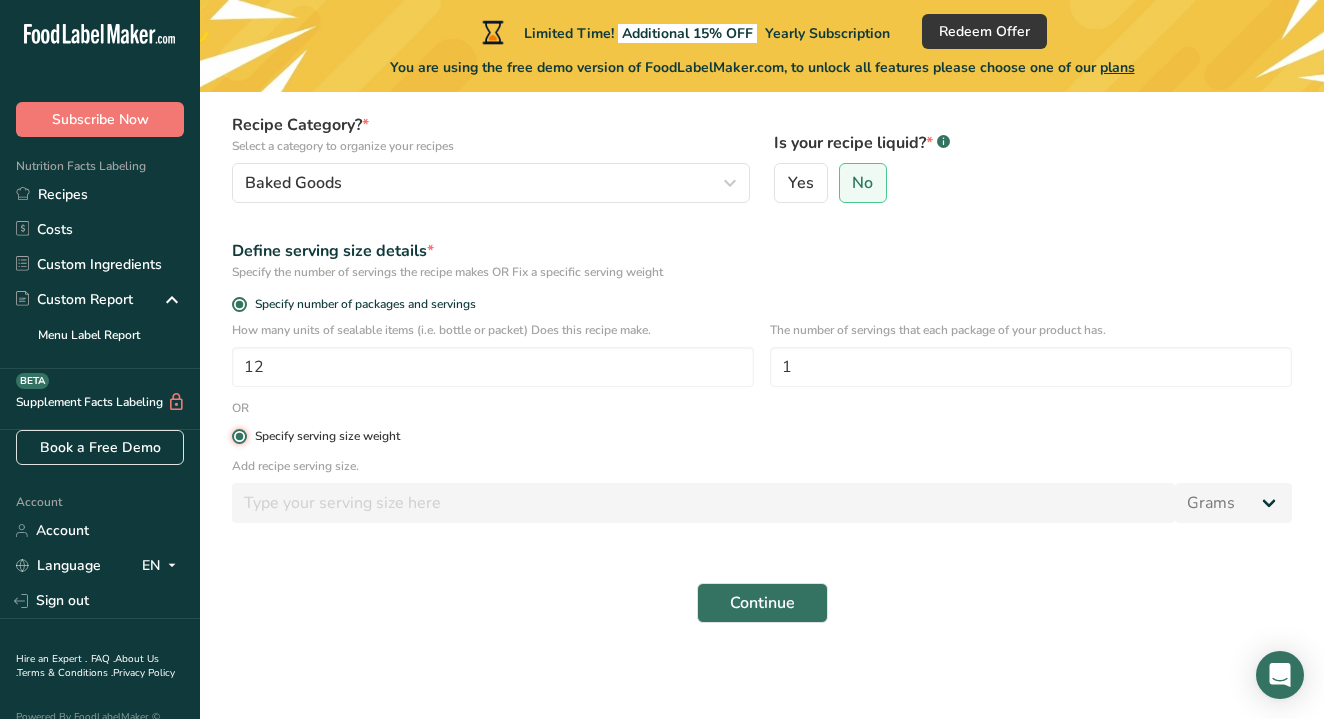 type 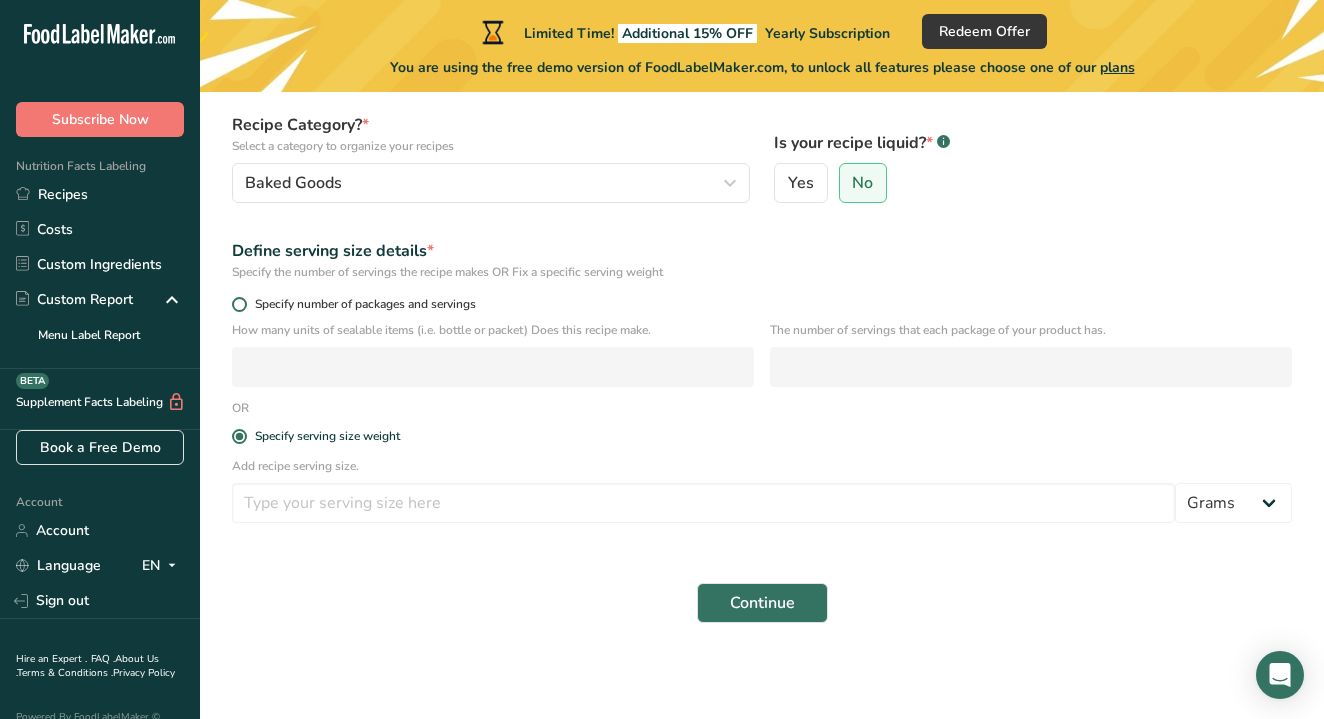 click on "Specify number of packages and servings" at bounding box center (361, 304) 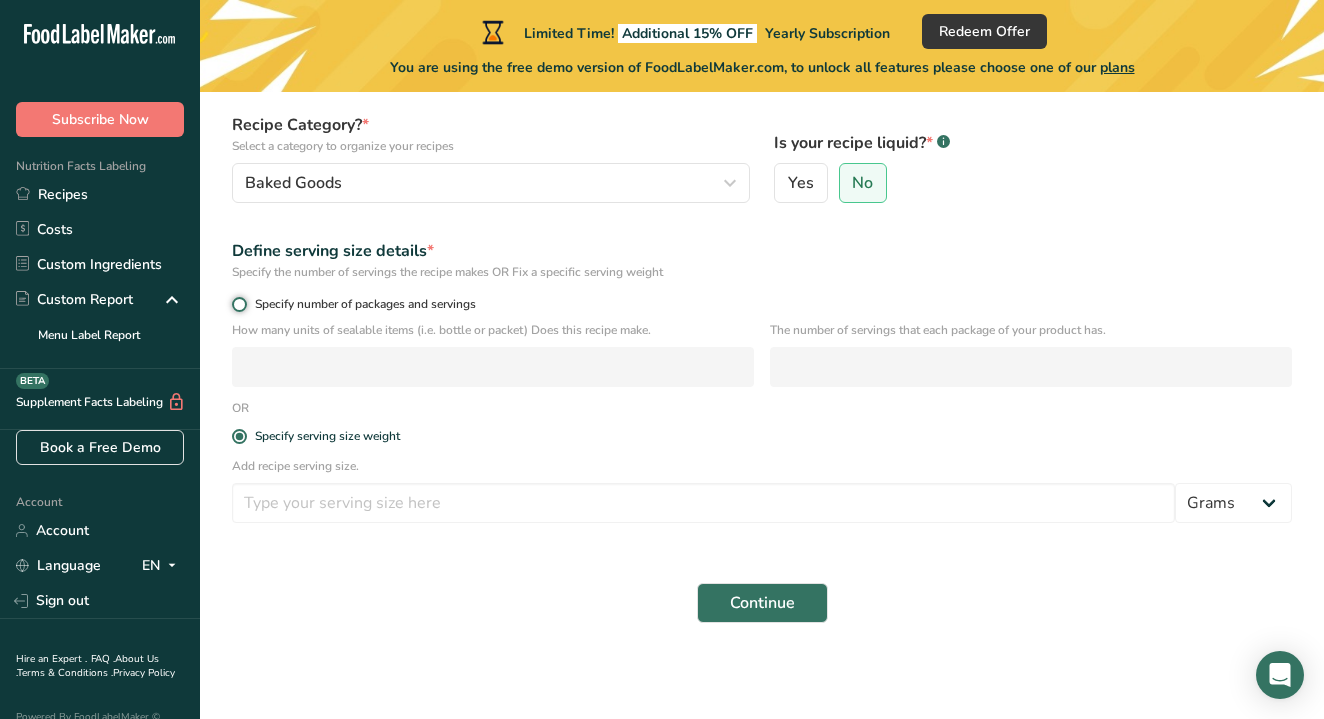 click on "Specify number of packages and servings" at bounding box center [238, 304] 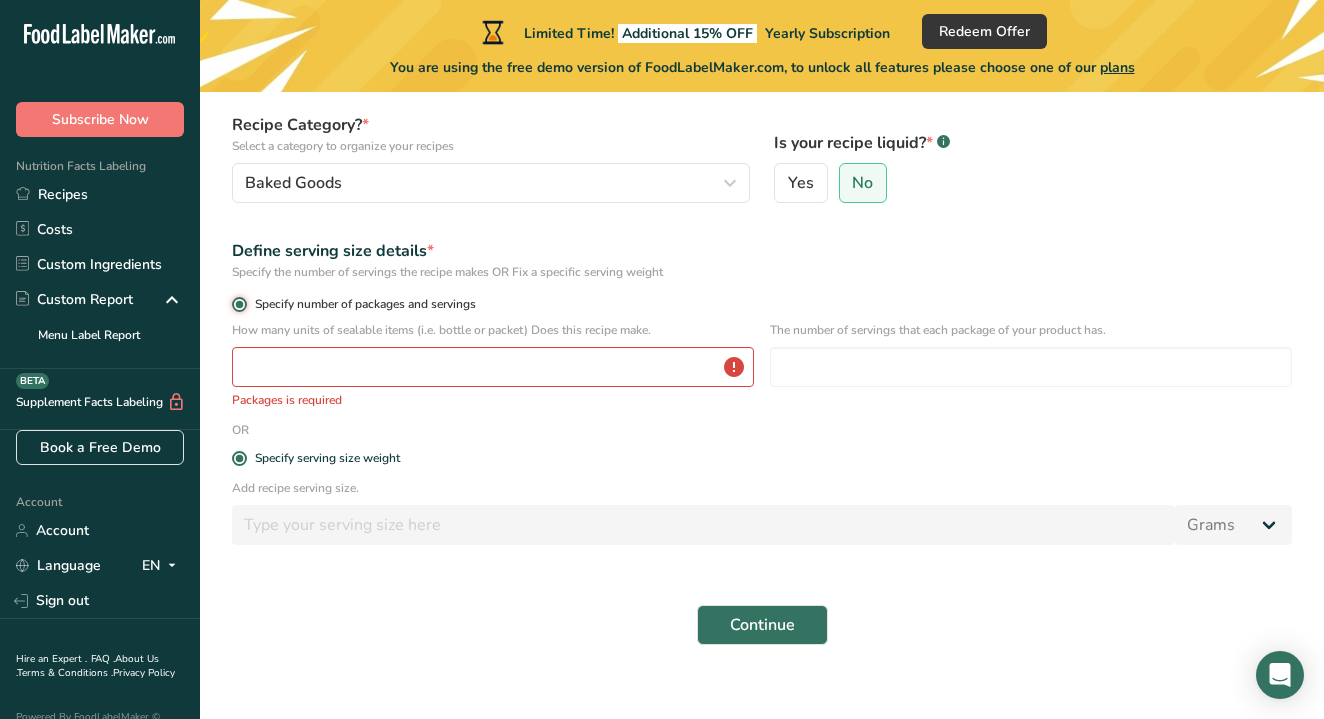 radio on "false" 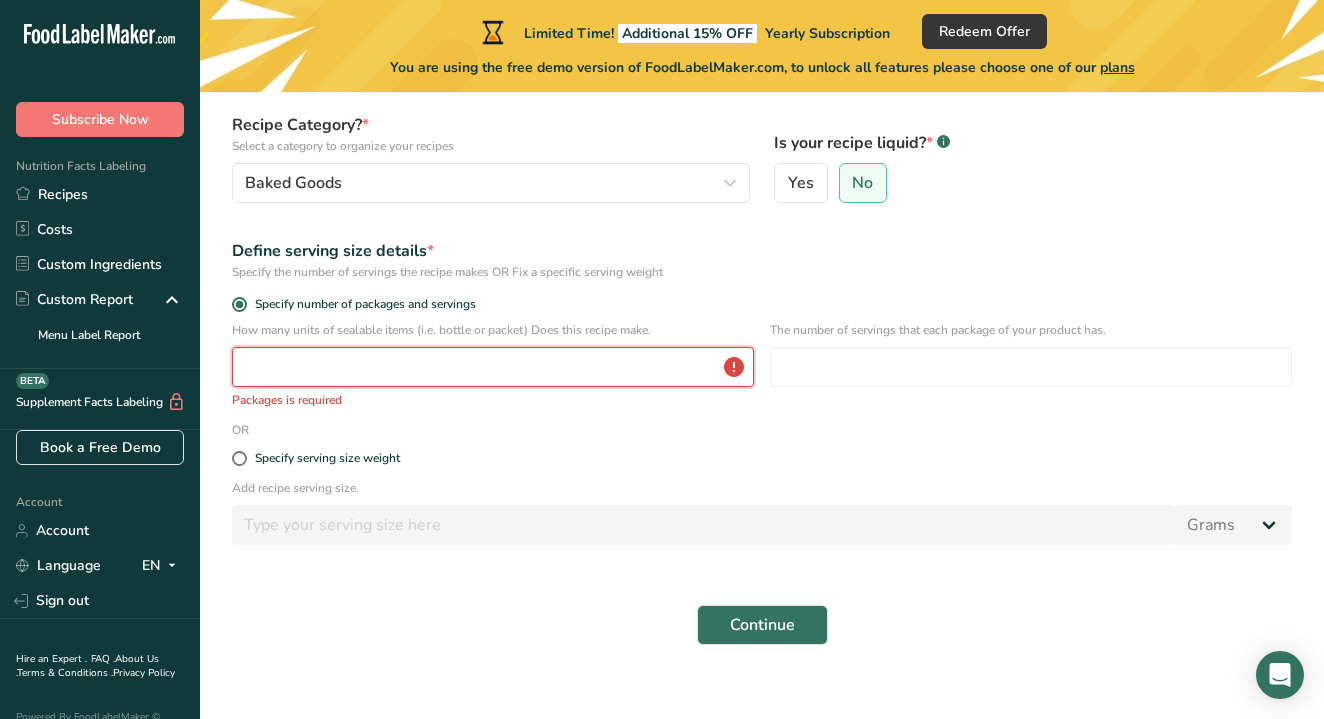 click at bounding box center [493, 367] 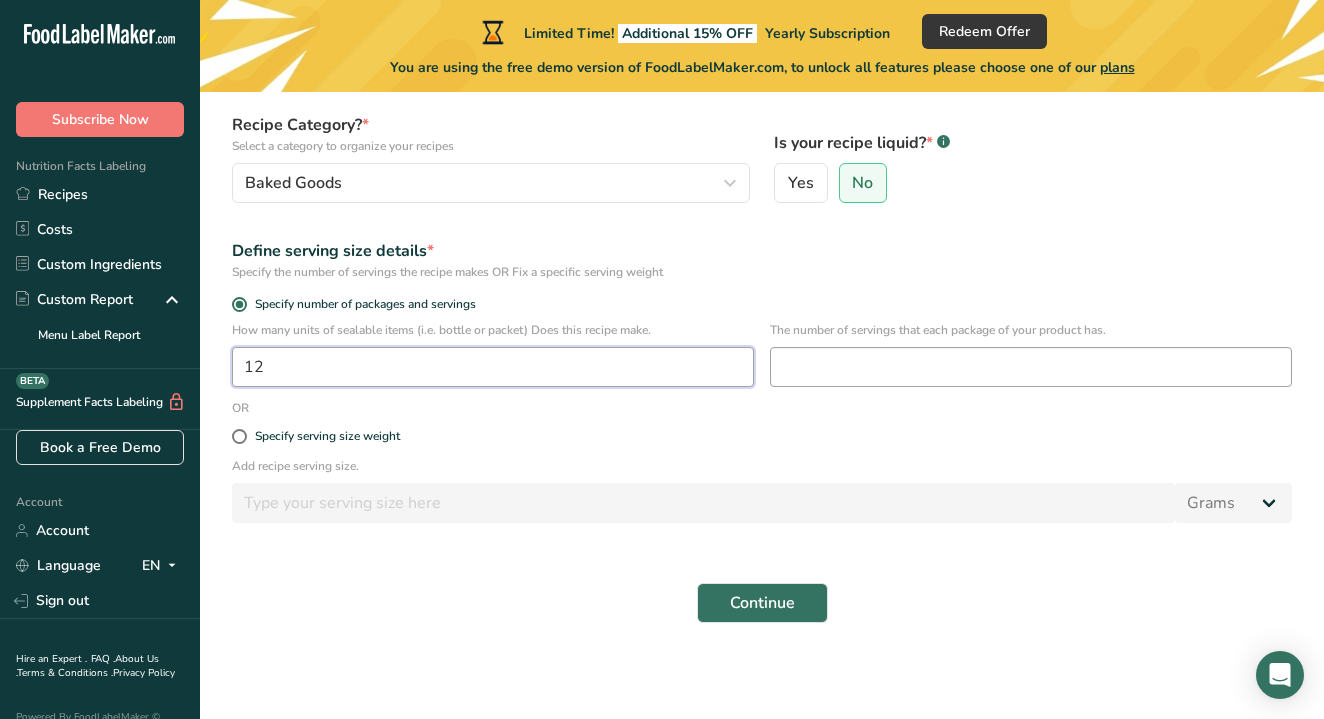 type on "12" 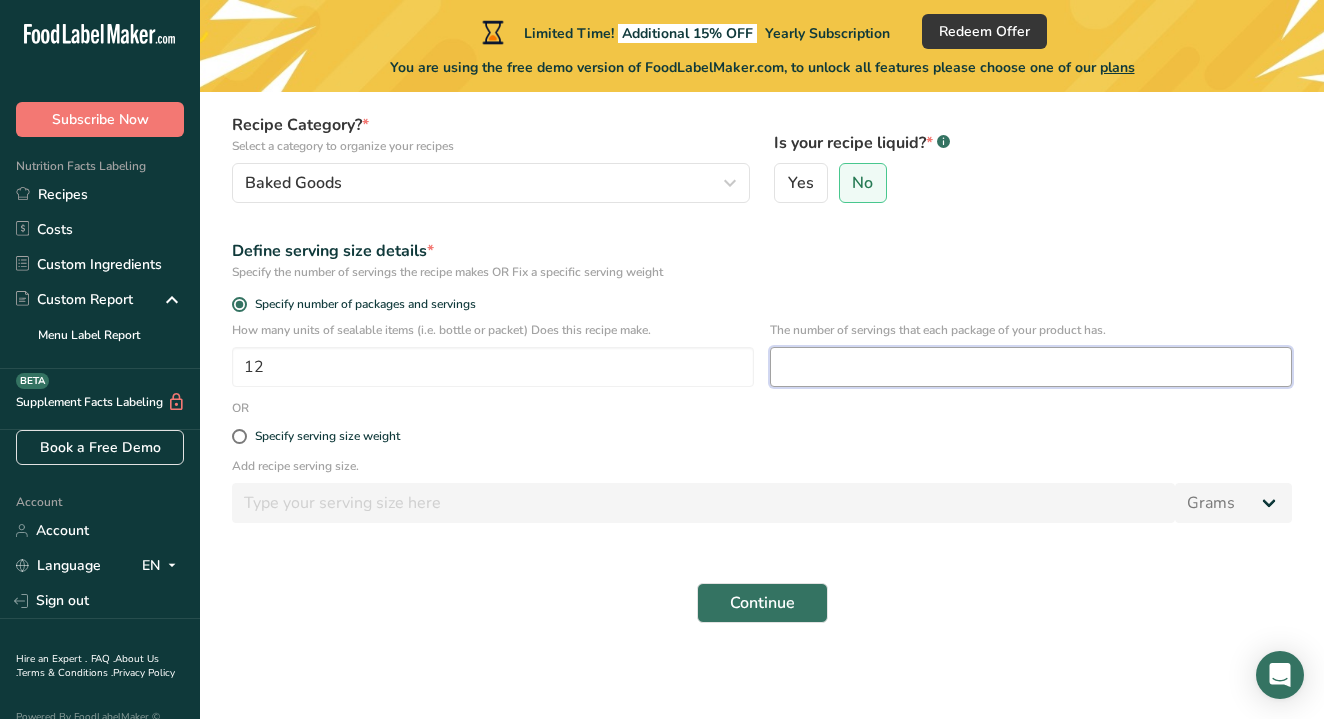 click at bounding box center (1031, 367) 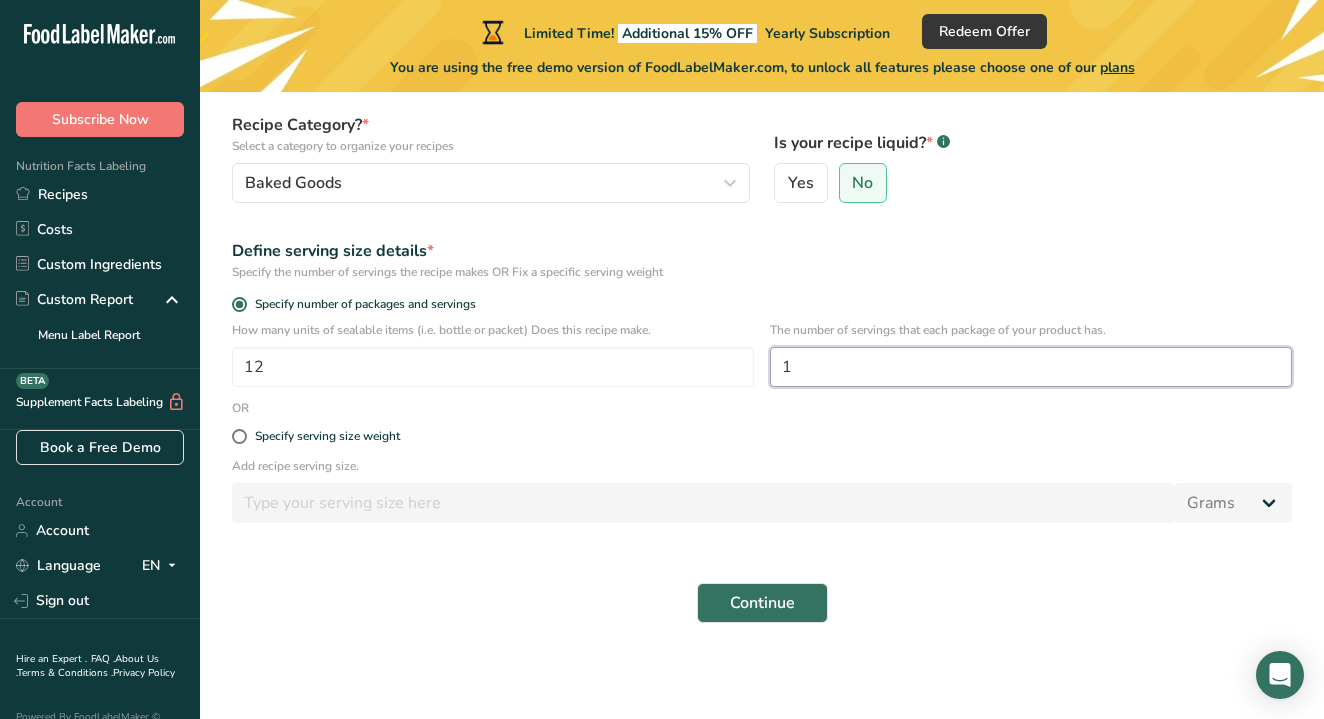 type on "1" 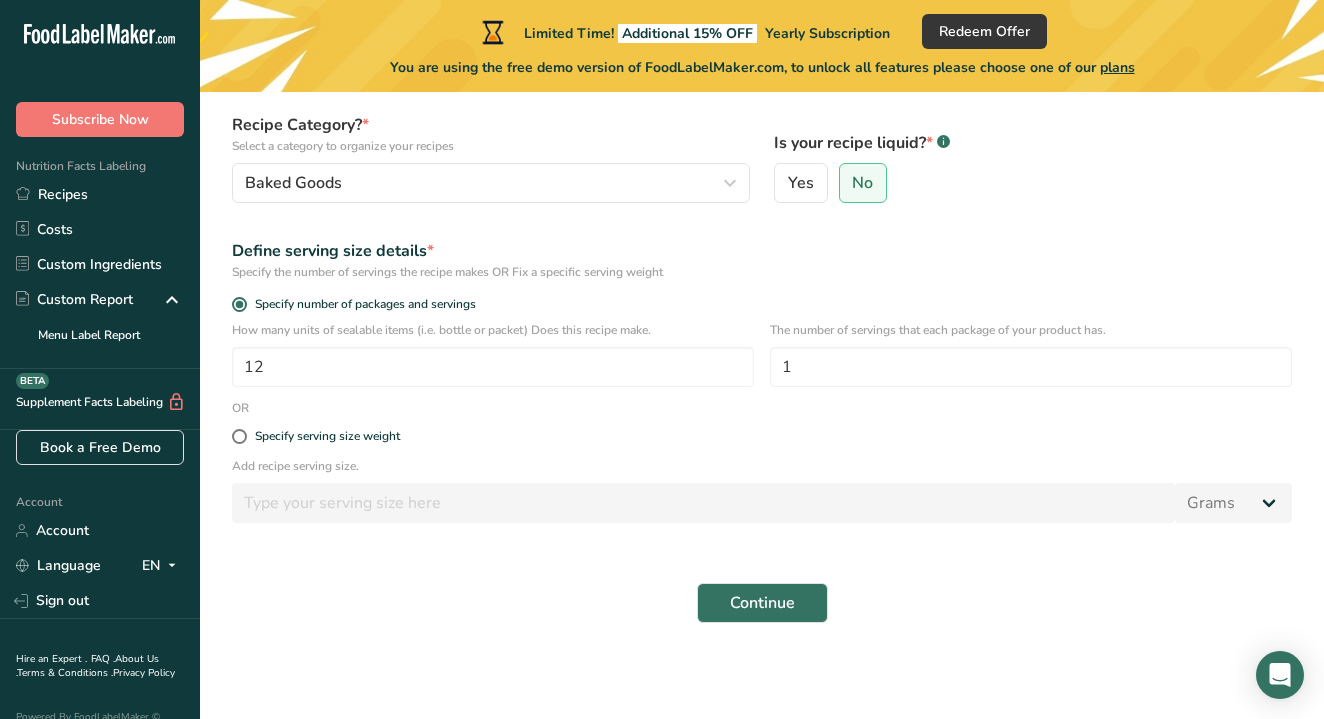 click on "Specify serving size weight" at bounding box center (762, 437) 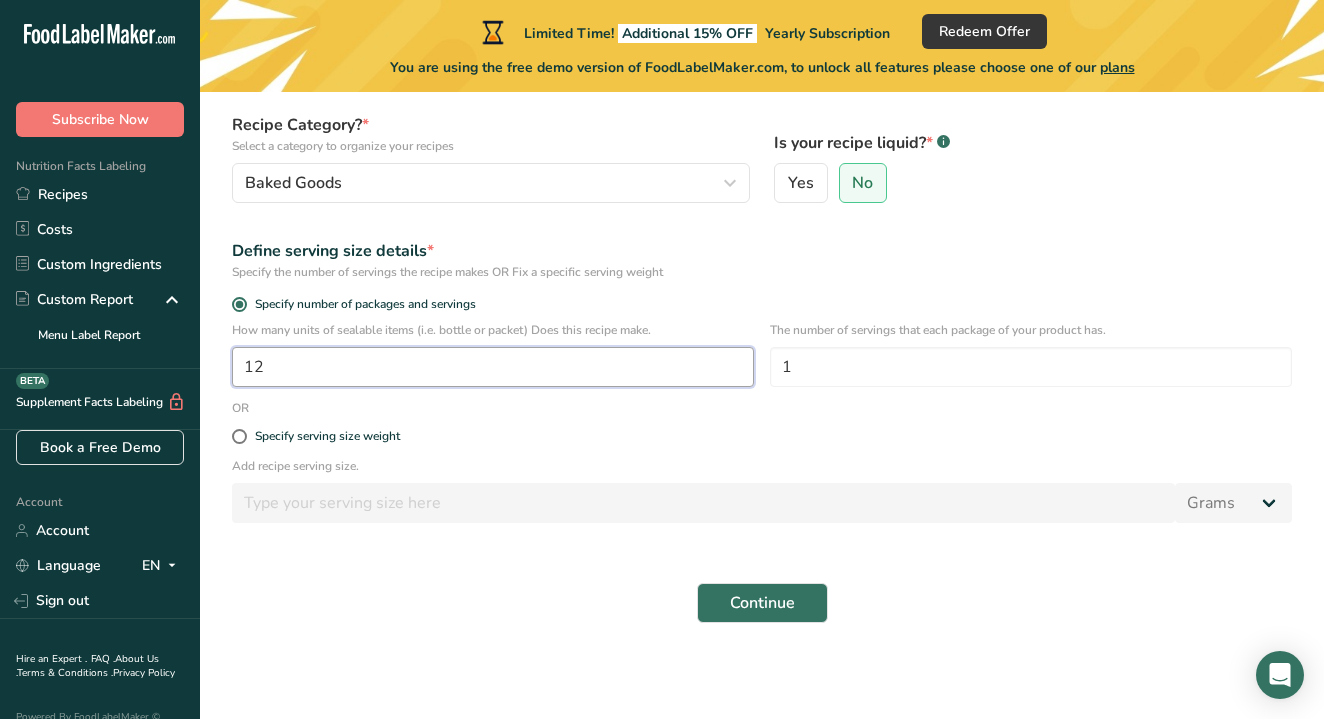 click on "12" at bounding box center [493, 367] 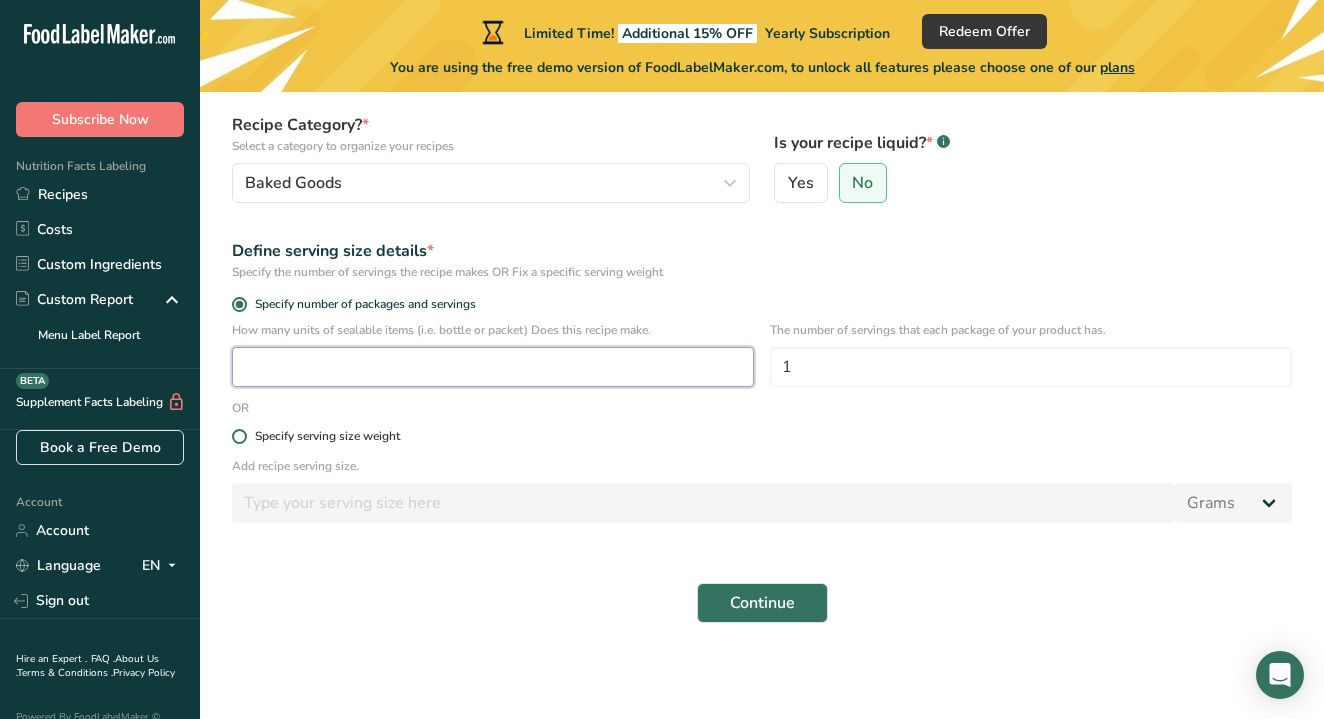 type 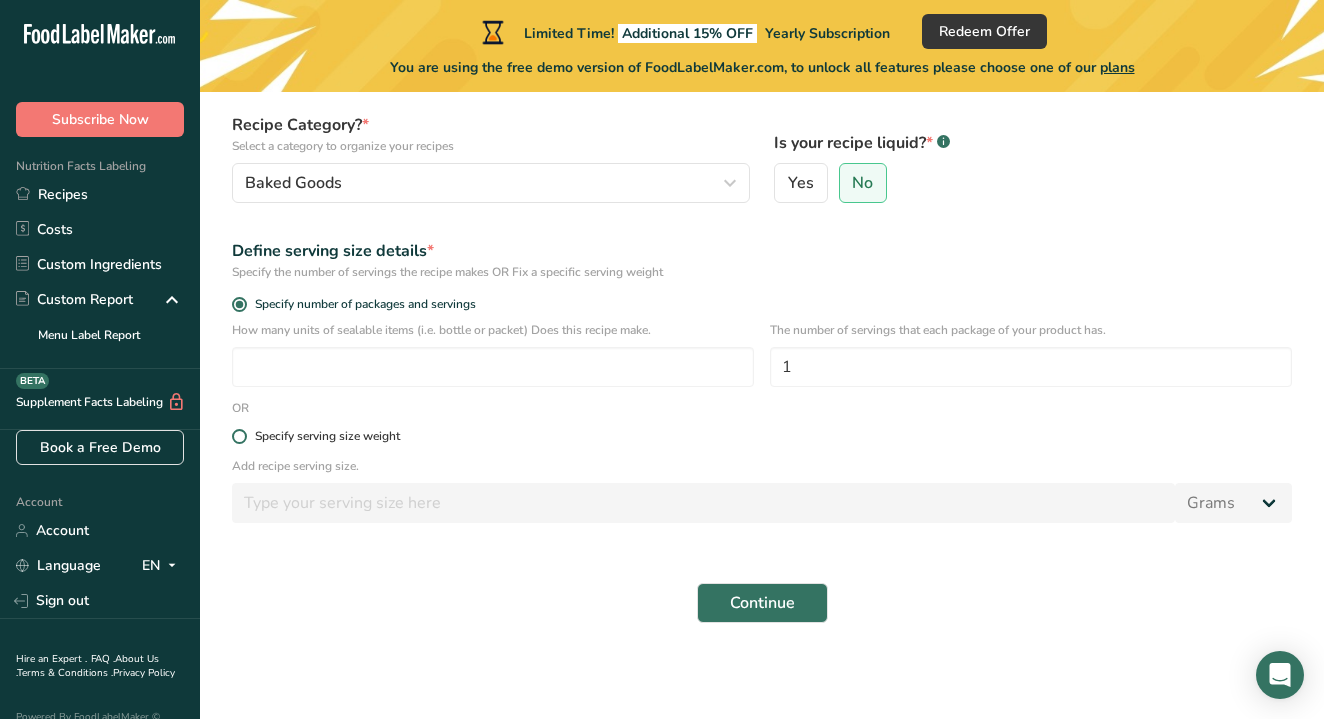click at bounding box center [239, 436] 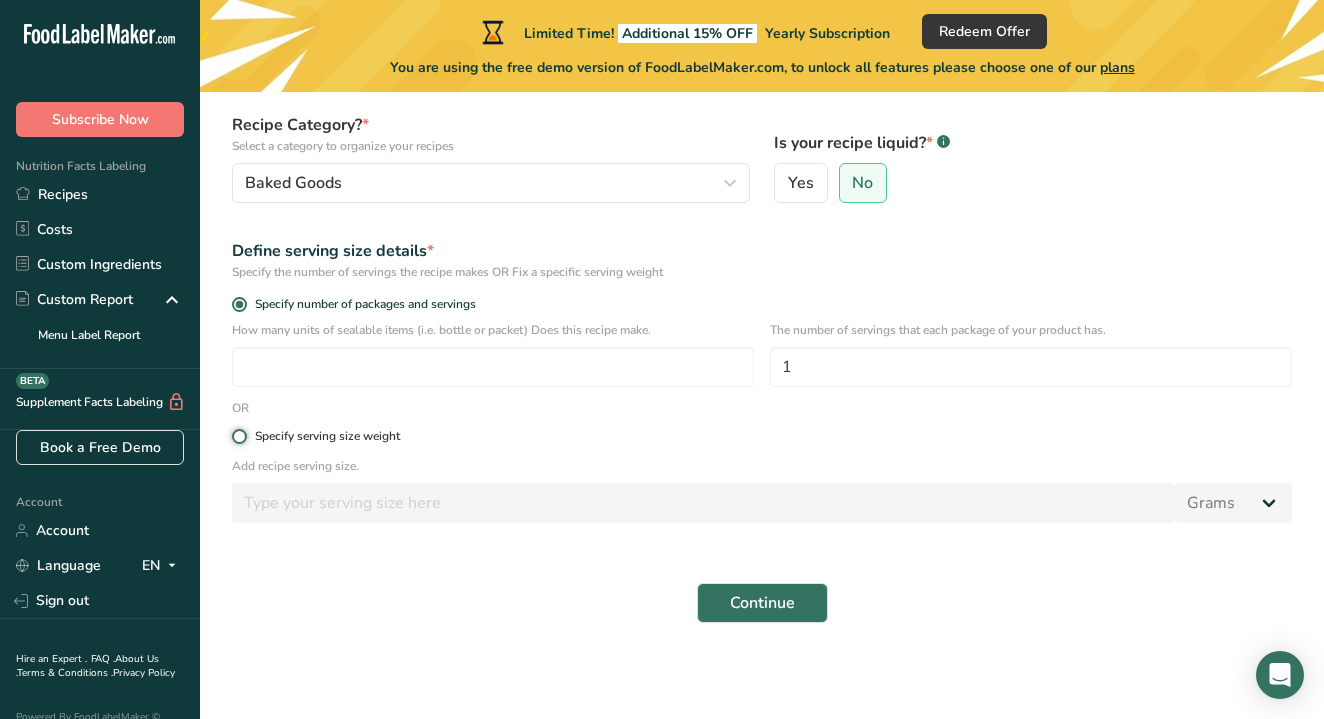 click on "Specify serving size weight" at bounding box center (238, 436) 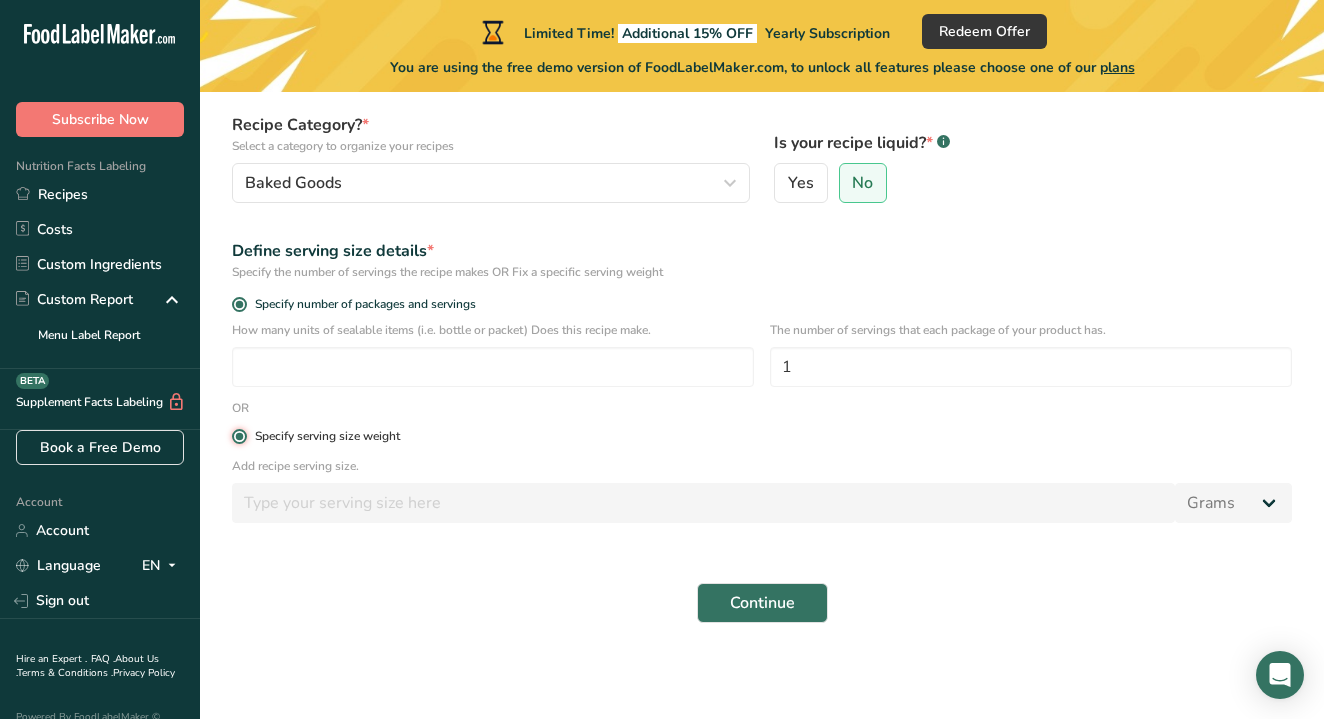 radio on "false" 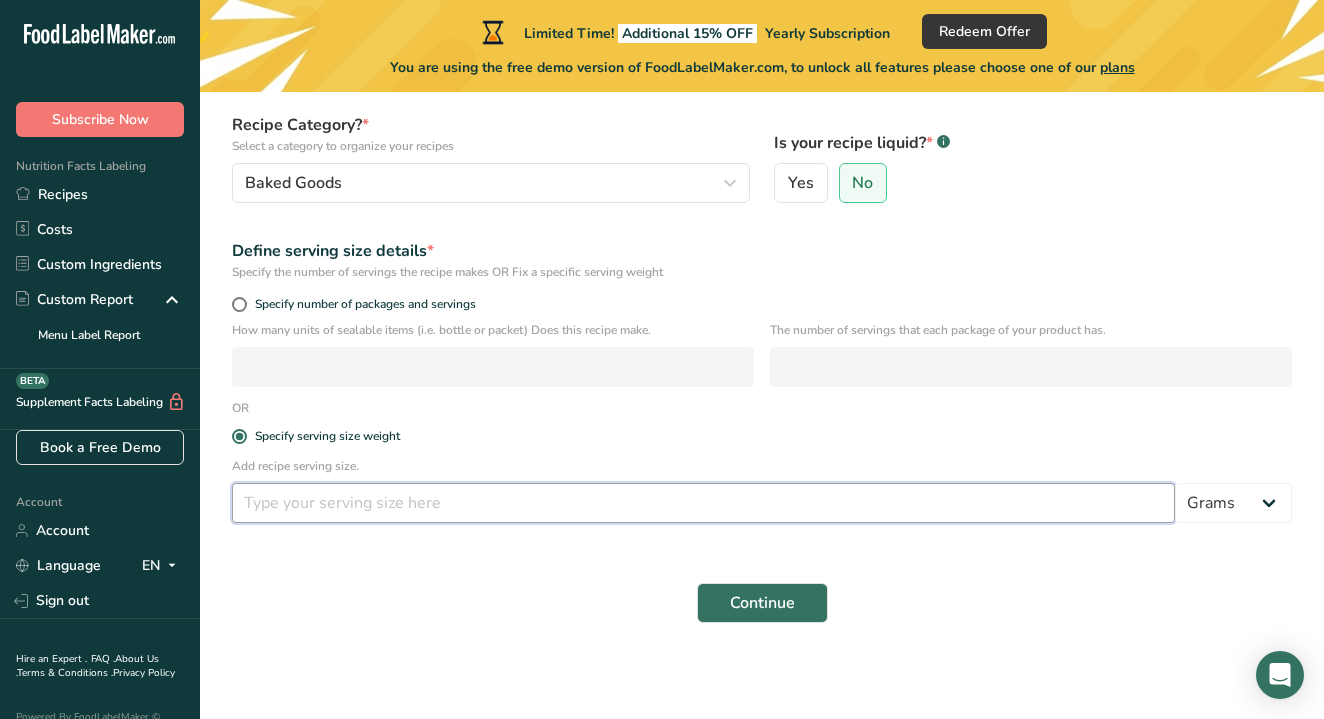 click at bounding box center [703, 503] 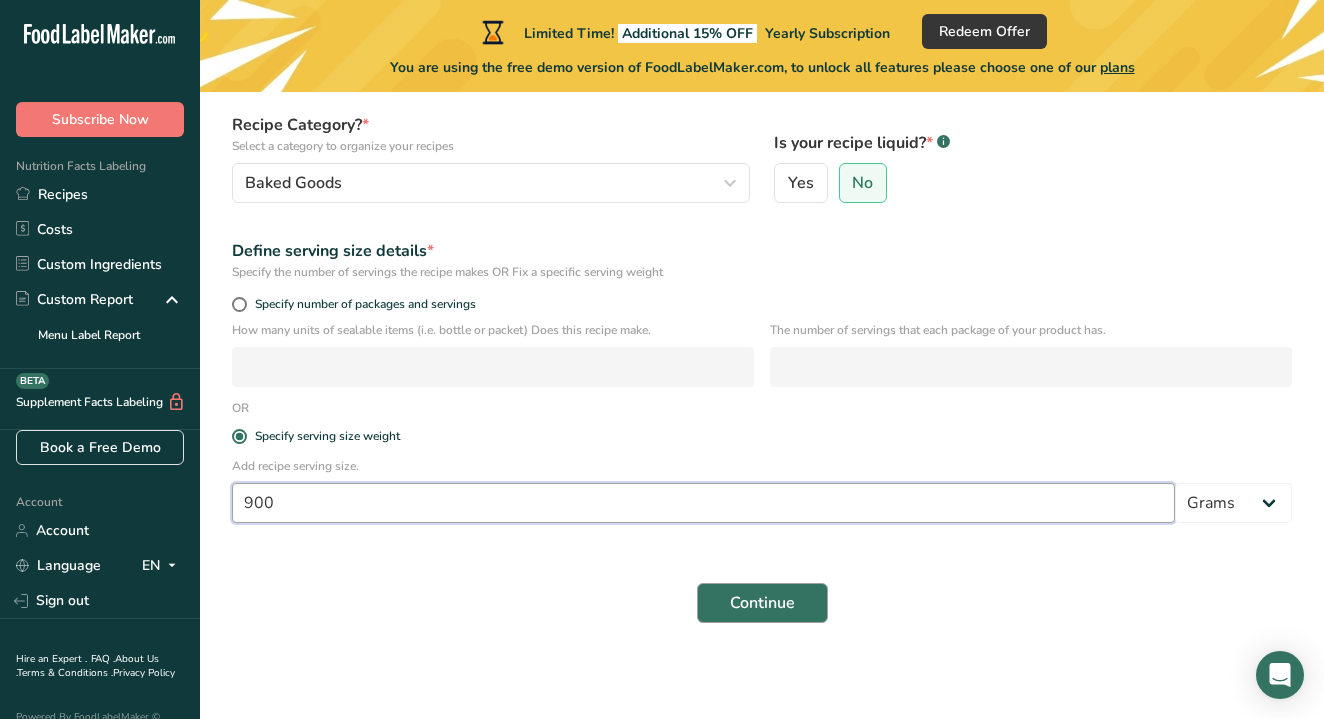 type on "900" 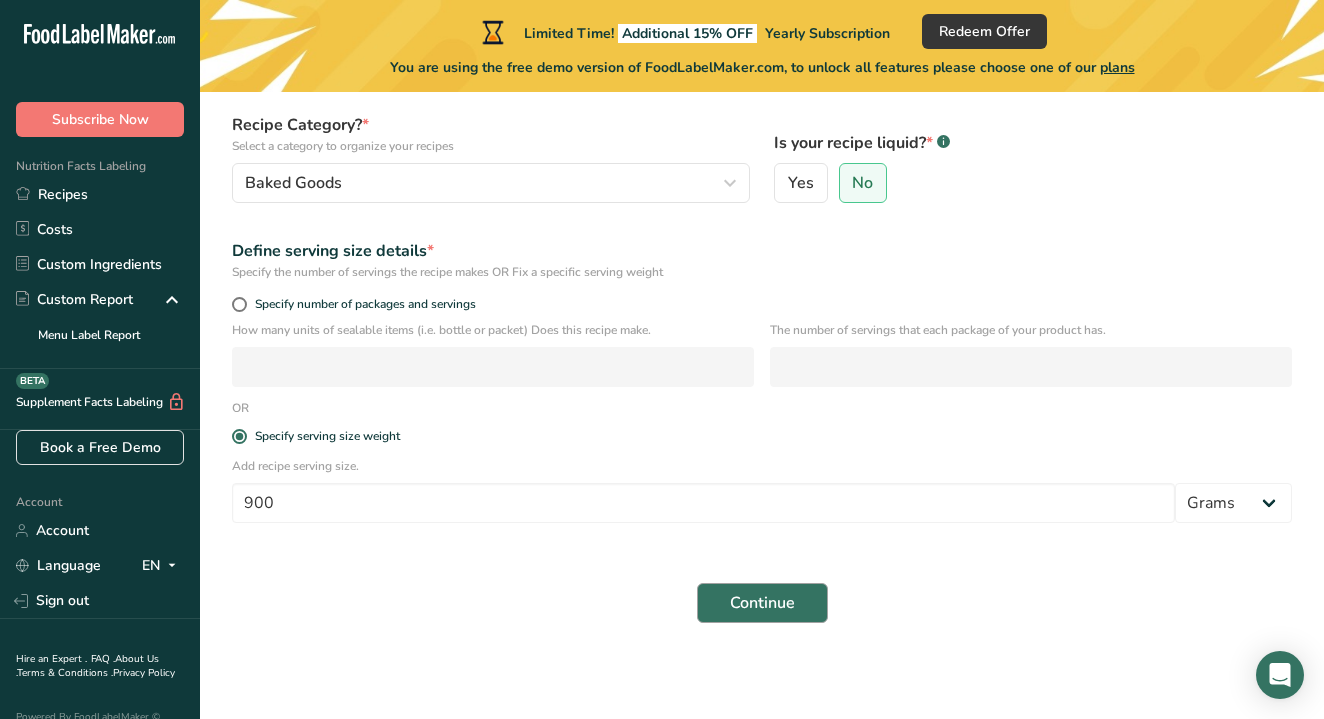 click on "Continue" at bounding box center [762, 603] 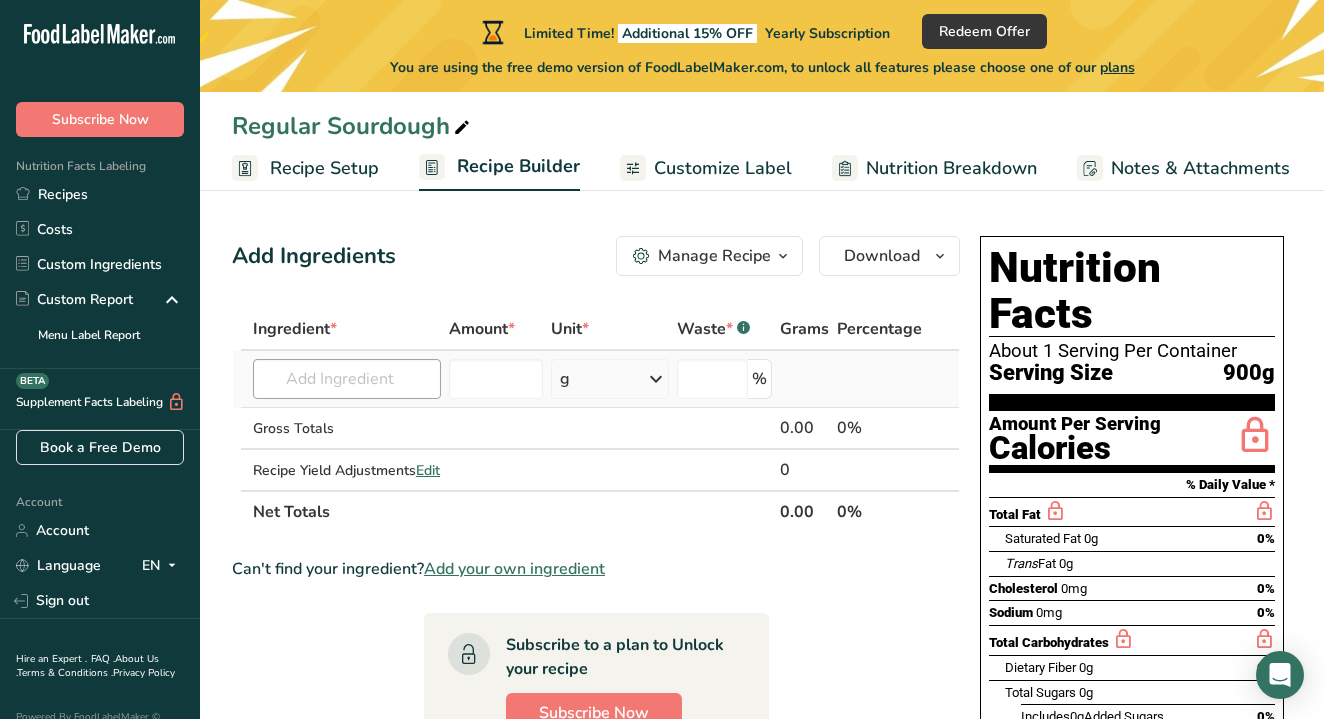 scroll, scrollTop: 0, scrollLeft: 0, axis: both 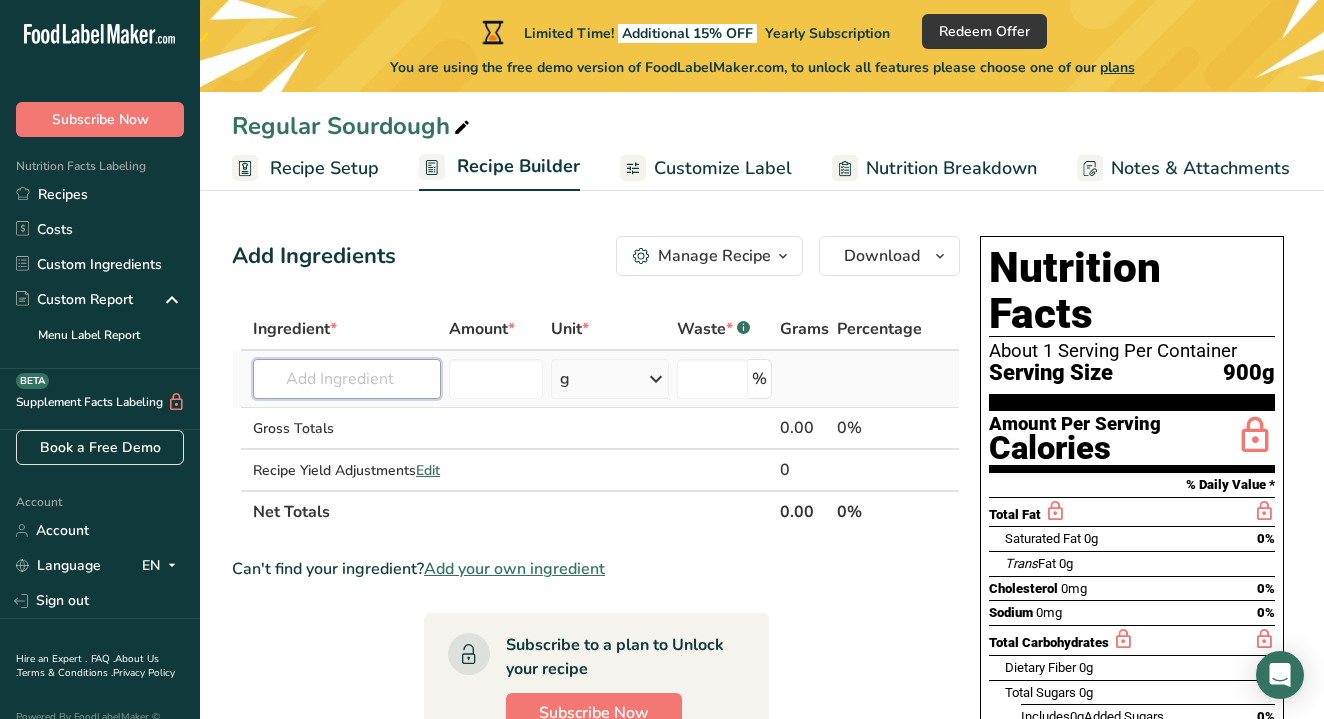 click at bounding box center (347, 379) 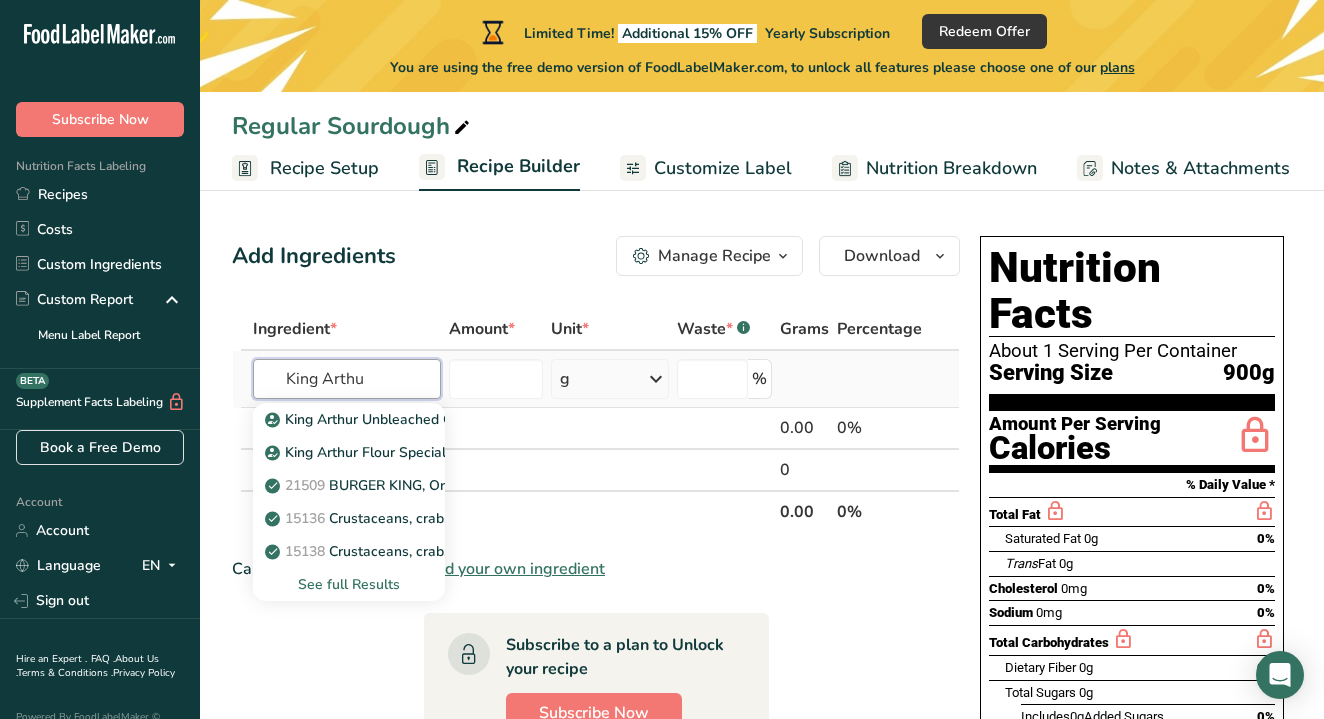 type on "King Arthur" 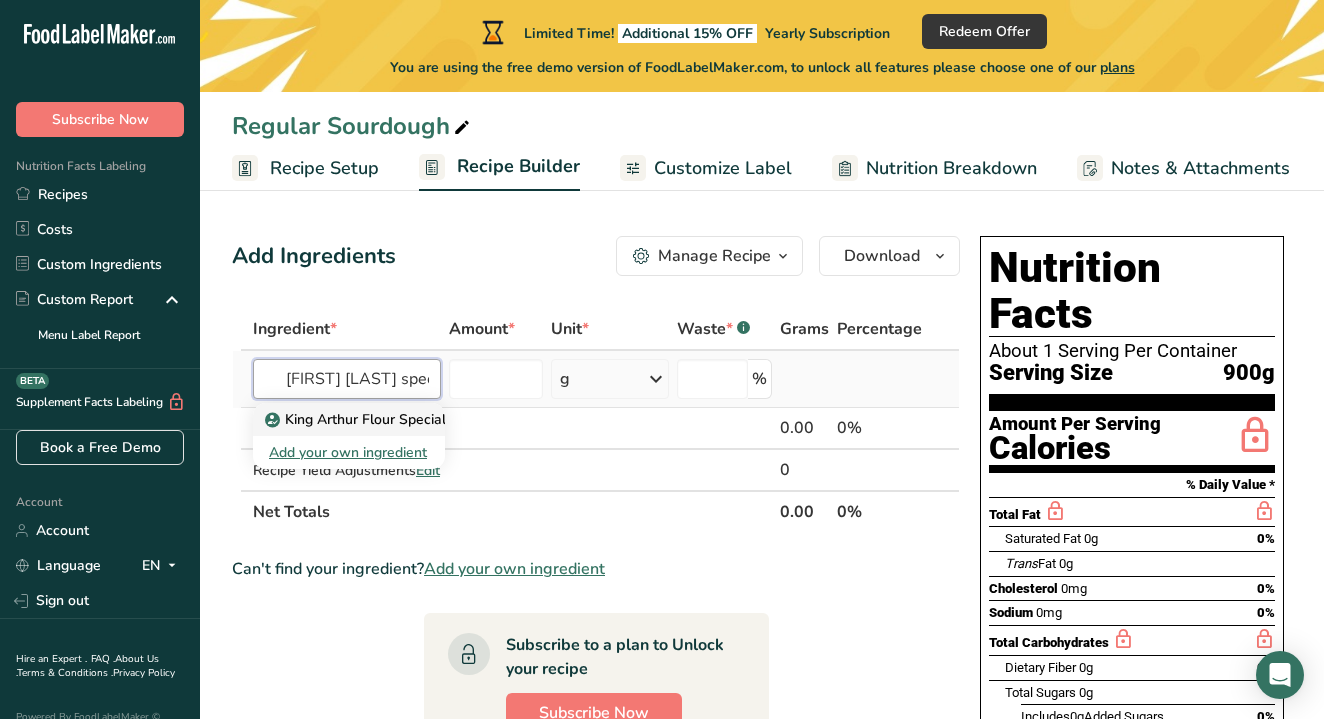 type on "[FIRST] [LAST] special pa" 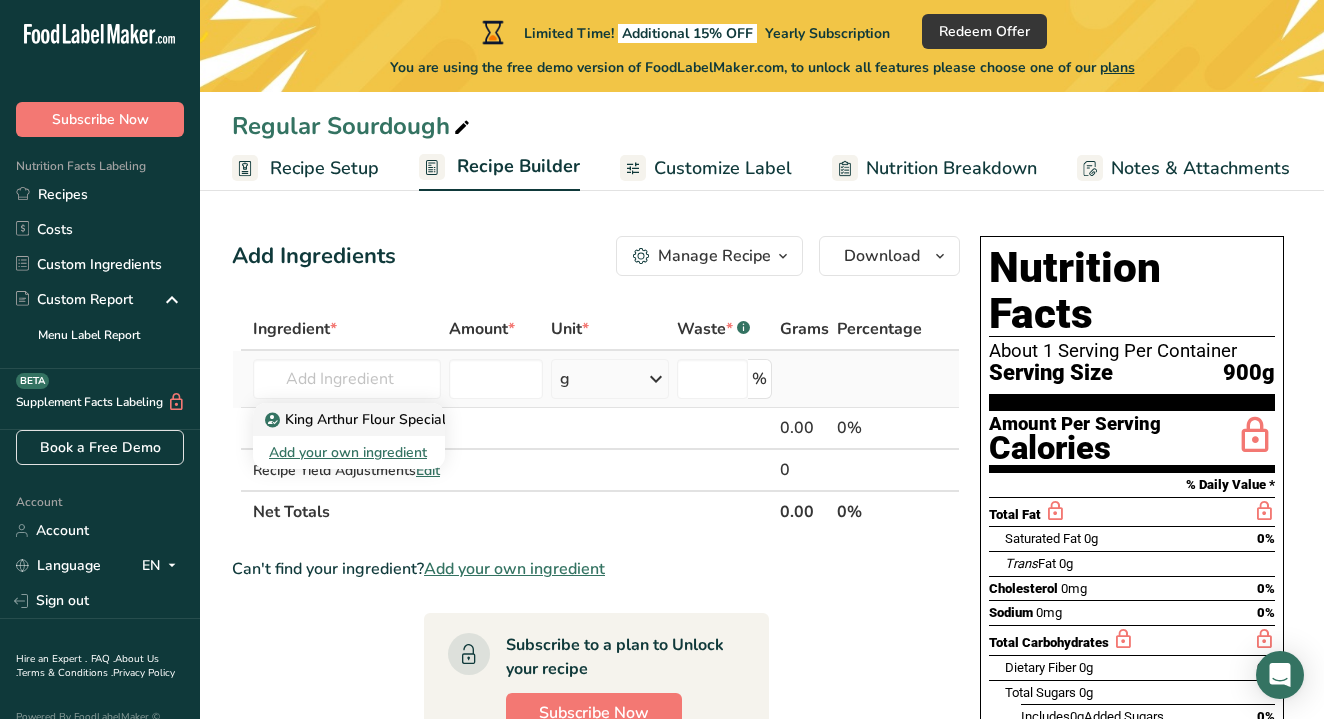 click on "King Arthur Flour Special Patent" at bounding box center (381, 419) 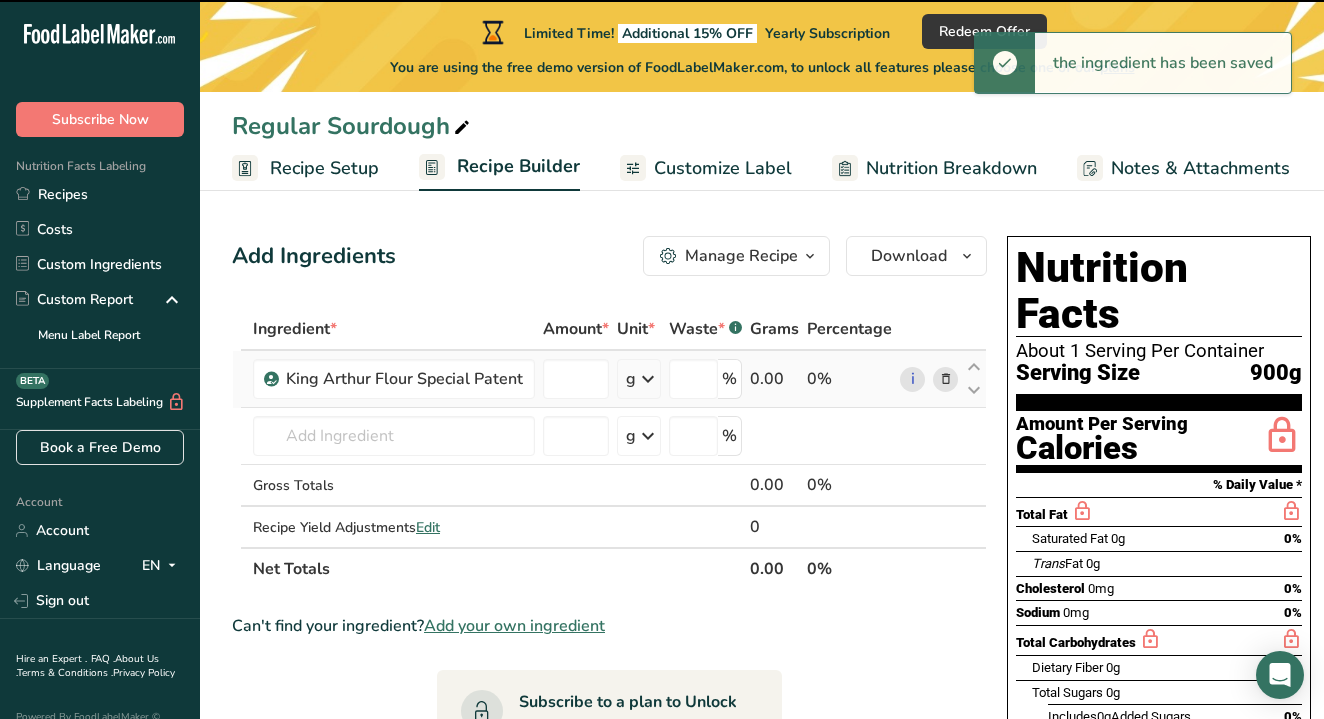 type on "0" 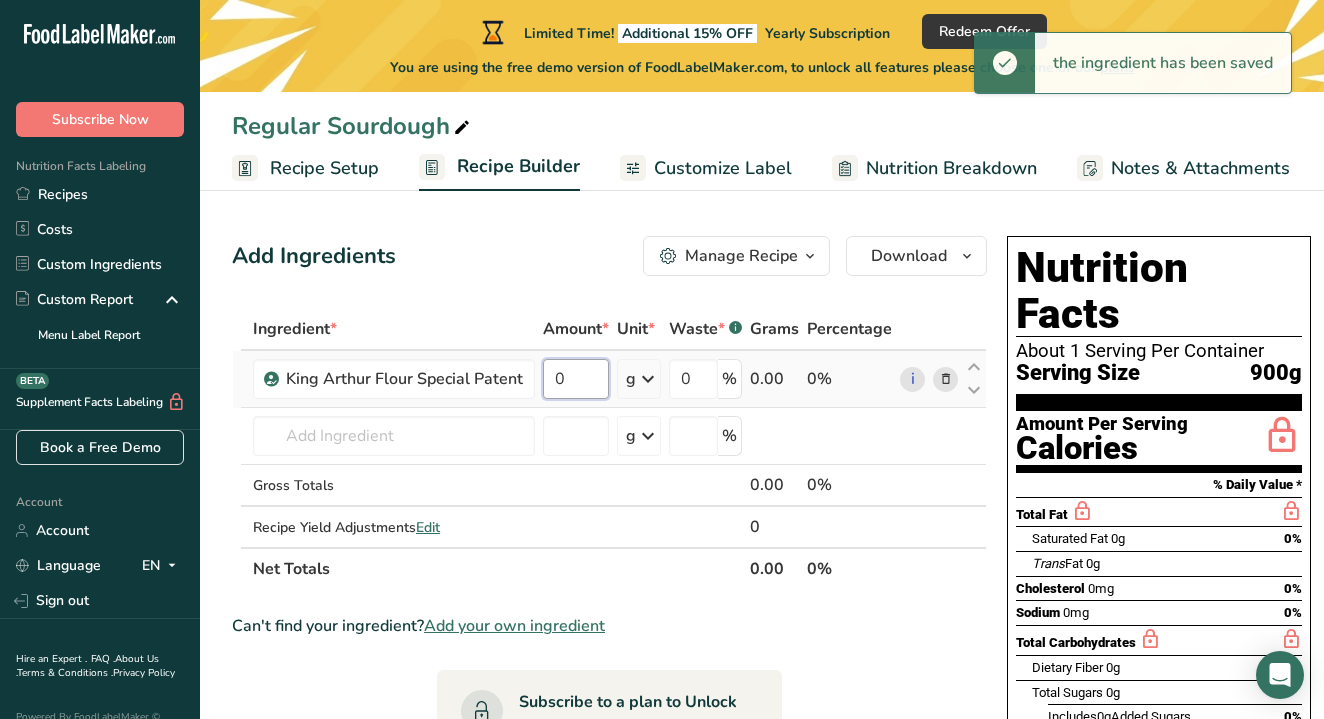 click on "0" at bounding box center (576, 379) 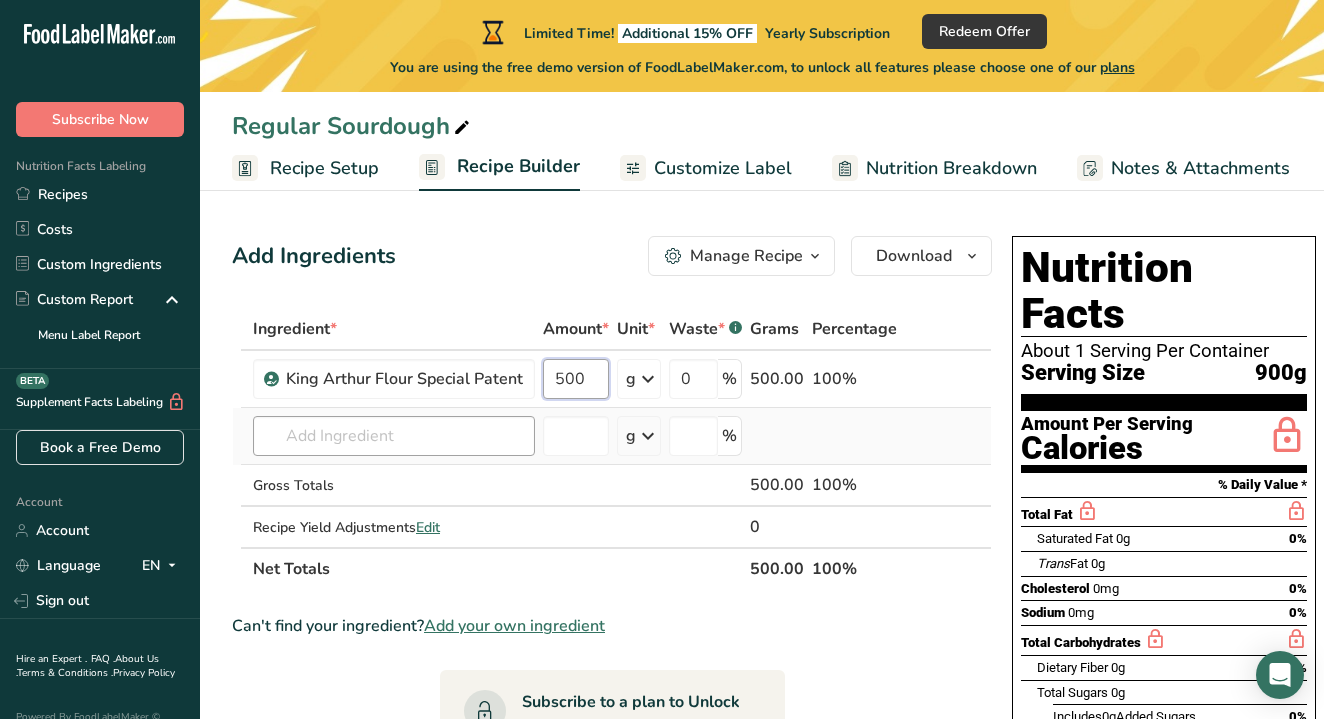 type on "500" 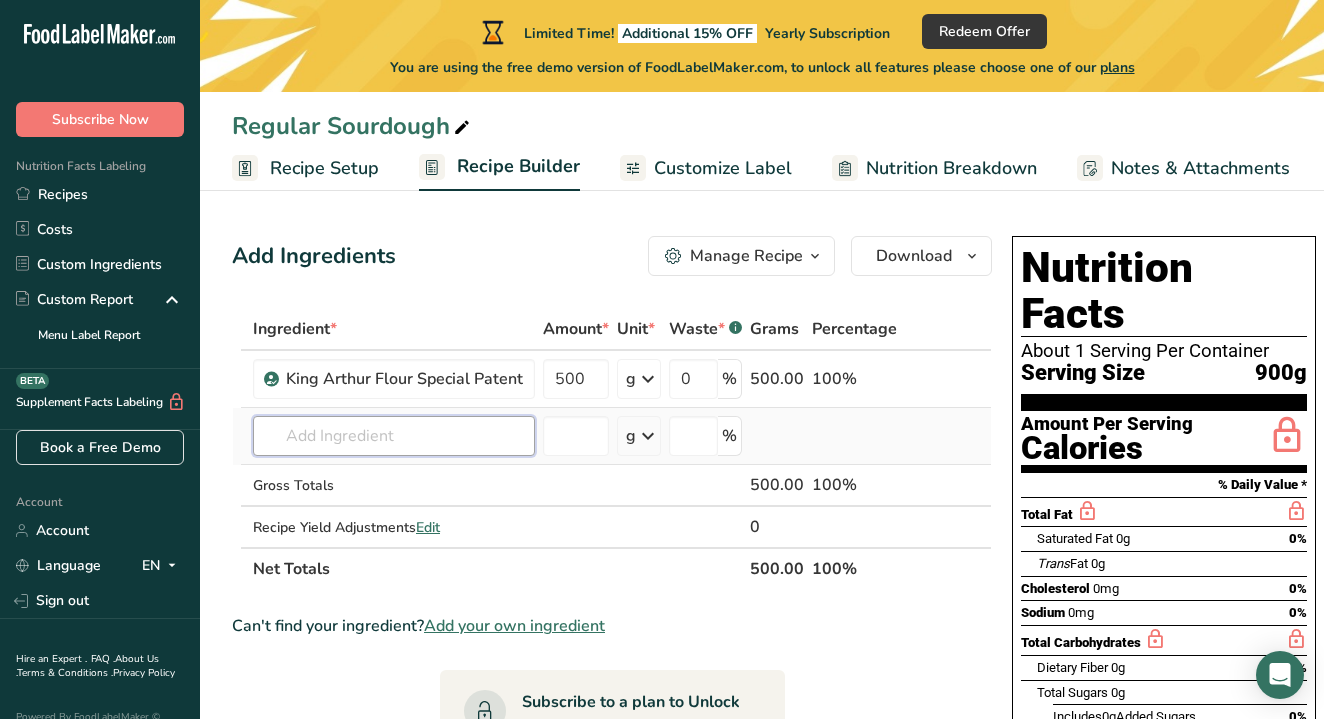 click on "Ingredient *
Amount *
Unit *
Waste *   .a-a{fill:#347362;}.b-a{fill:#fff;}          Grams
Percentage
[FIRST] [LAST] Flour Special Patent
500
g
Weight Units
g
kg
mg
See more
Volume Units
l
Volume units require a density conversion. If you know your ingredient's density enter it below. Otherwise, click on "RIA" our AI Regulatory bot - she will be able to help you
lb/ft3
g/cm3
Confirm
mL
Volume units require a density conversion. If you know your ingredient's density enter it below. Otherwise, click on "RIA" our AI Regulatory bot - she will be able to help you
fl oz" at bounding box center [612, 449] 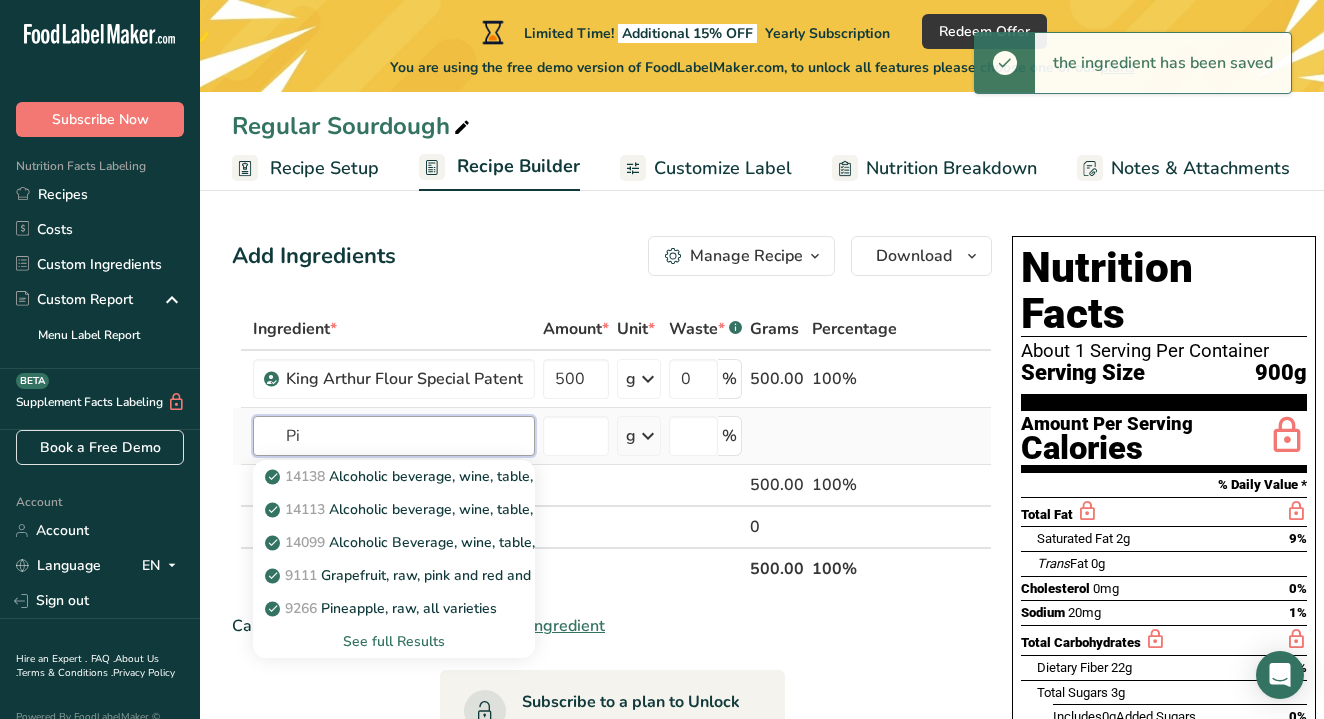 type on "P" 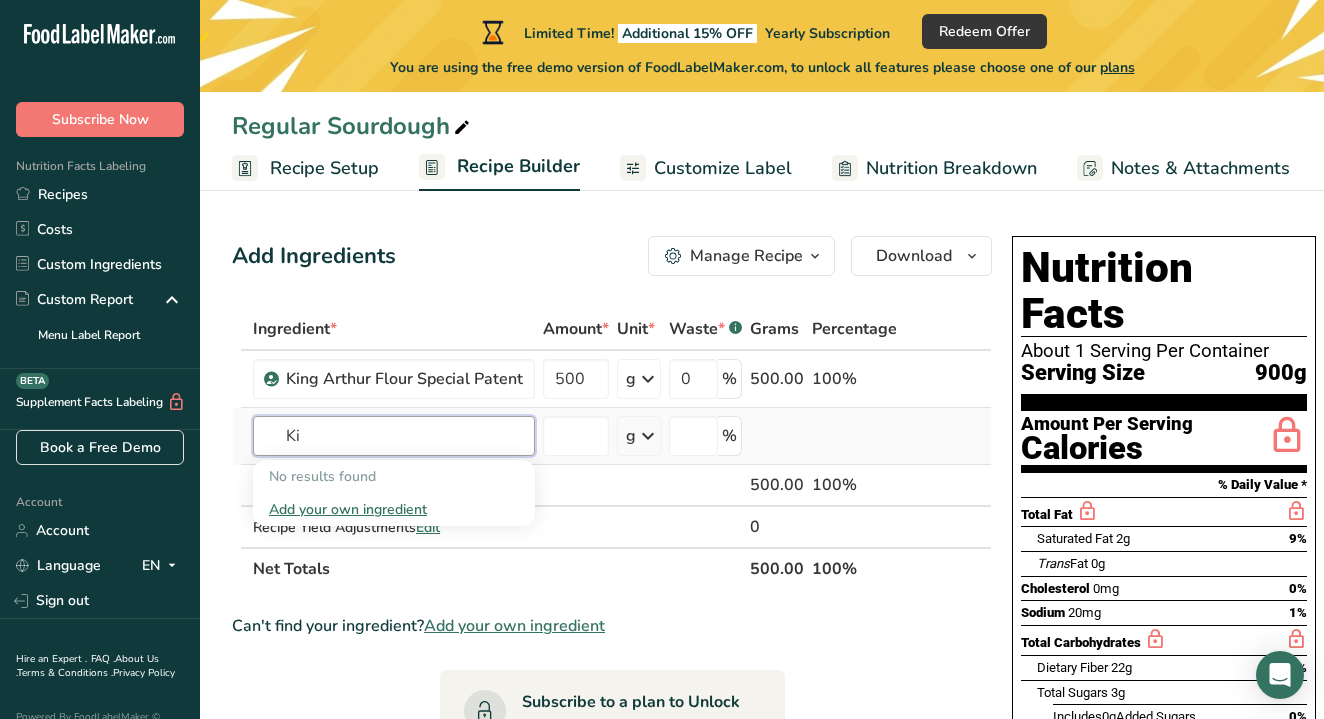 type on "K" 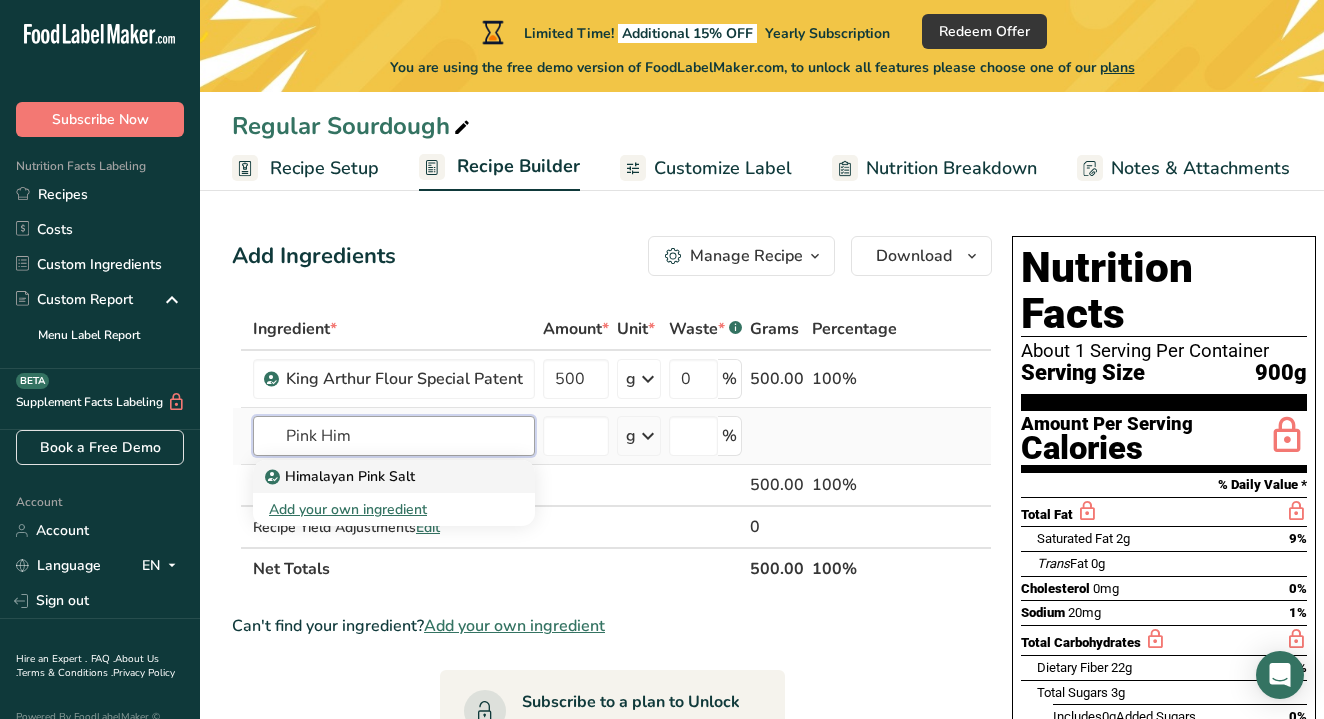 type on "Pink Him" 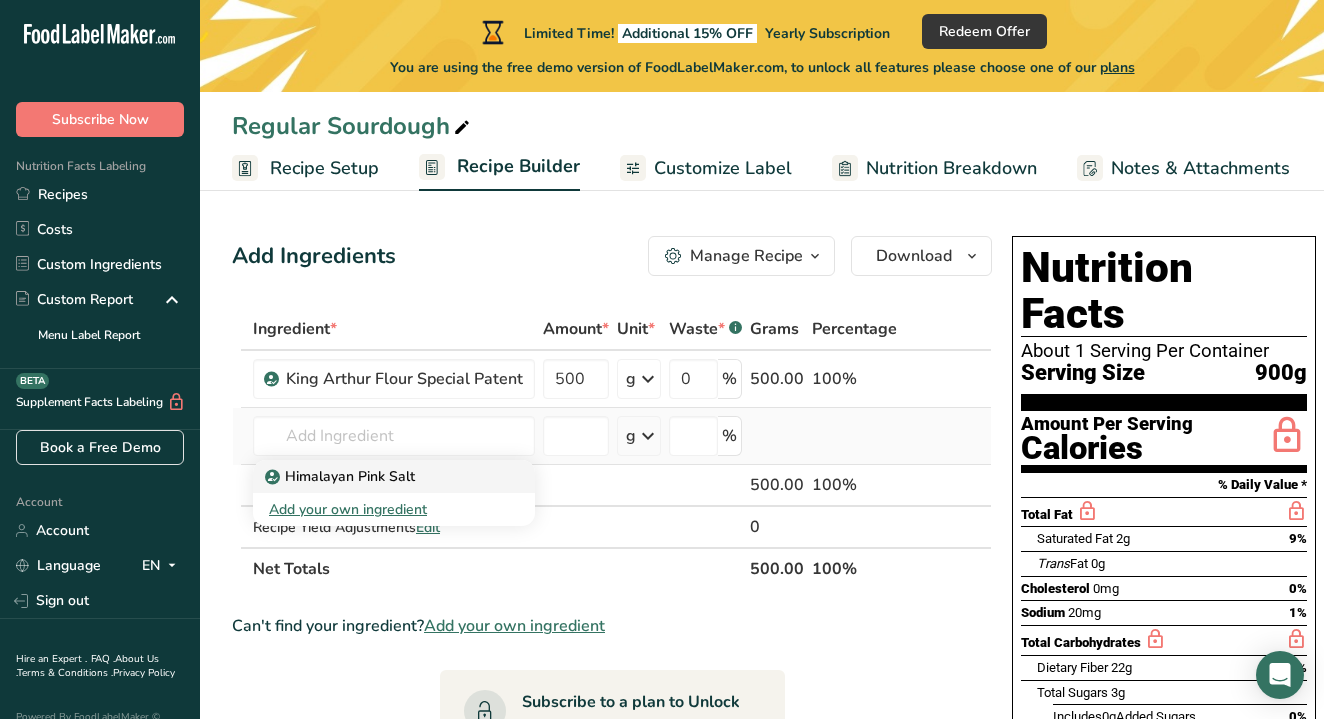 click on "Himalayan Pink Salt" at bounding box center [342, 476] 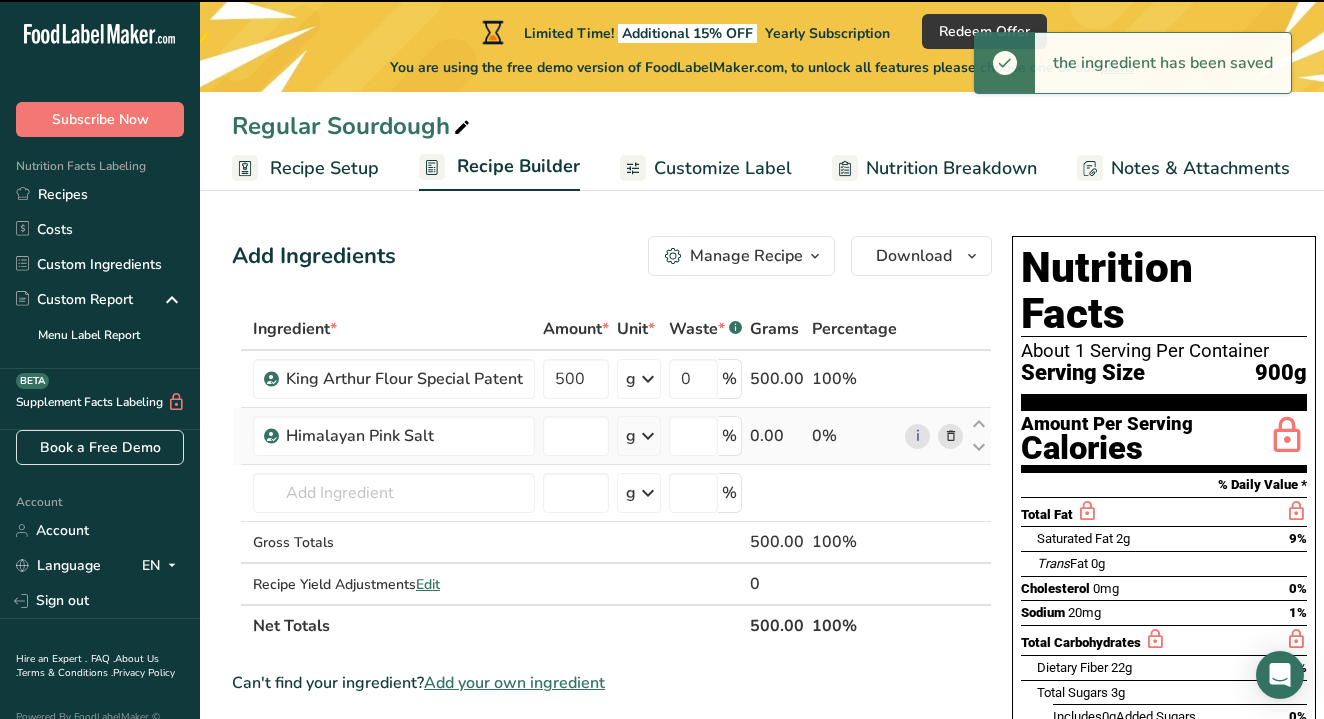 type on "0" 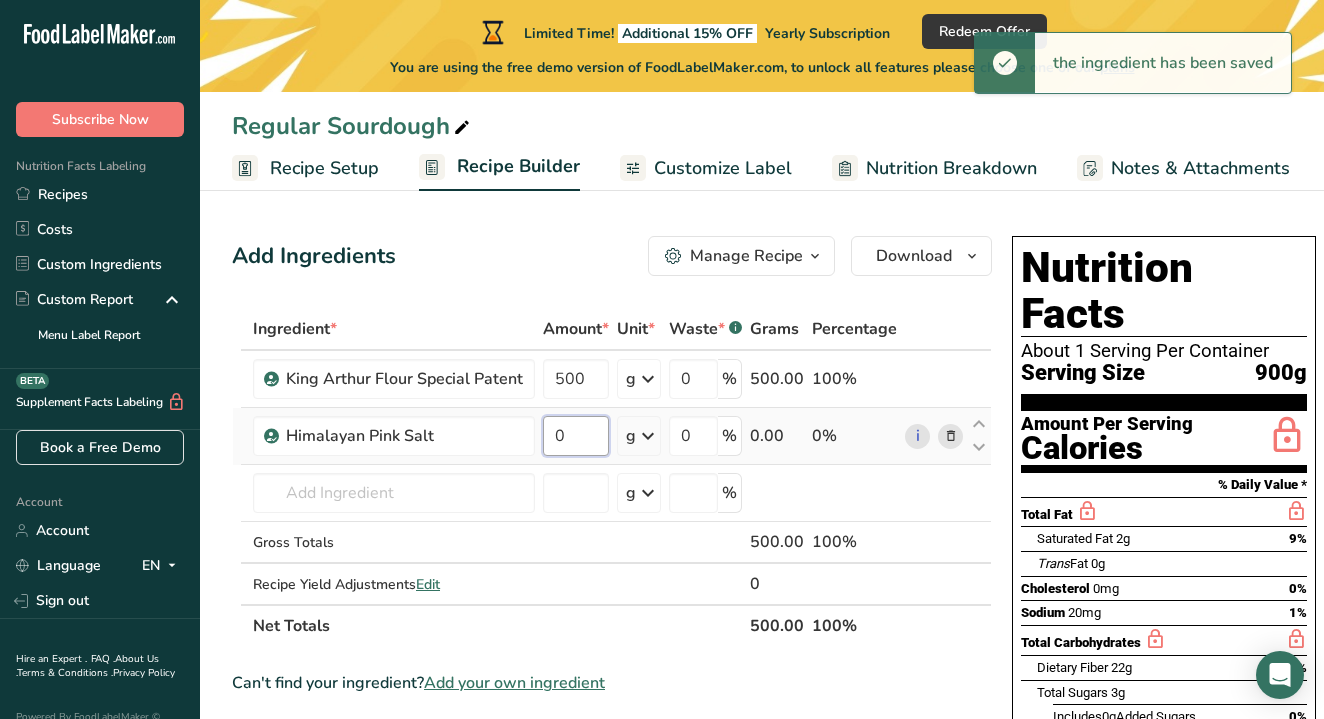 click on "0" at bounding box center (576, 436) 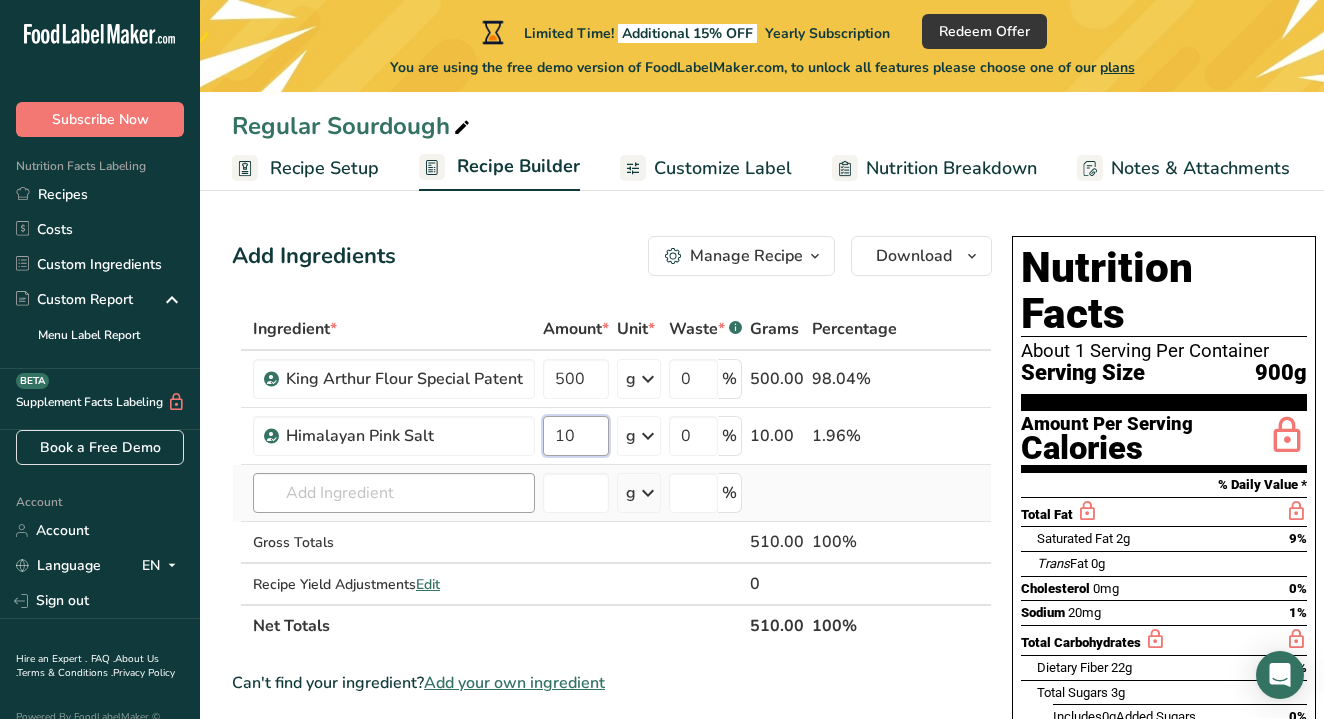type on "10" 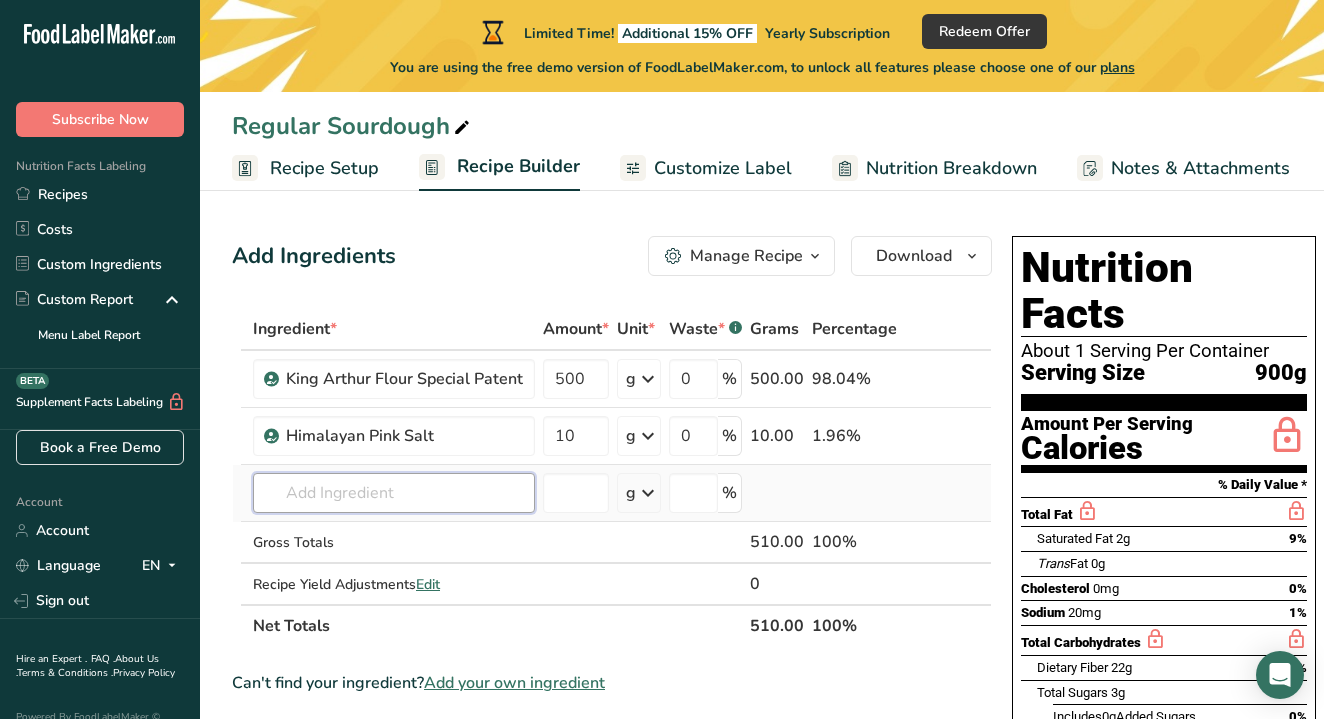 click on "Ingredient *
Amount *
Unit *
Waste *   .a-a{fill:#347362;}.b-a{fill:#fff;}          Grams
Percentage
[FIRST] [LAST] Flour Special Patent
500
g
Weight Units
g
kg
mg
See more
Volume Units
l
Volume units require a density conversion. If you know your ingredient's density enter it below. Otherwise, click on "RIA" our AI Regulatory bot - she will be able to help you
lb/ft3
g/cm3
Confirm
mL
Volume units require a density conversion. If you know your ingredient's density enter it below. Otherwise, click on "RIA" our AI Regulatory bot - she will be able to help you
fl oz" at bounding box center (612, 477) 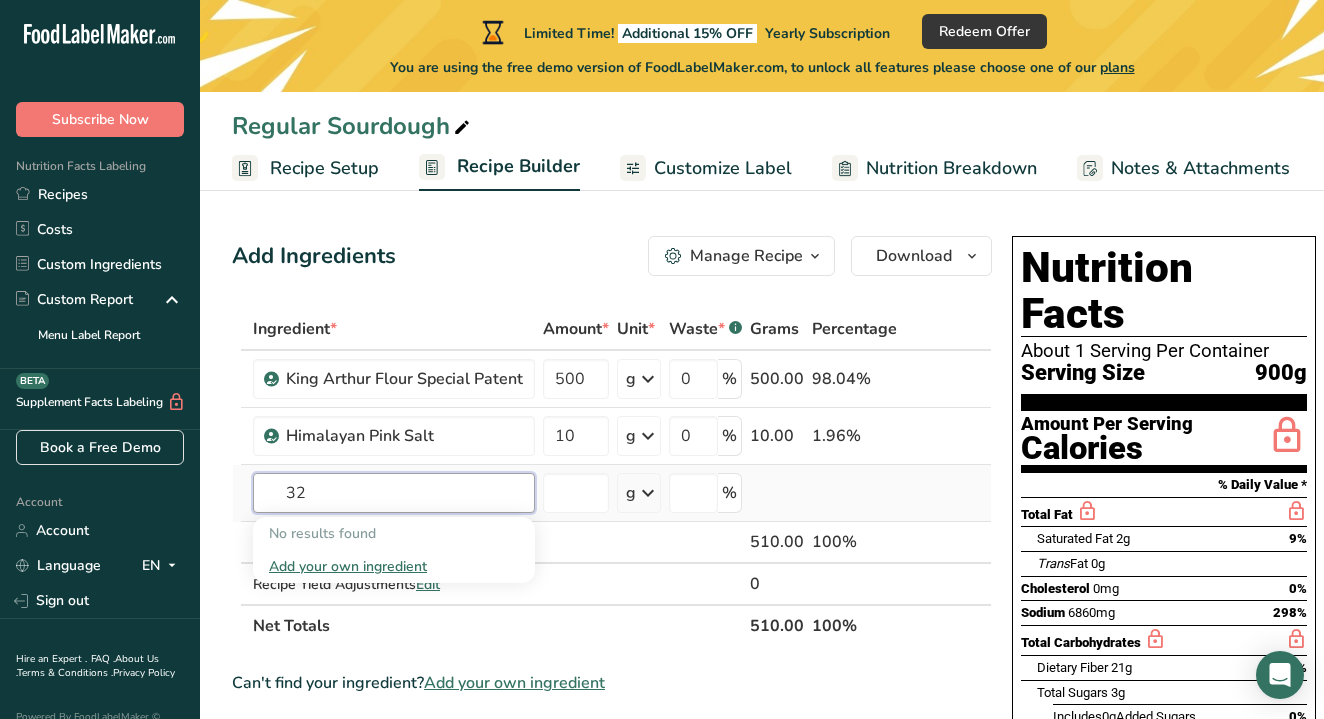 type on "3" 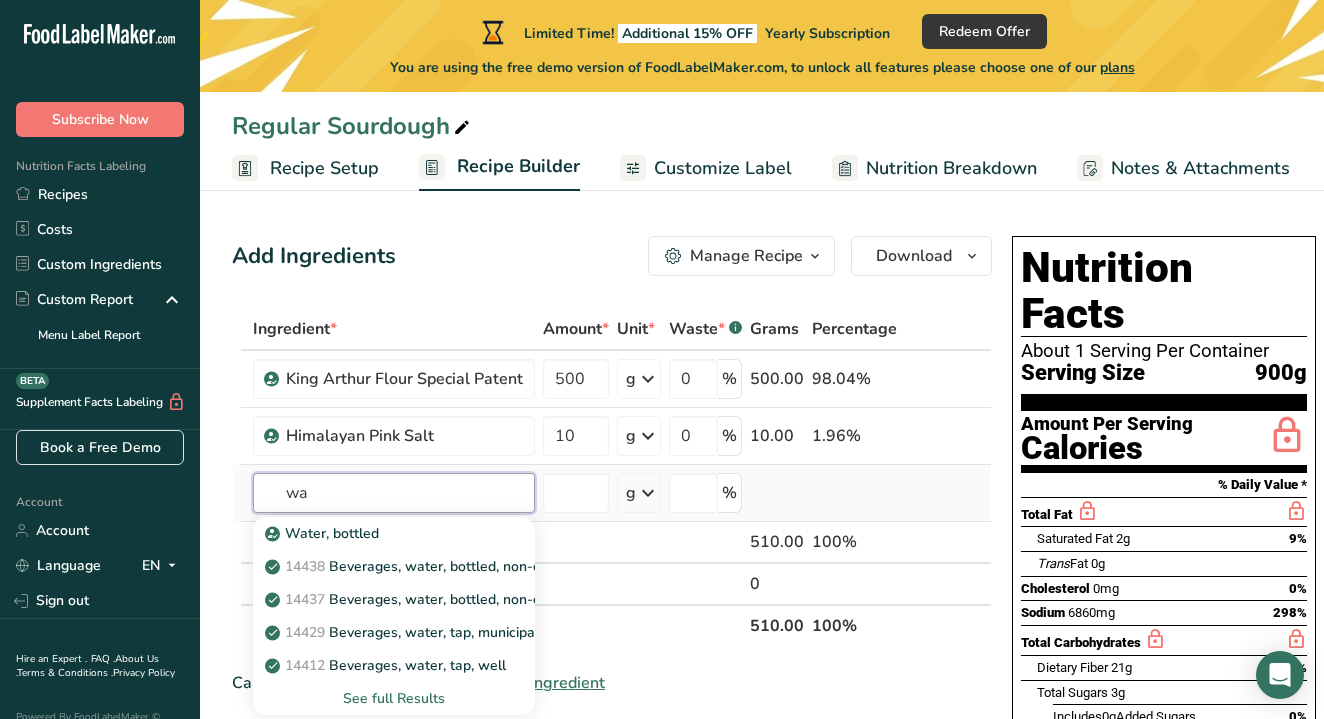 type on "w" 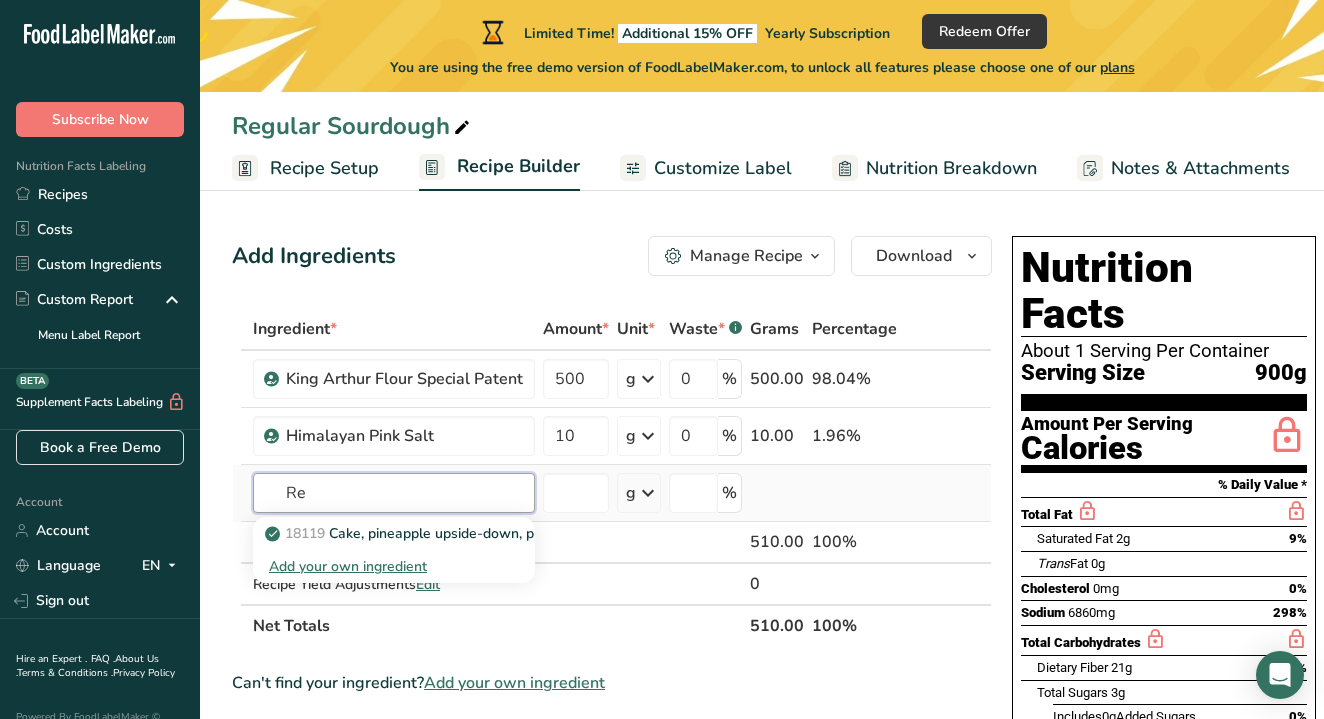 type on "R" 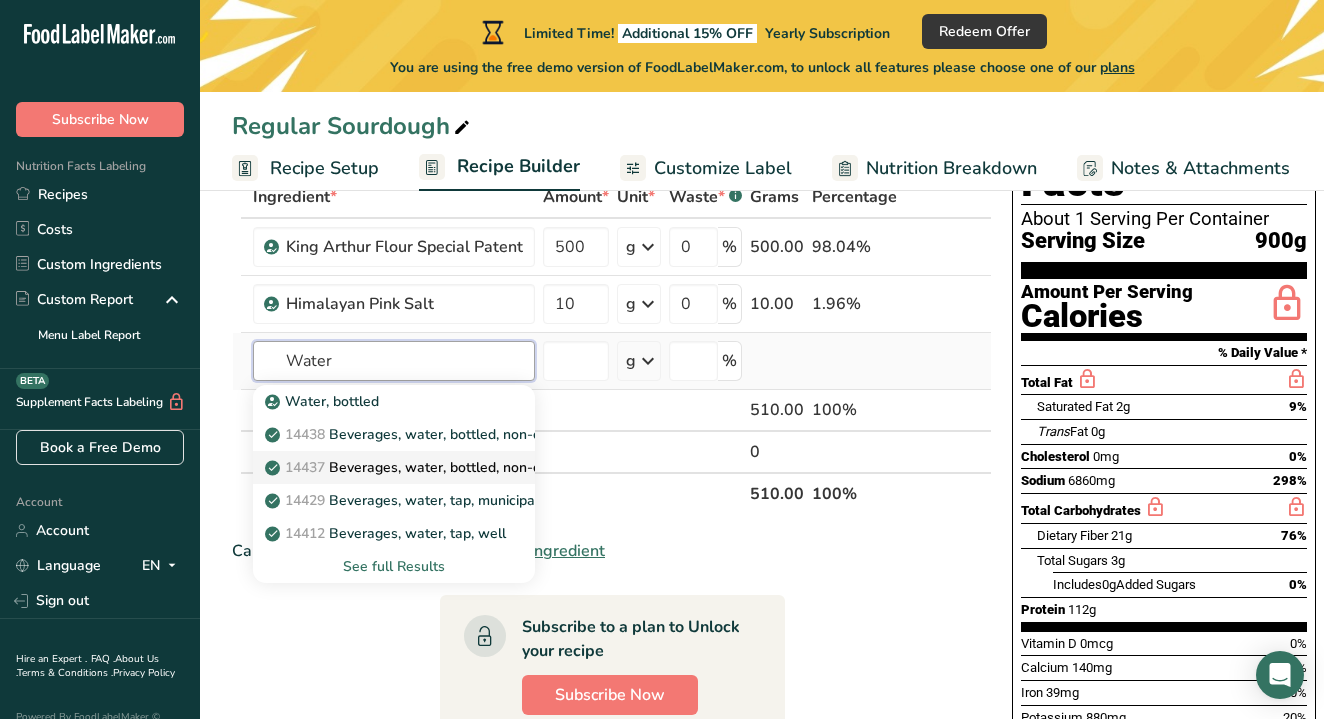 scroll, scrollTop: 135, scrollLeft: 0, axis: vertical 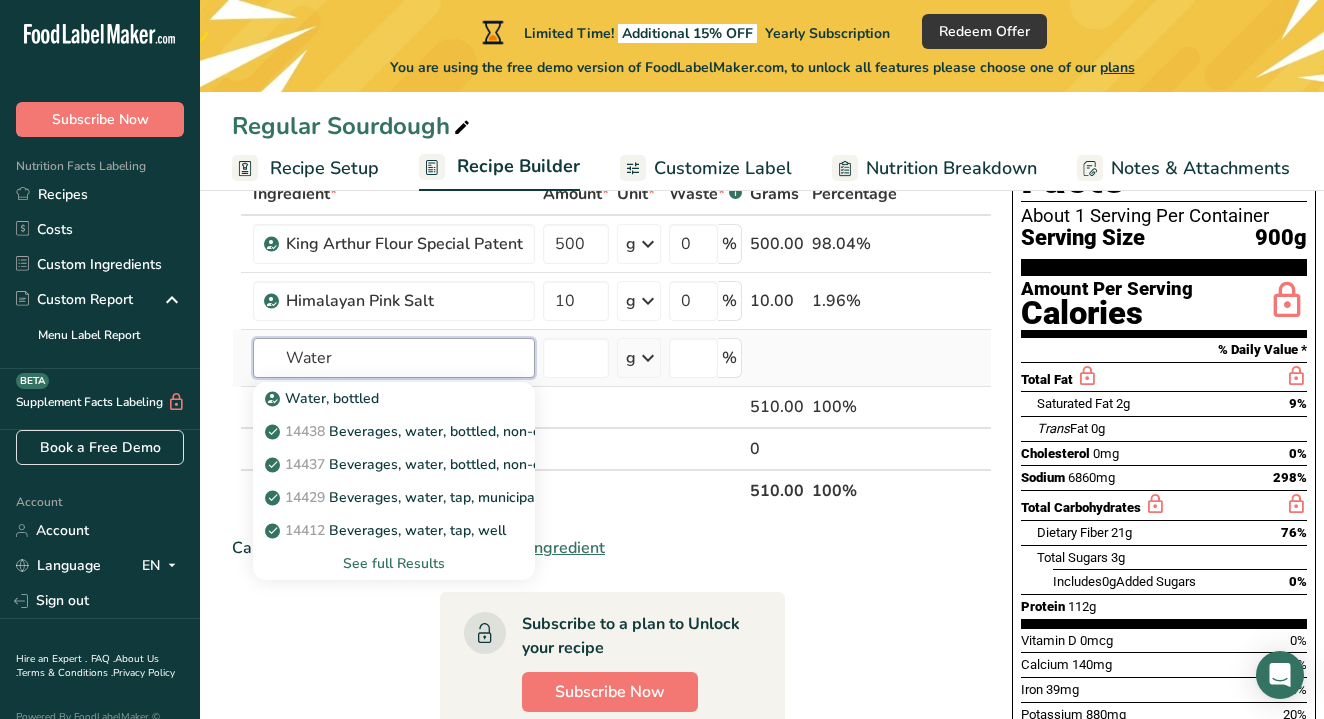 type on "Water" 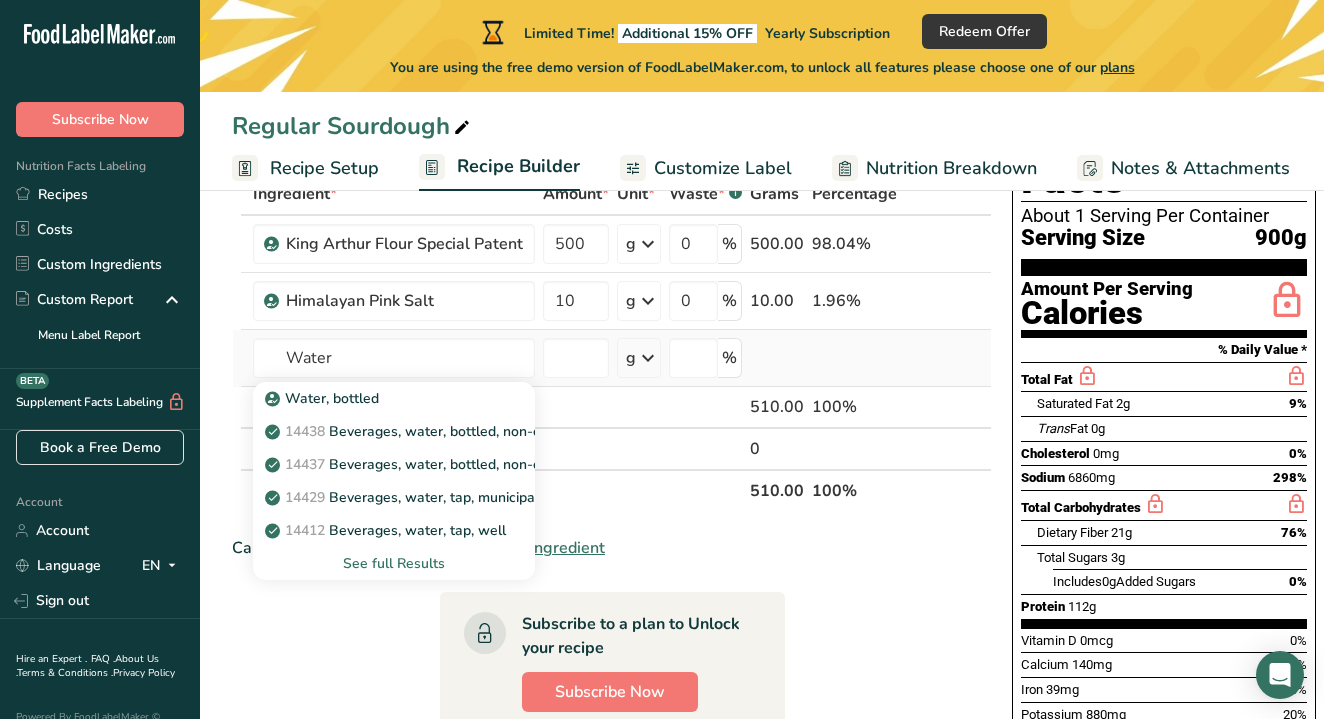 type 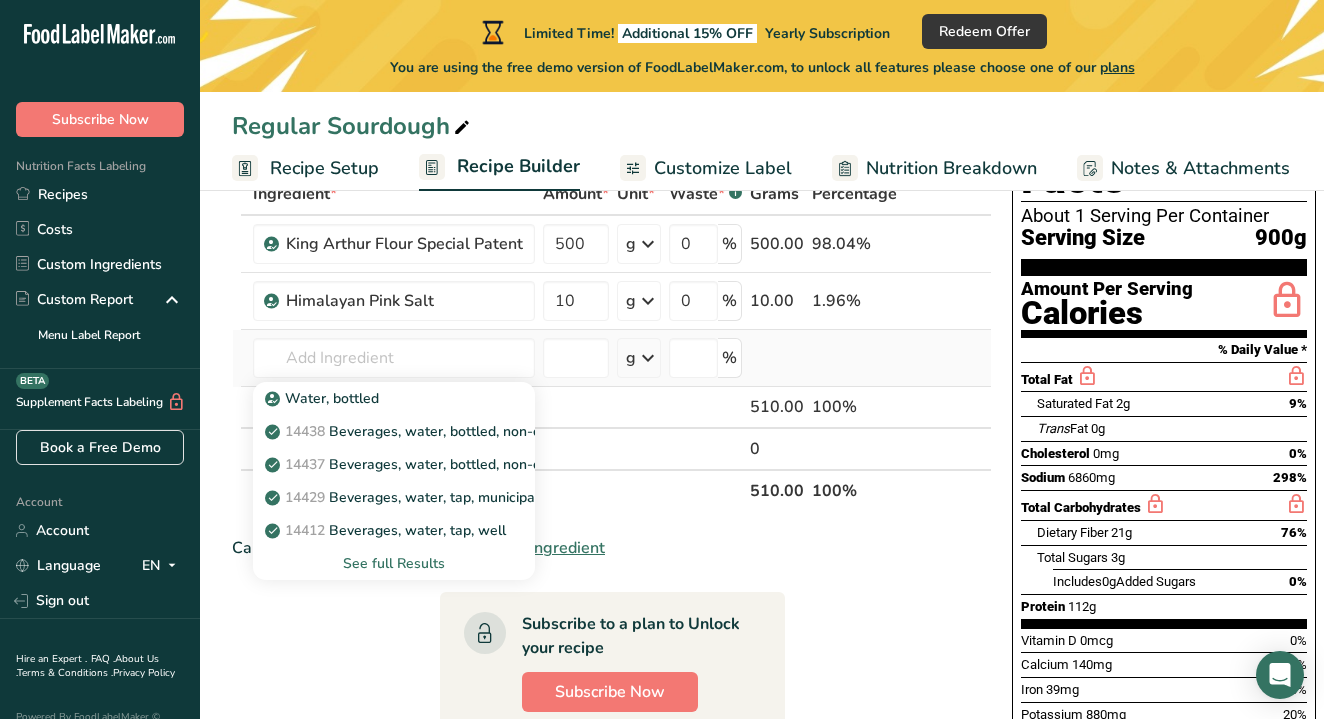 click on "See full Results" at bounding box center [394, 563] 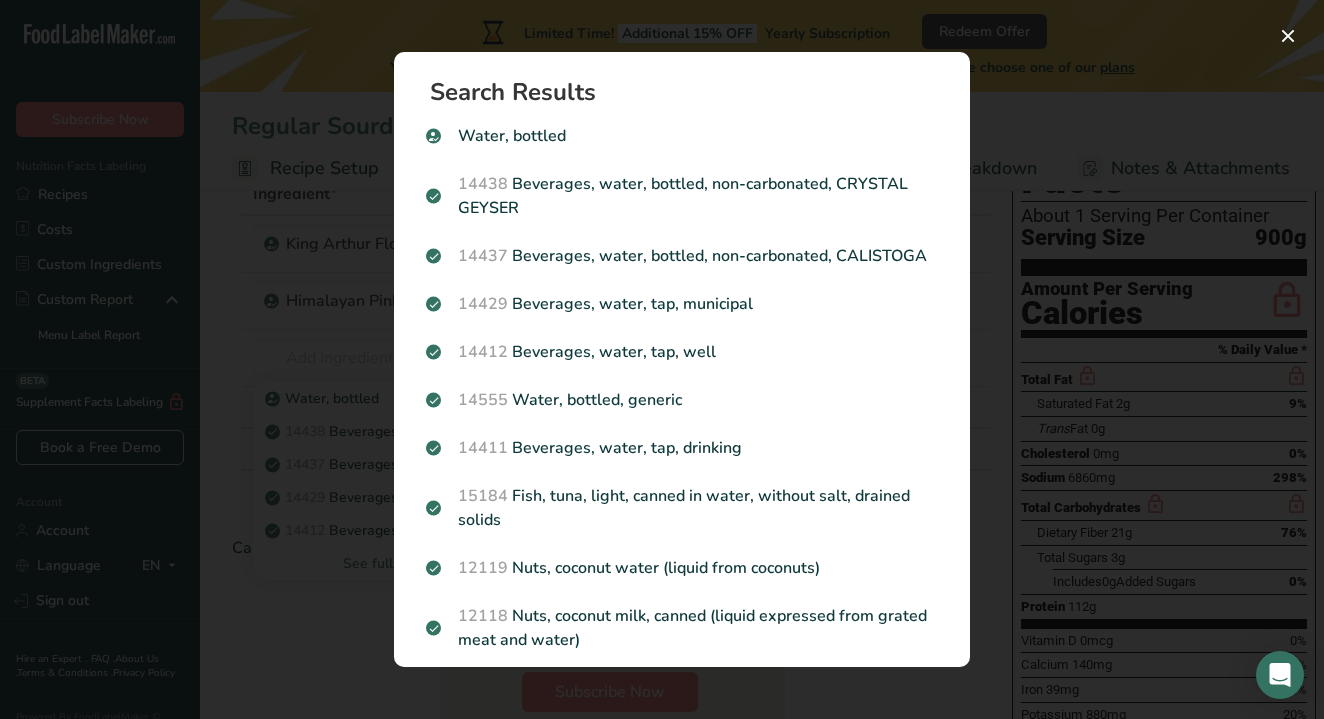 scroll, scrollTop: 0, scrollLeft: 0, axis: both 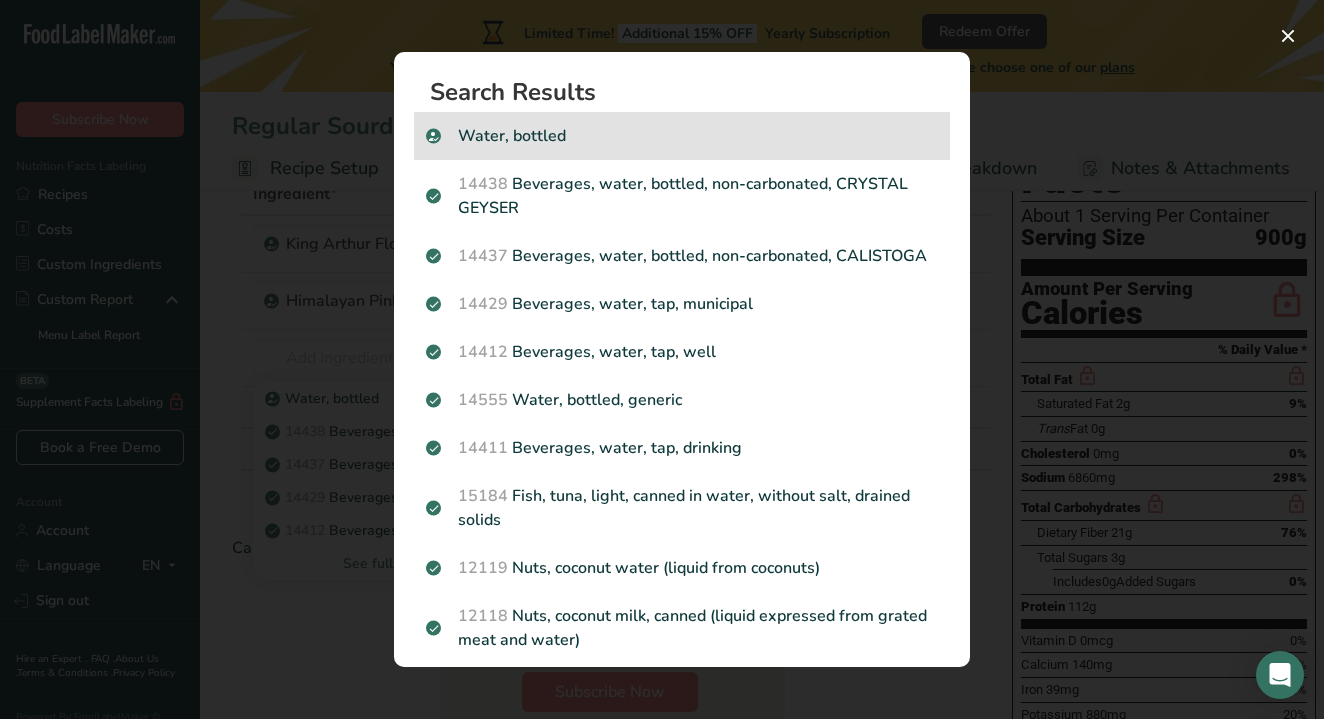 click on "Water, bottled" at bounding box center [682, 136] 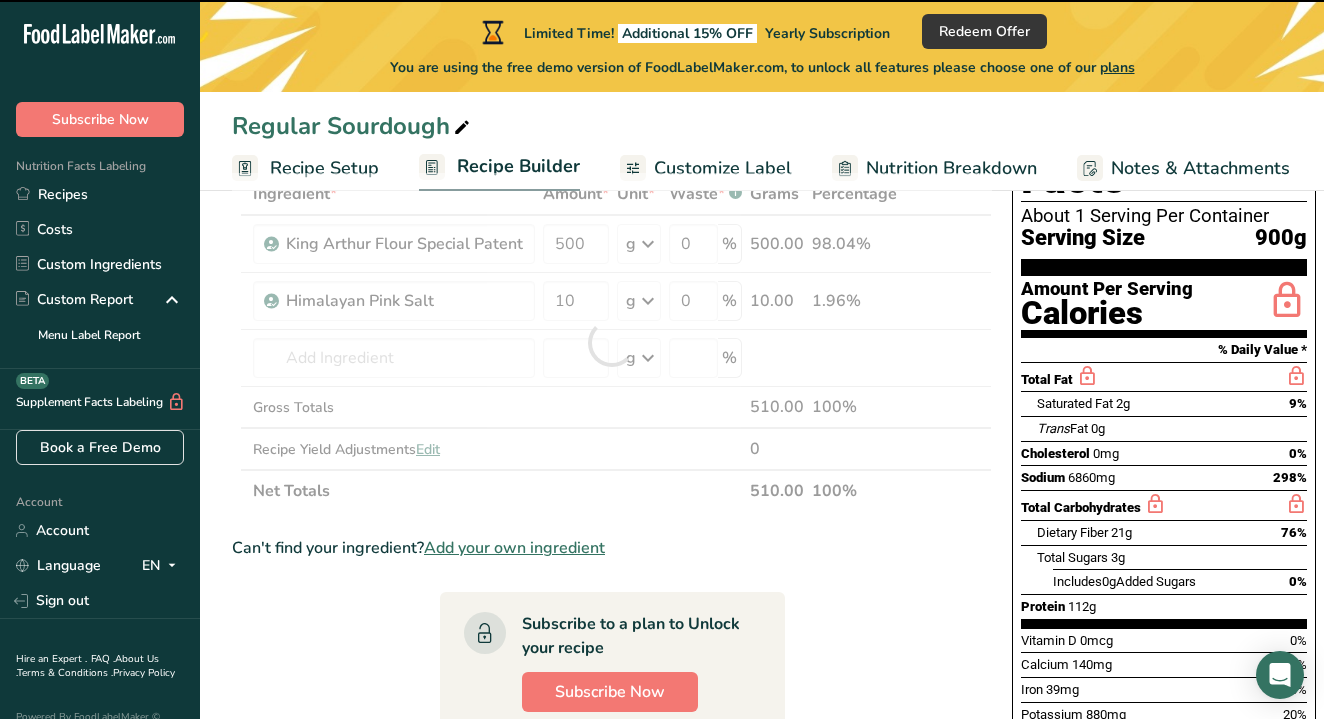 type on "0" 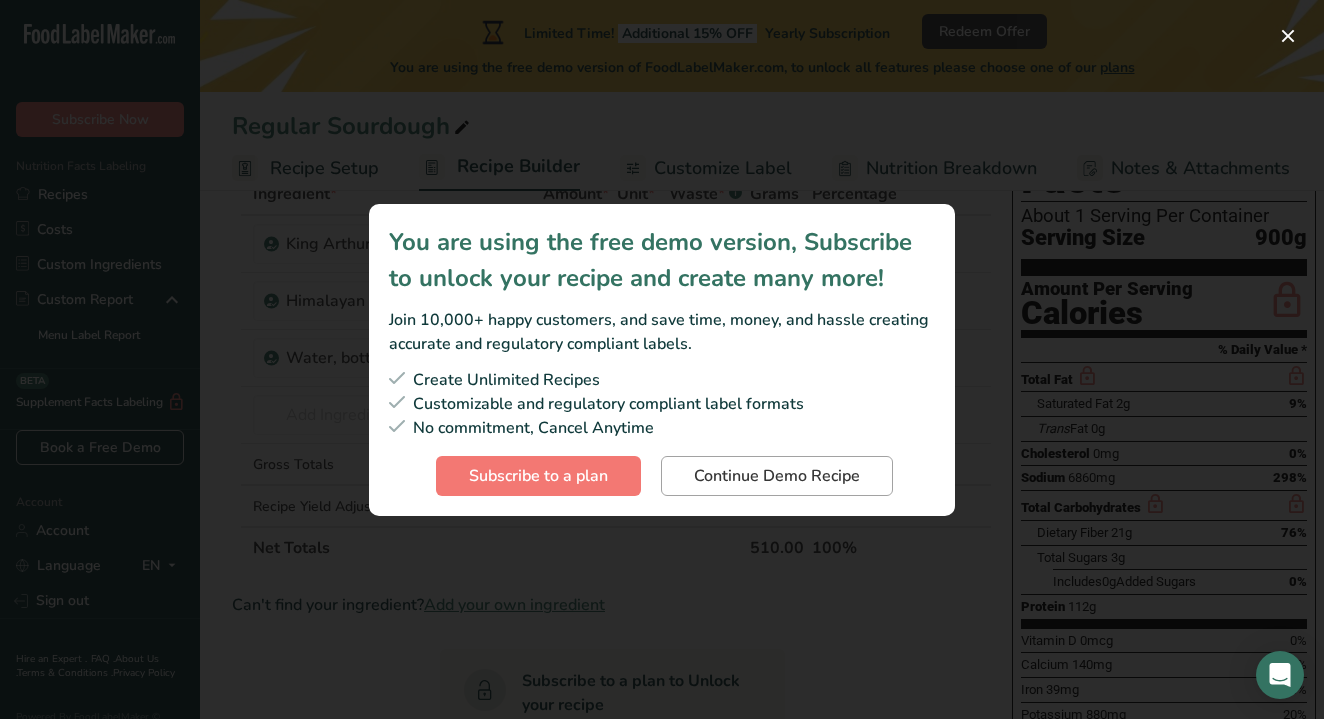 click on "Continue Demo Recipe" at bounding box center (777, 476) 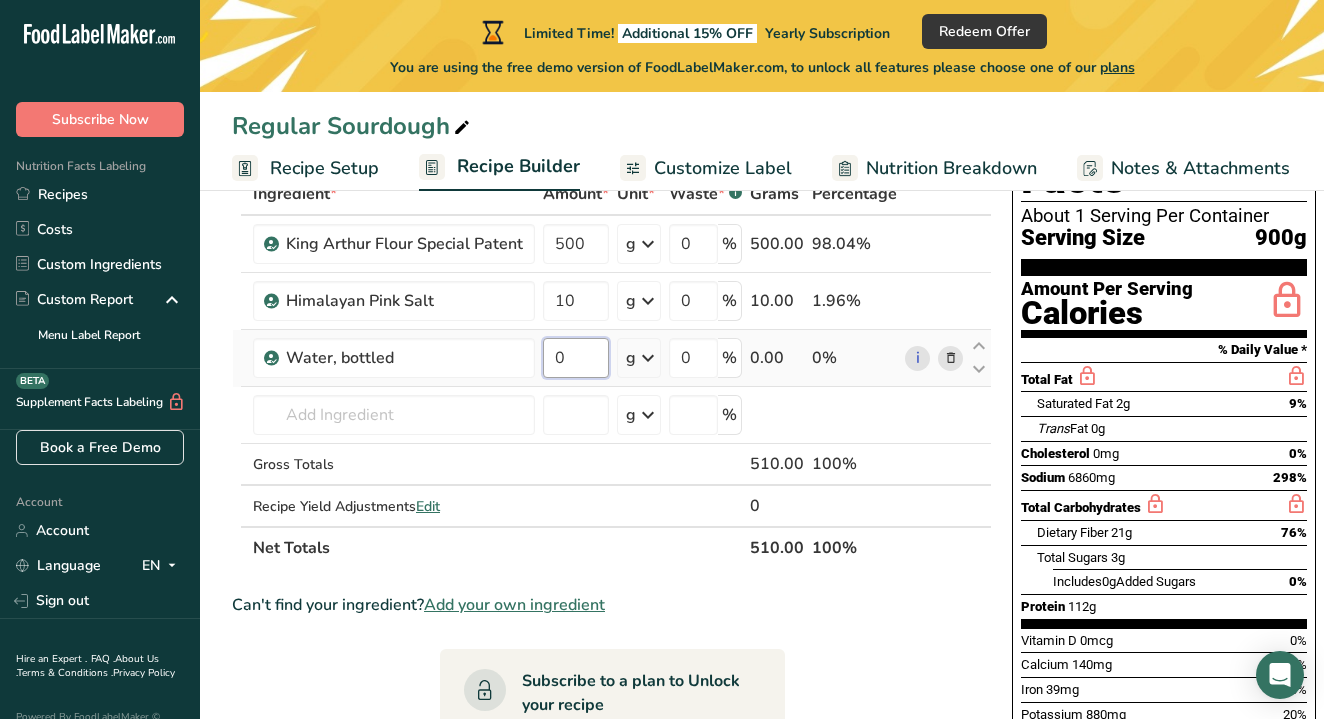 click on "0" at bounding box center [576, 358] 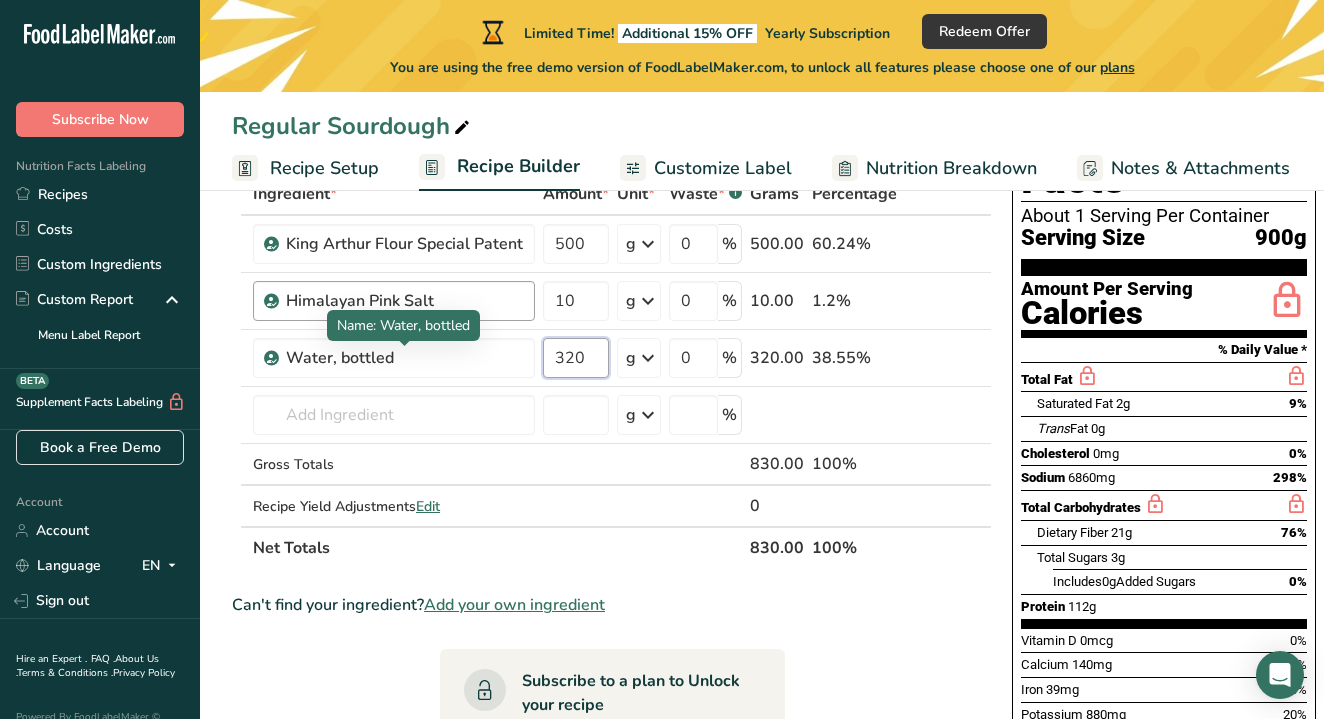 type on "320" 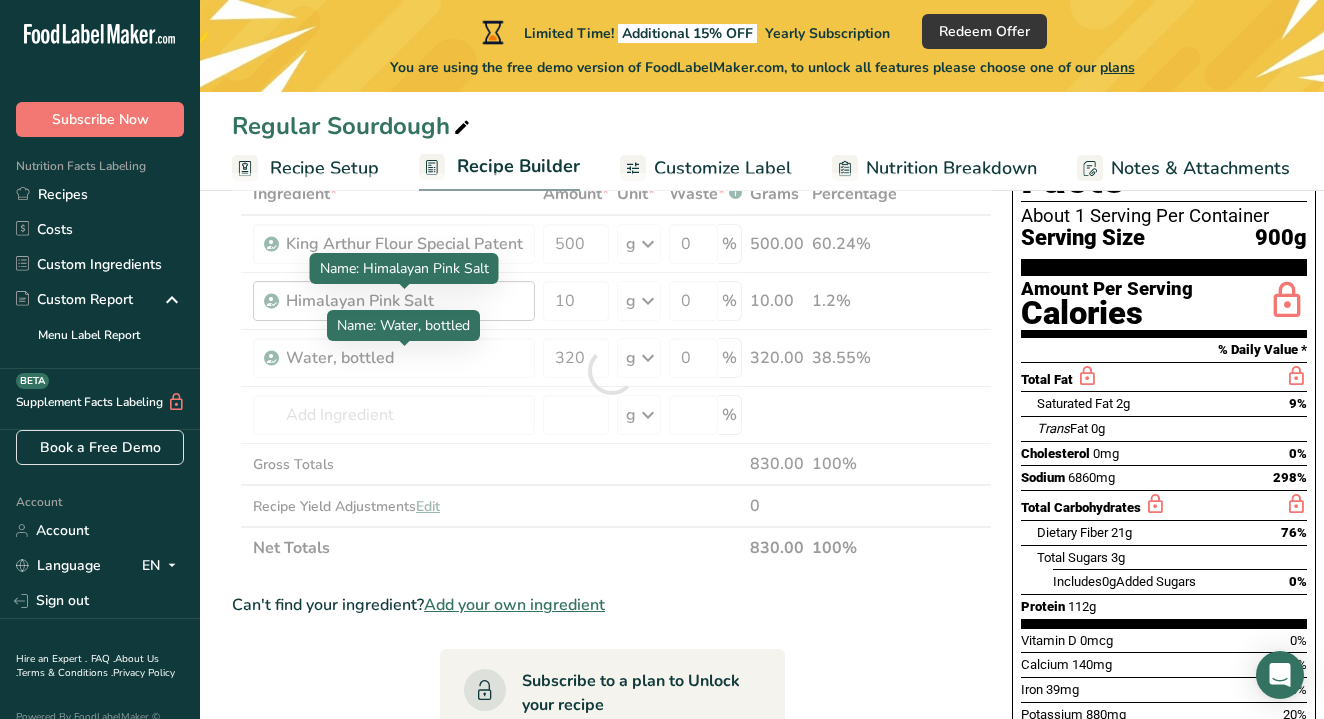 click on "Ingredient *
Amount *
Unit *
Waste *   .a-a{fill:#347362;}.b-a{fill:#fff;}          Grams
Percentage
[FIRST] [LAST] Flour Special Patent
500
g
Weight Units
g
kg
mg
See more
Volume Units
l
Volume units require a density conversion. If you know your ingredient's density enter it below. Otherwise, click on "RIA" our AI Regulatory bot - she will be able to help you
lb/ft3
g/cm3
Confirm
mL
Volume units require a density conversion. If you know your ingredient's density enter it below. Otherwise, click on "RIA" our AI Regulatory bot - she will be able to help you
fl oz" at bounding box center (612, 371) 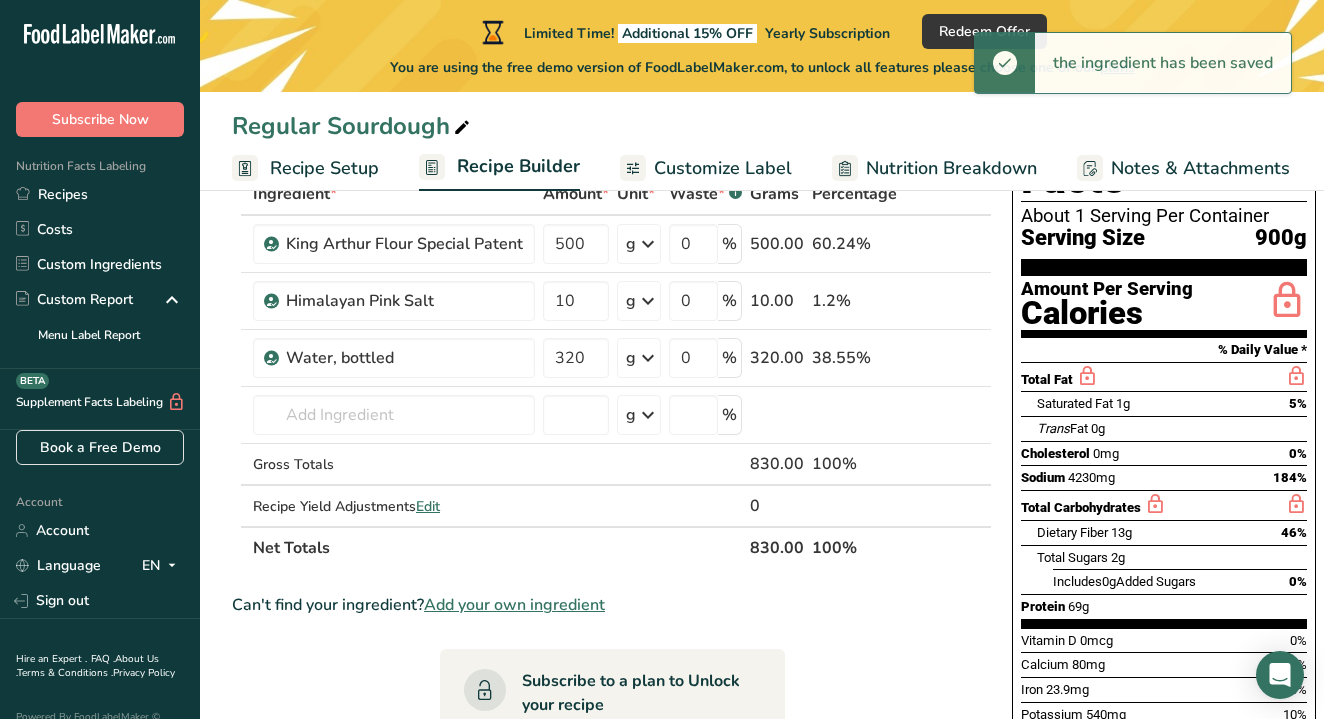 click on "Net Totals" at bounding box center [497, 547] 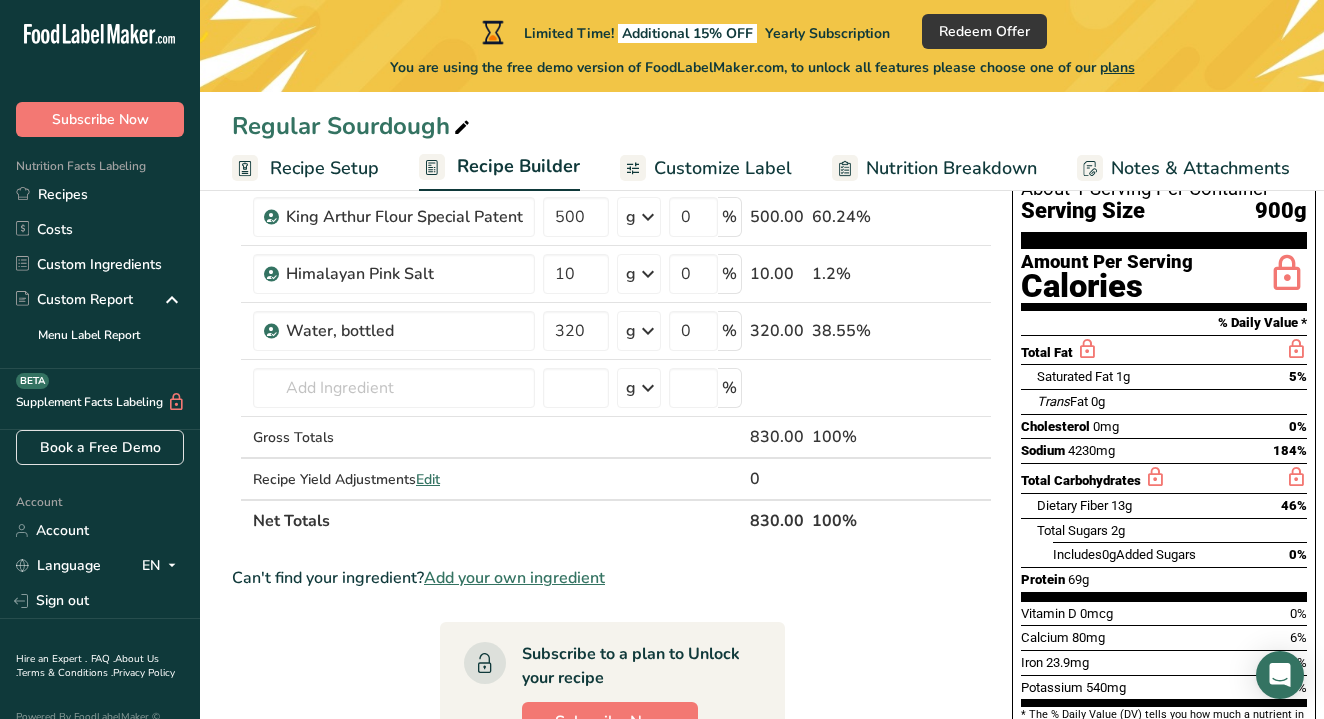 scroll, scrollTop: 160, scrollLeft: 0, axis: vertical 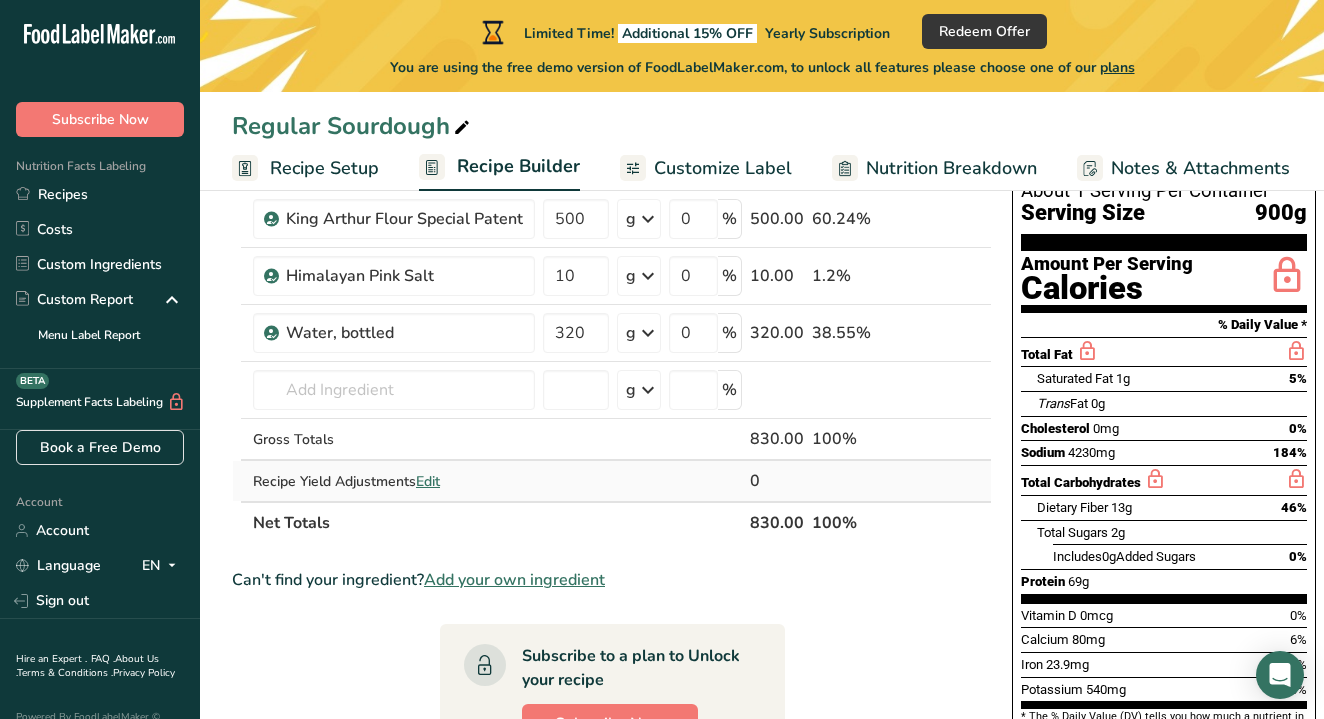 click on "Edit" at bounding box center (428, 481) 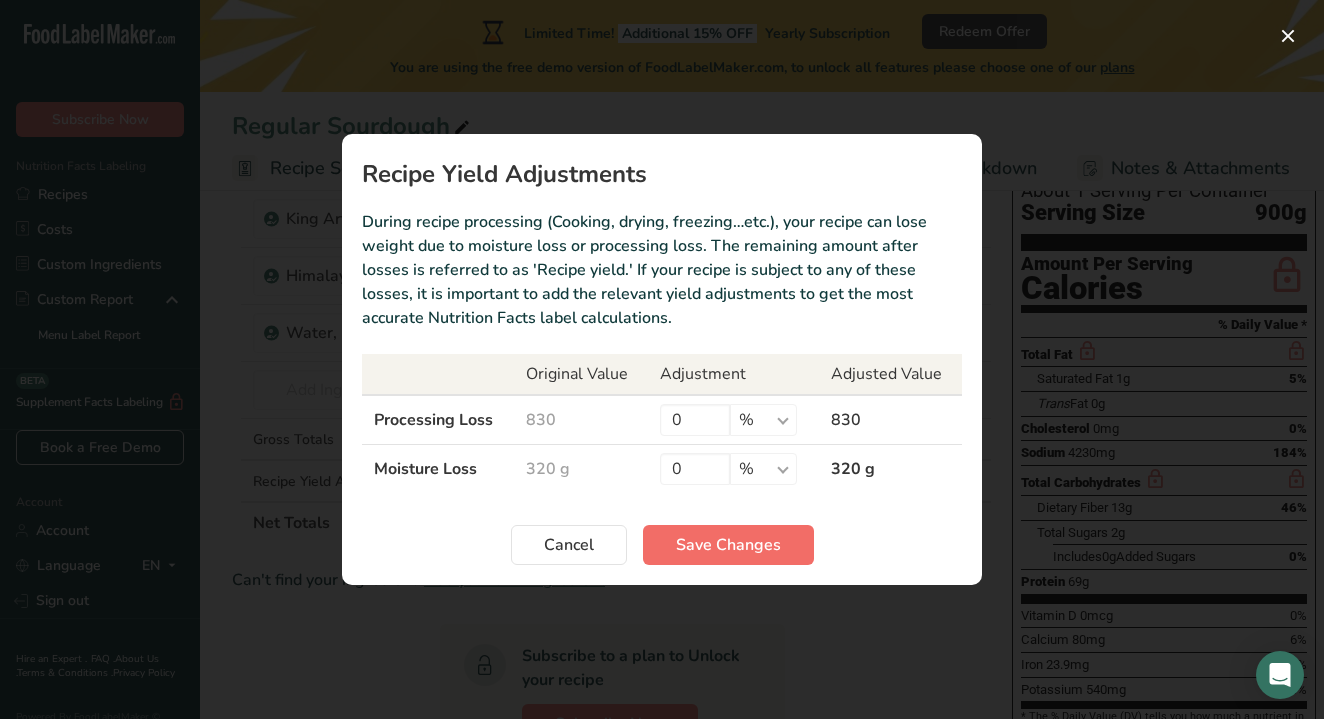 click on "Save Changes" at bounding box center (728, 545) 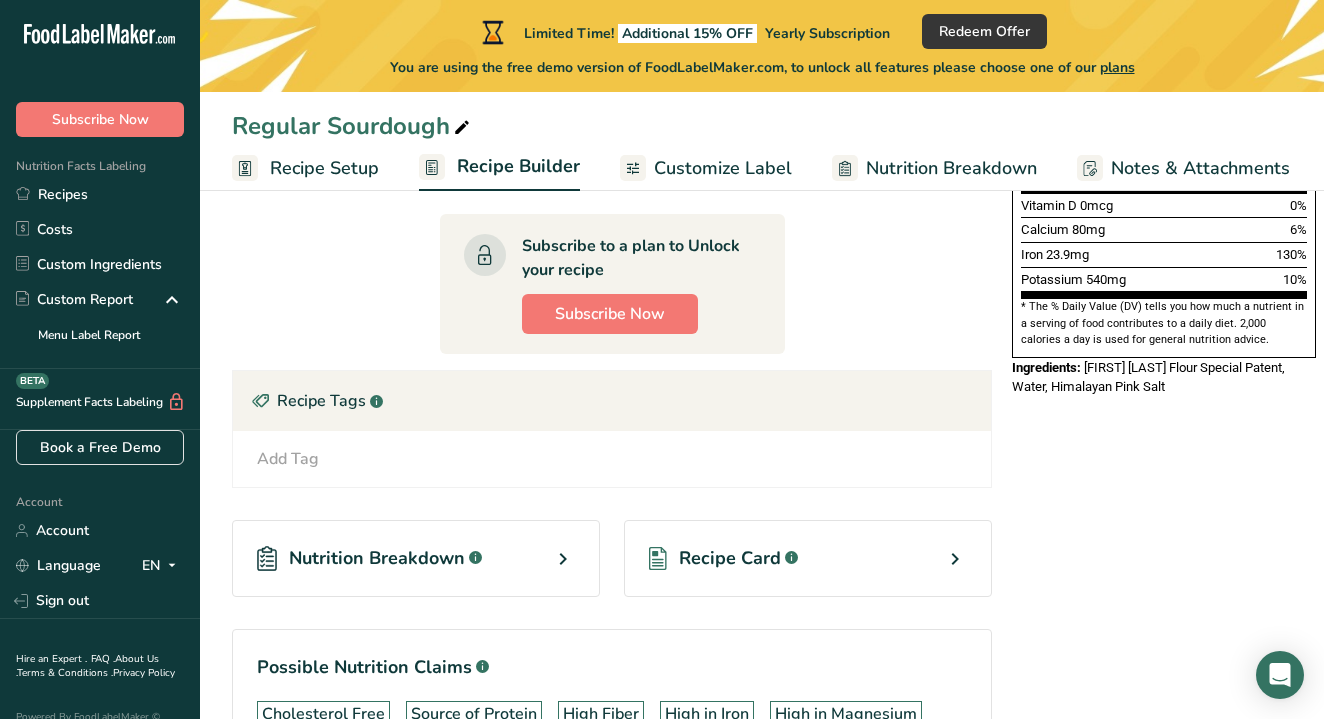 scroll, scrollTop: 570, scrollLeft: 0, axis: vertical 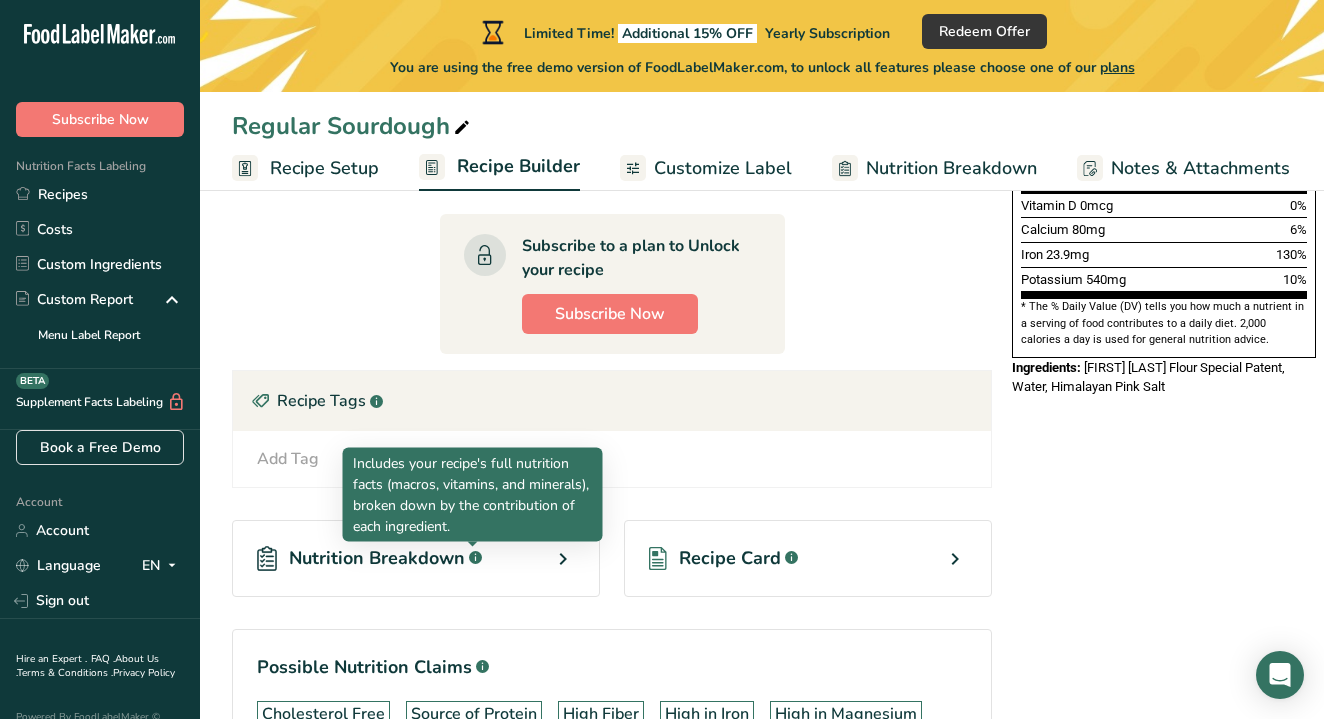 click 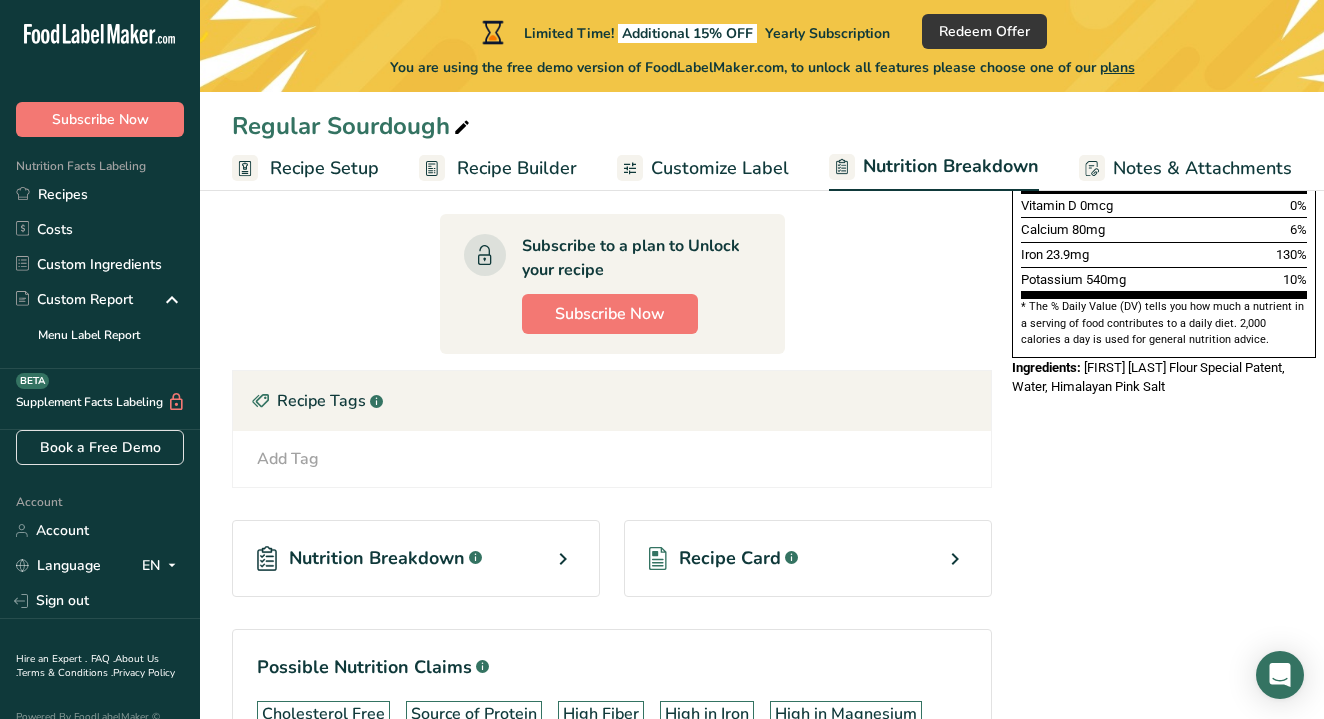 select on "Calories" 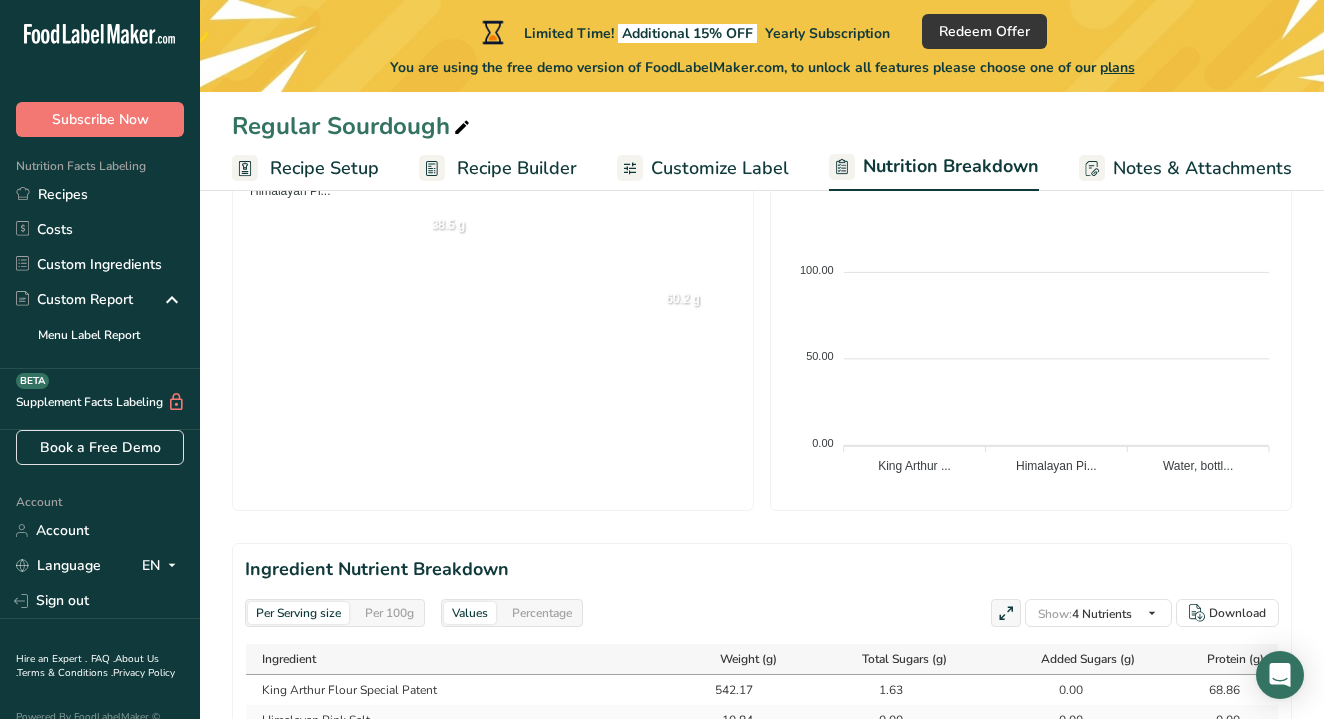 scroll, scrollTop: 242, scrollLeft: 0, axis: vertical 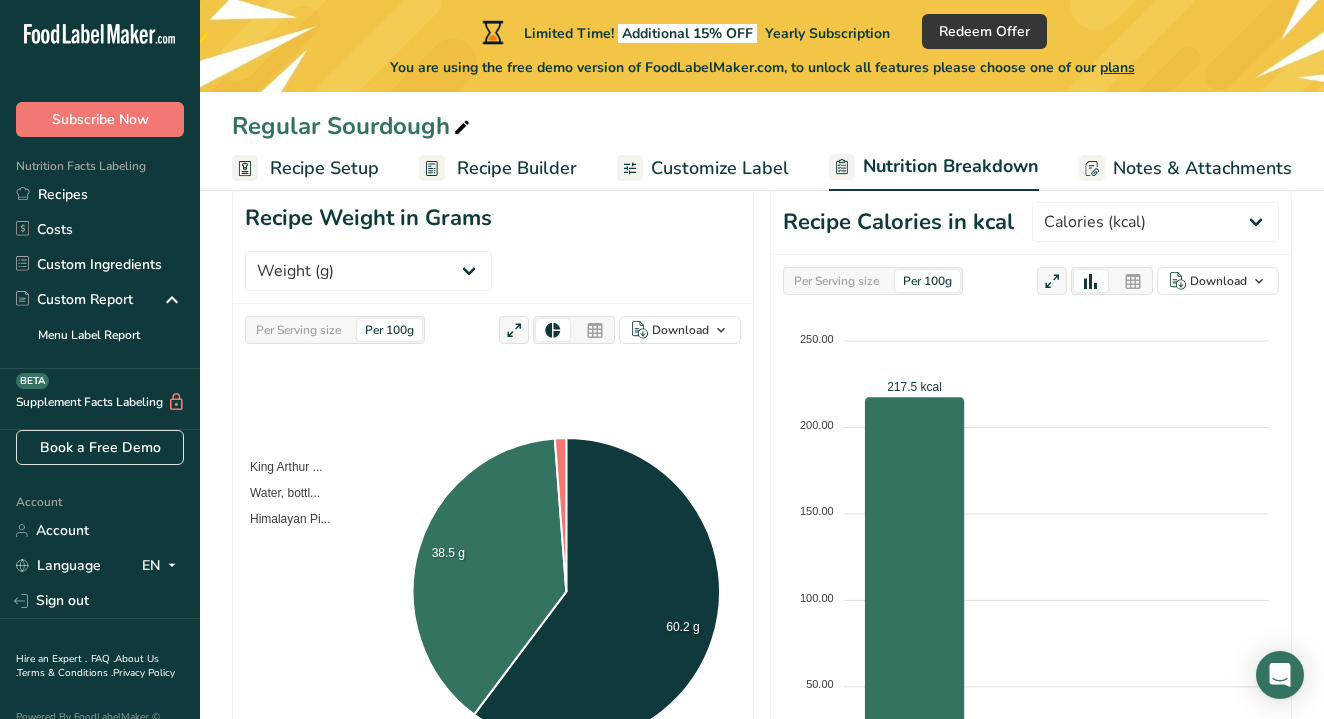 click on "Customize Label" at bounding box center (720, 168) 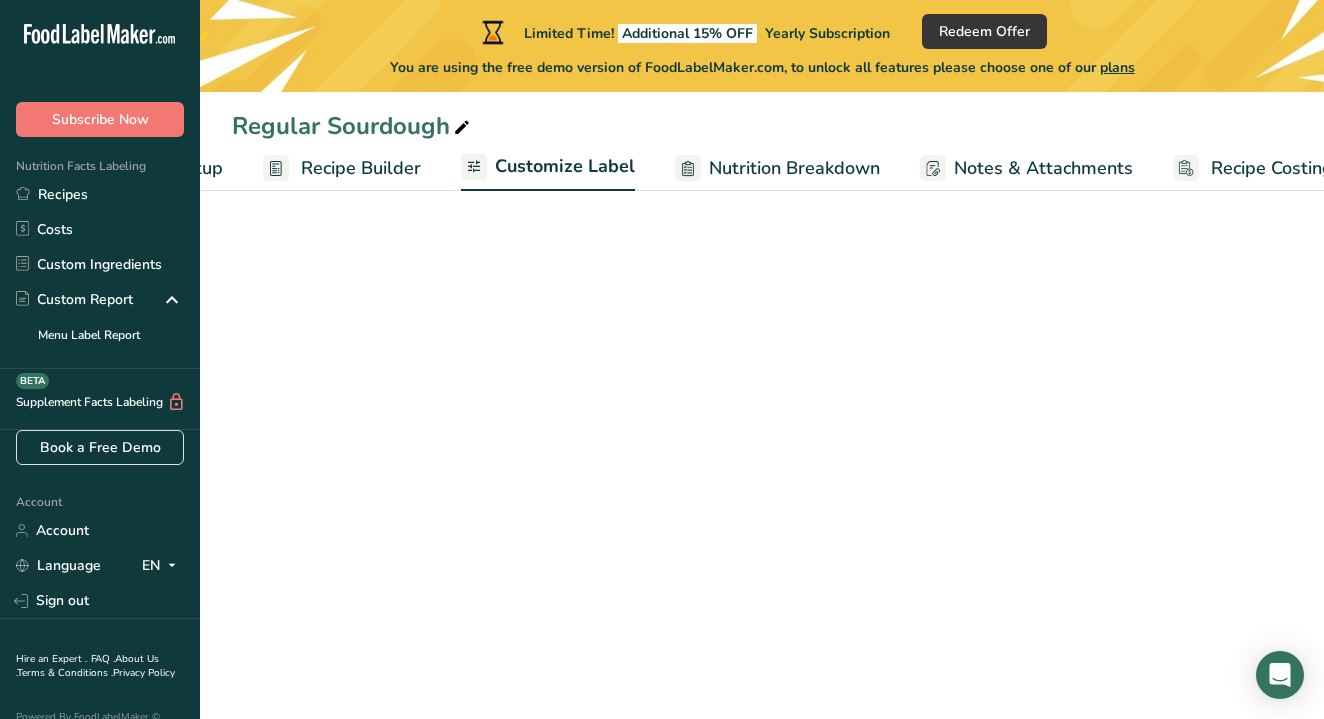 scroll, scrollTop: 0, scrollLeft: 197, axis: horizontal 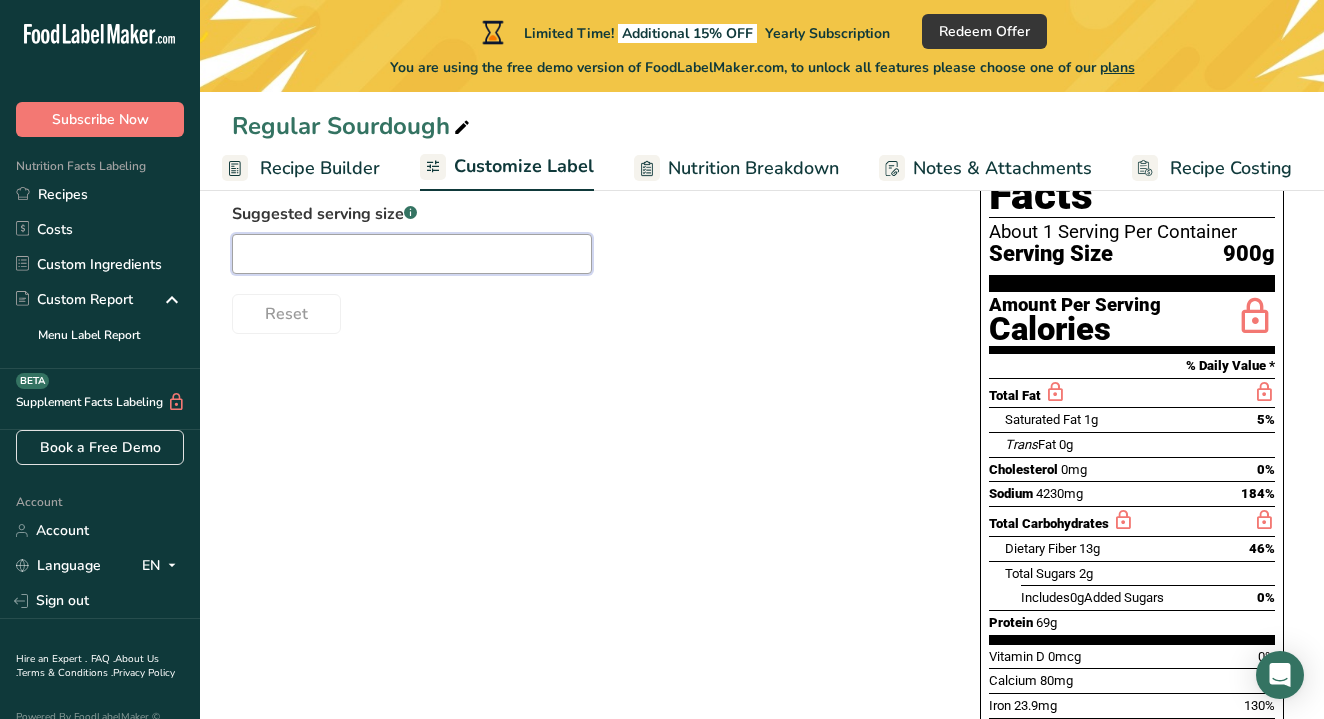 click at bounding box center [412, 254] 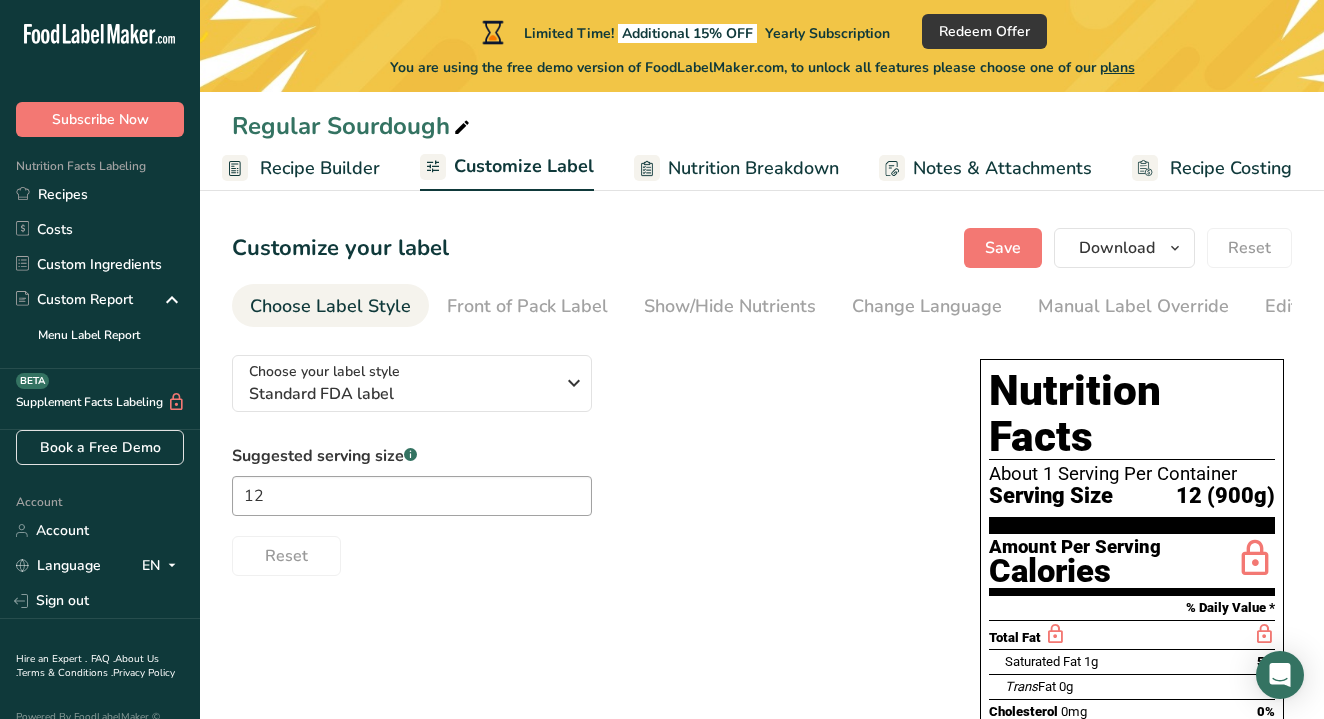 scroll, scrollTop: 0, scrollLeft: 0, axis: both 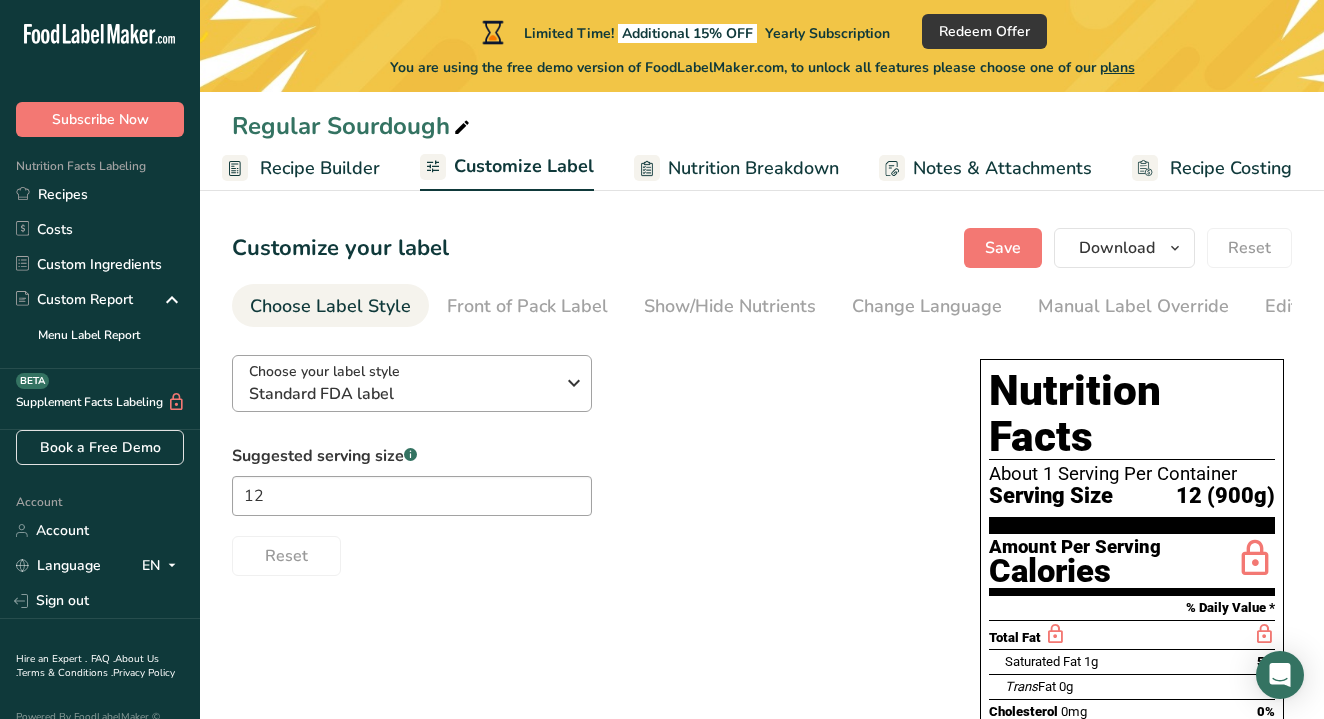 click on "Standard FDA label" at bounding box center (401, 394) 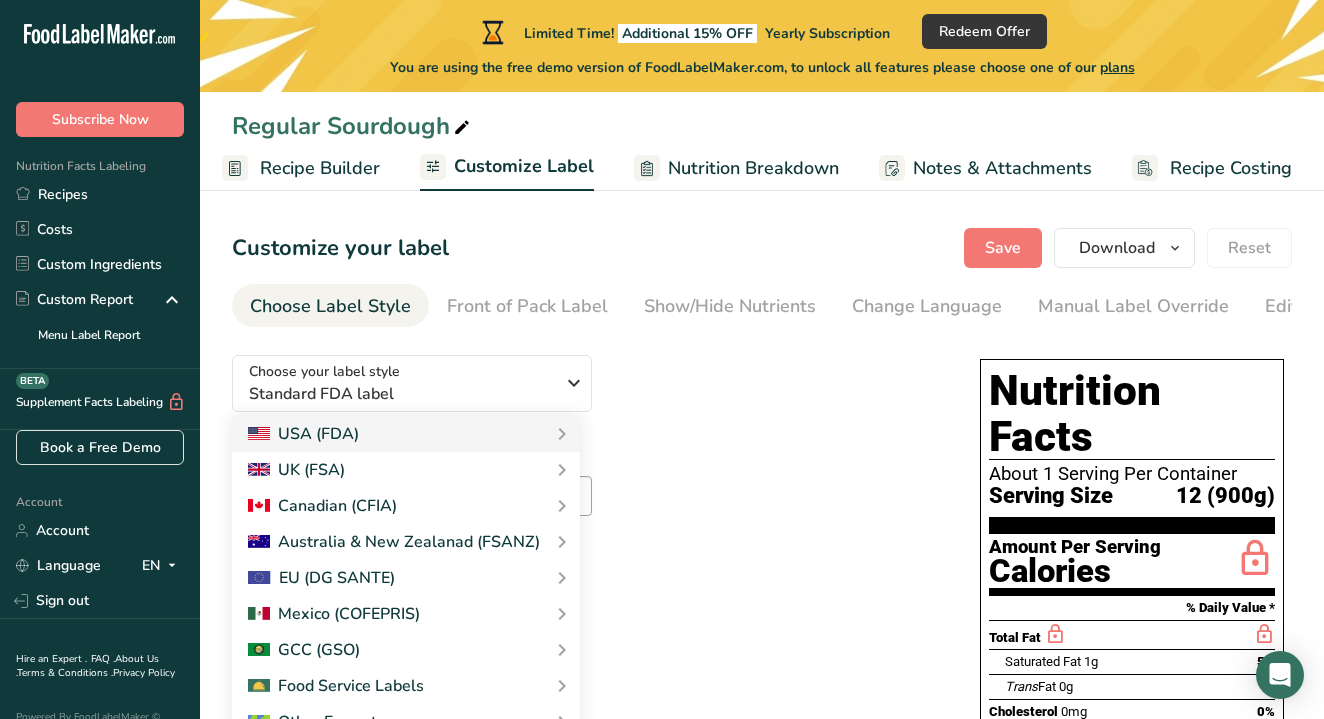 click on "Choose your label style
Standard FDA label
USA (FDA)
Standard FDA label
Tabular FDA label
Linear FDA label
Simplified FDA label
Dual Column FDA label (Per Serving/Per Container)
Dual Column FDA label (As Sold/As Prepared)
Aggregate Standard FDA label
Standard FDA label with Micronutrients listed side-by-side
UK (FSA)
UK Mandatory Label "Back of Pack"
UK Traffic Light Label  "Front of Pack"
Canadian (CFIA)
Canadian Standard label
Canadian Dual Column label" at bounding box center [586, 457] 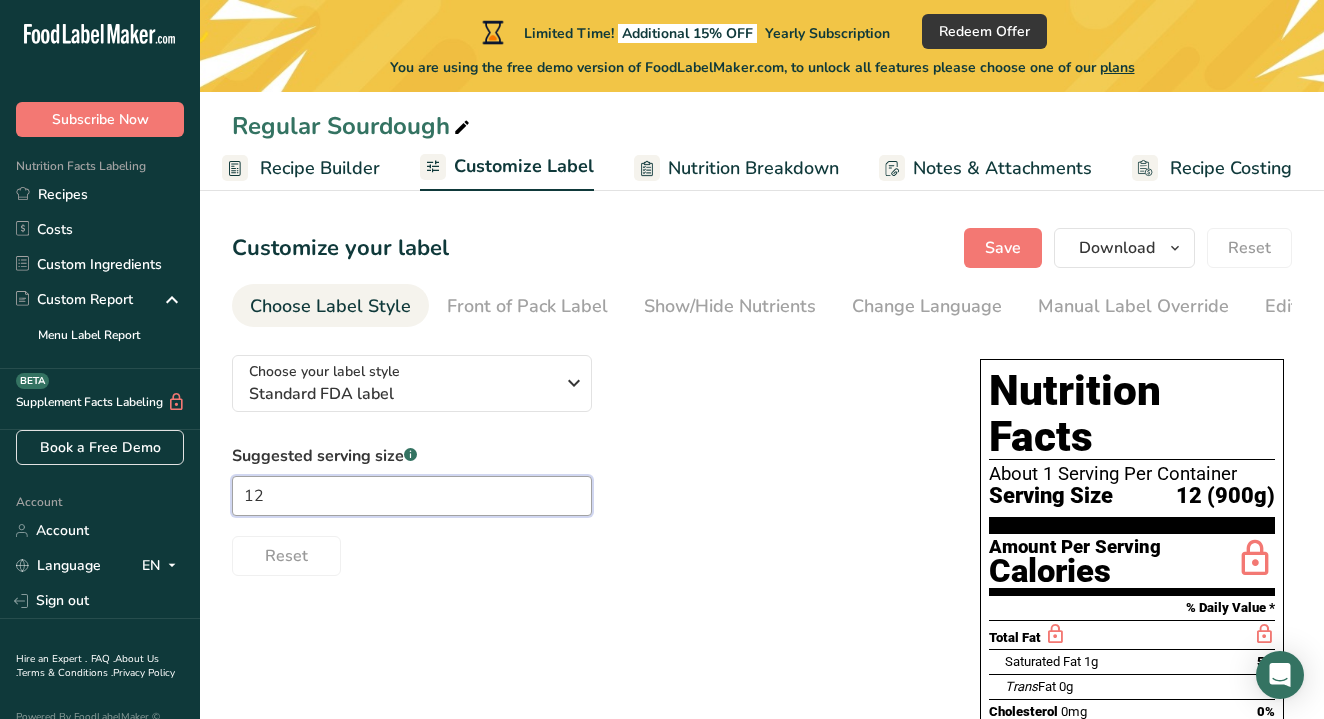 click on "12" at bounding box center [412, 496] 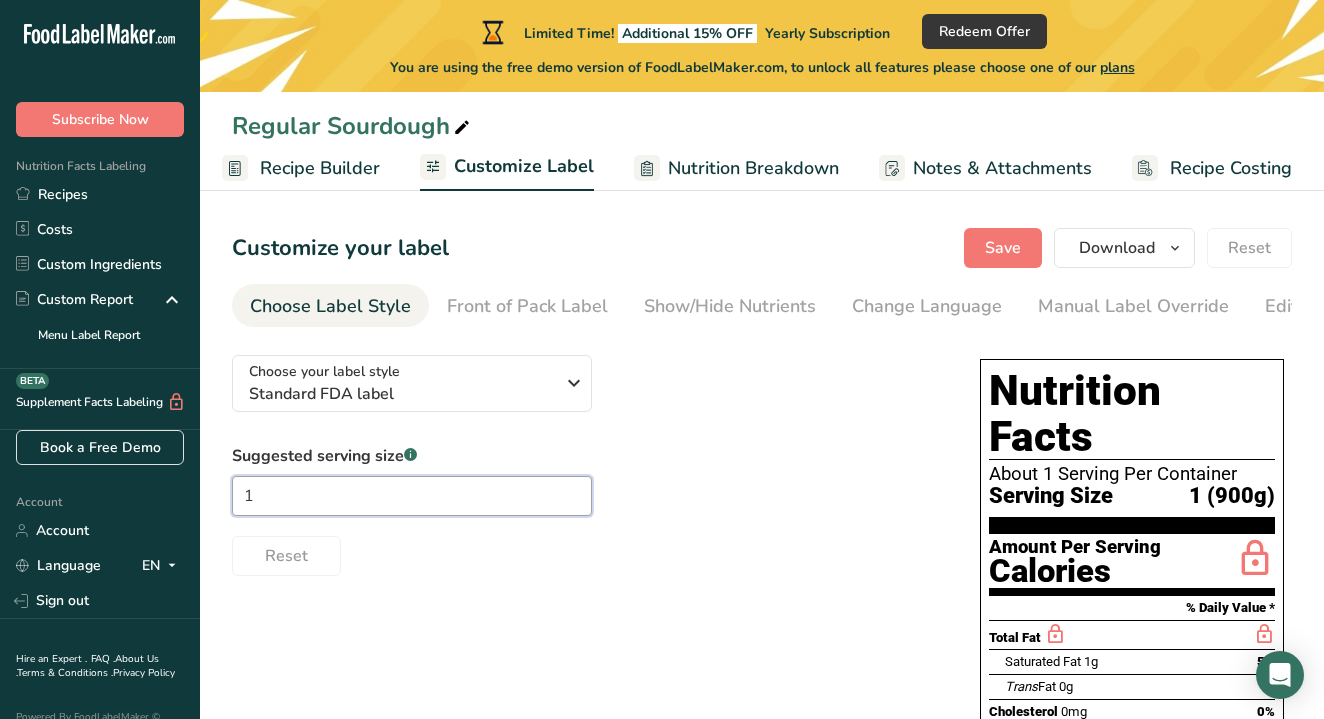 type on "1" 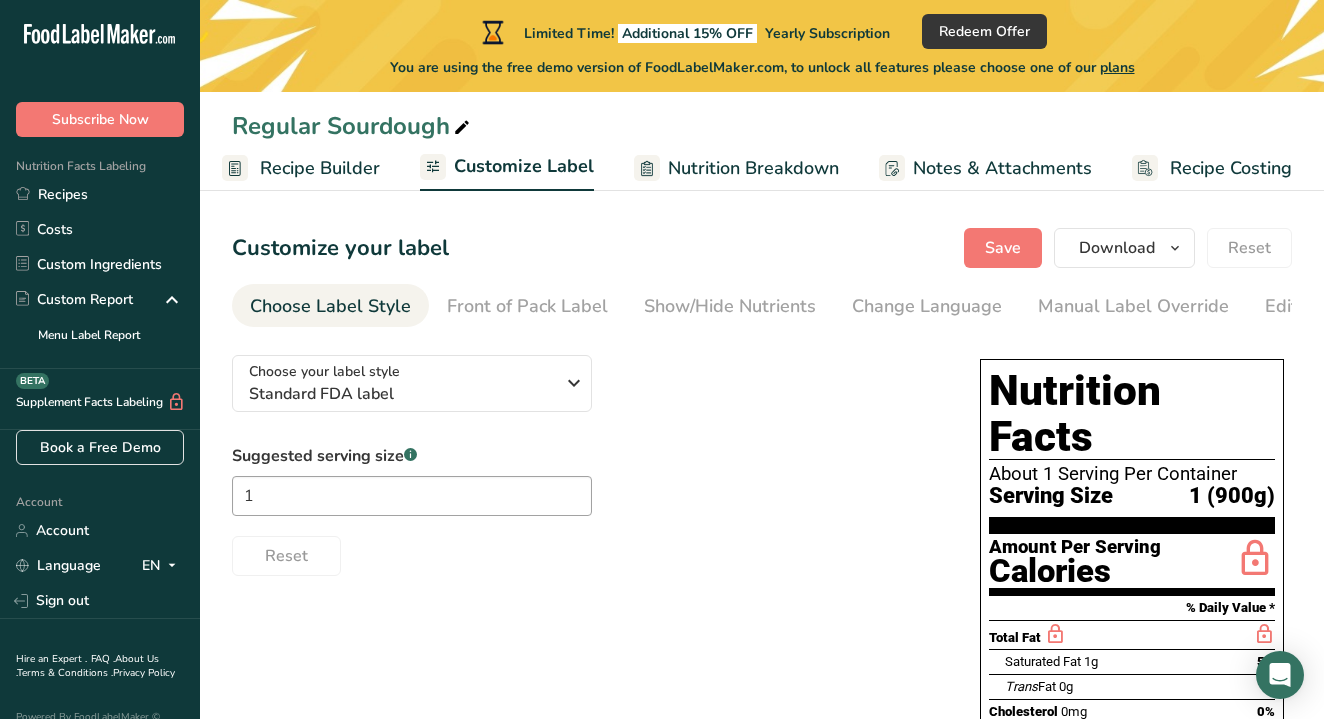 click on "Reset" at bounding box center [586, 552] 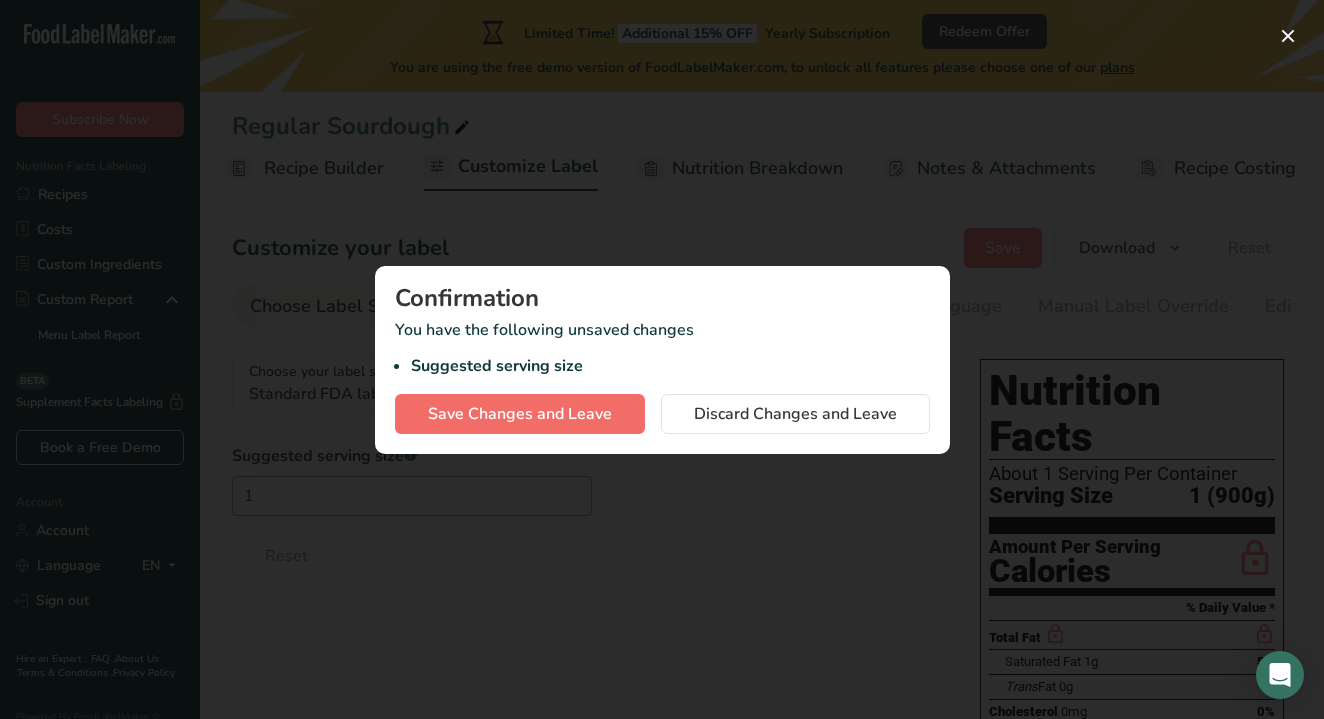click on "Save Changes and Leave" at bounding box center [520, 414] 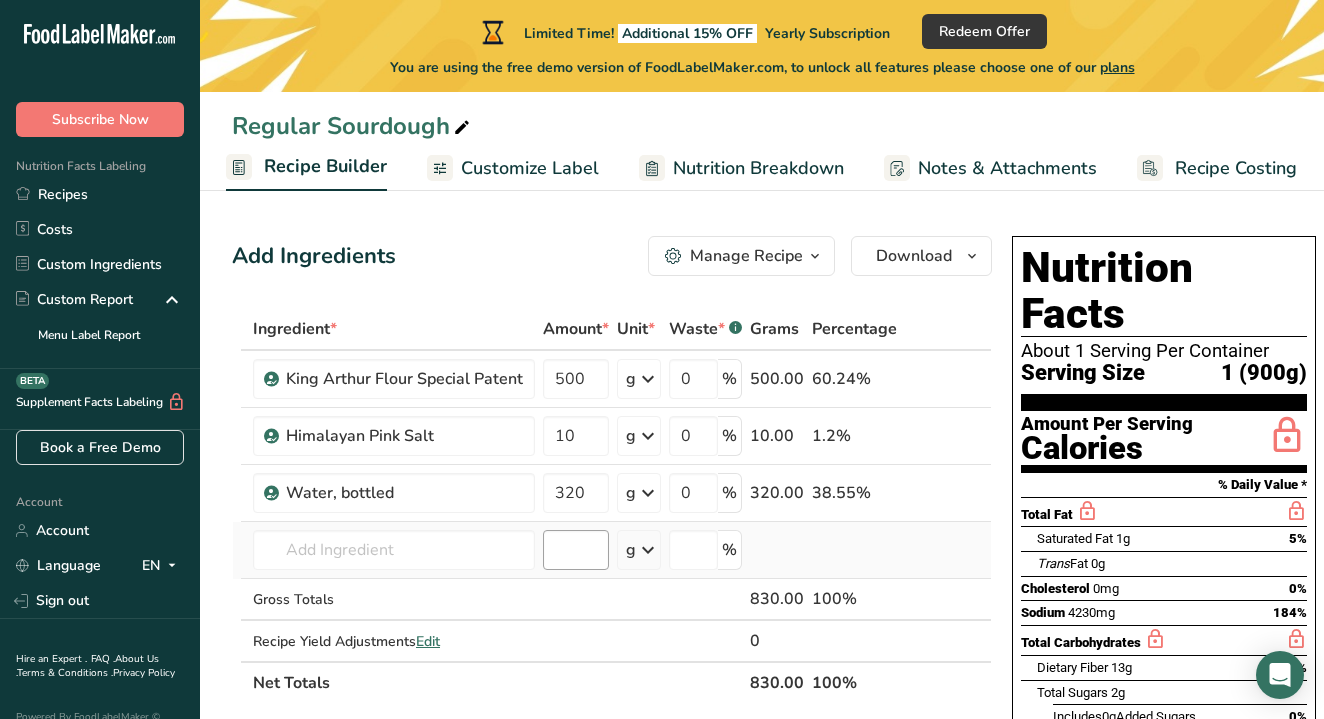 scroll, scrollTop: 0, scrollLeft: 0, axis: both 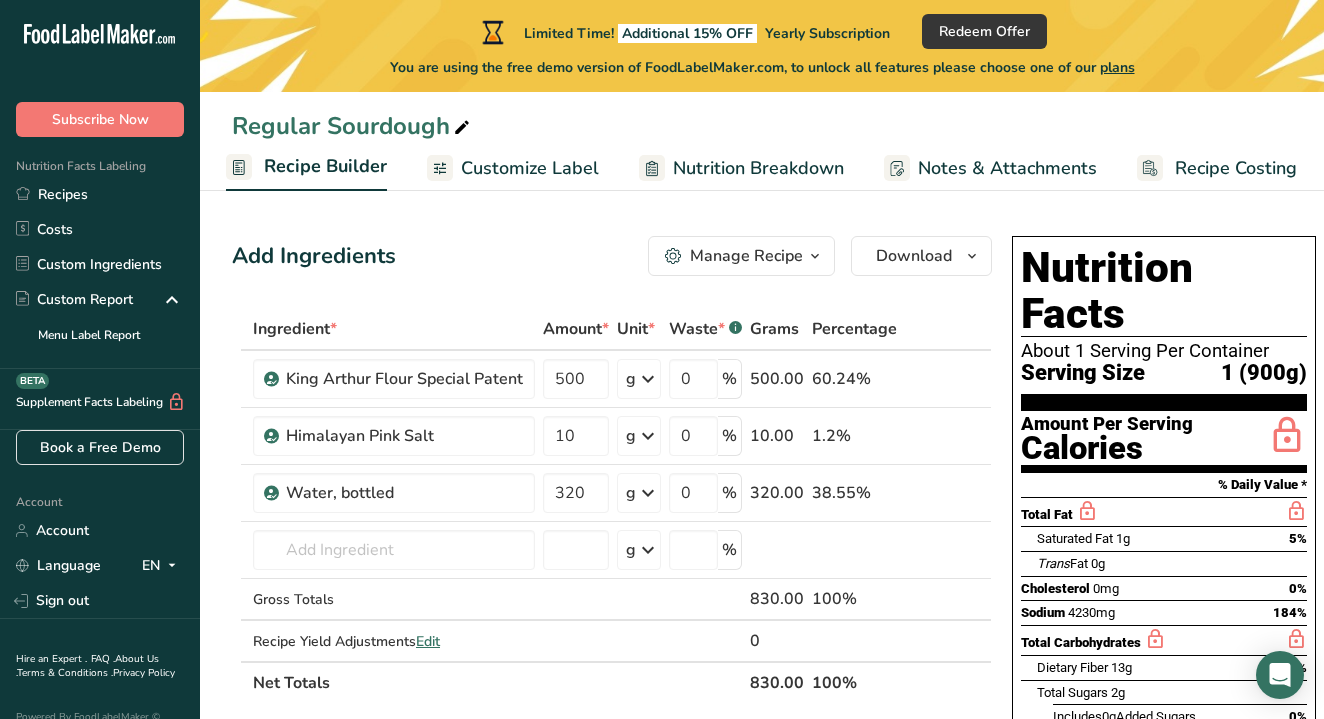 click at bounding box center [815, 256] 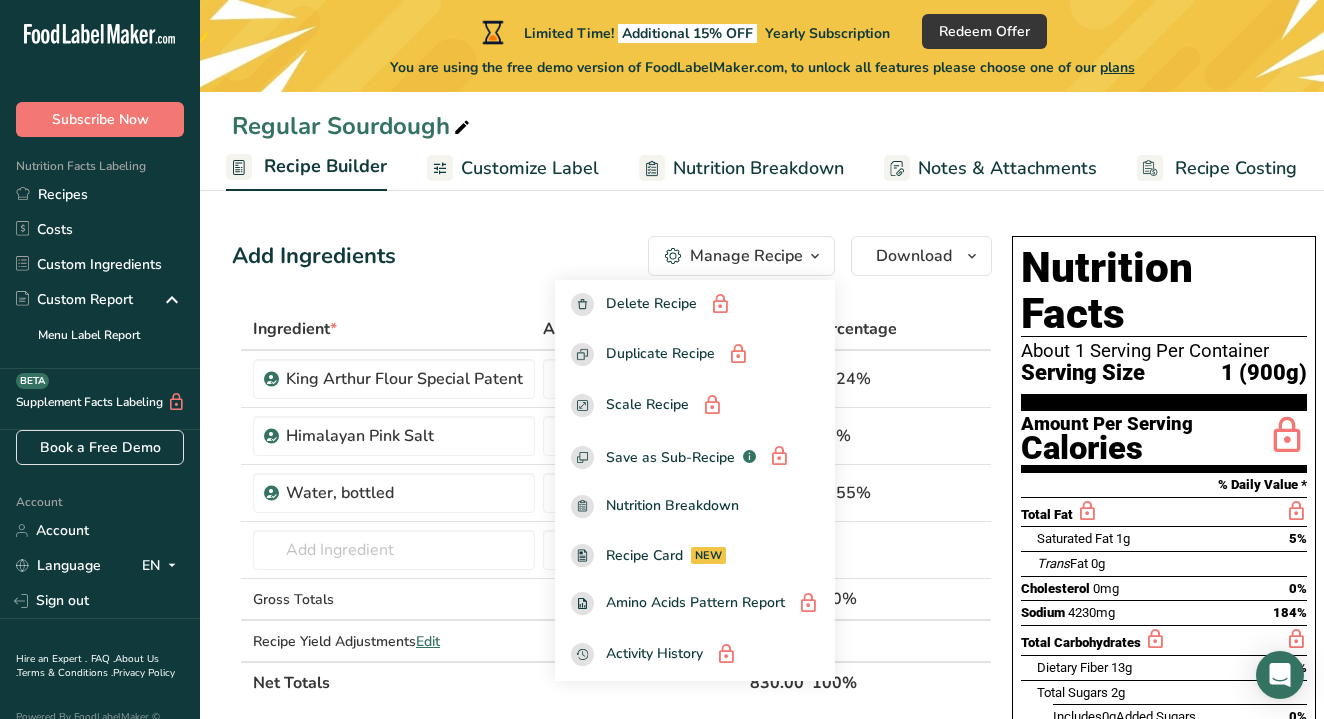 click on "Add Ingredients
Manage Recipe         Delete Recipe             Duplicate Recipe               Scale Recipe               Save as Sub-Recipe   .a-a{fill:#347362;}.b-a{fill:#fff;}                                 Nutrition Breakdown                 Recipe Card
NEW
Amino Acids Pattern Report             Activity History
Download
Choose your preferred label style
Standard FDA label
Standard FDA label
The most common format for nutrition facts labels in compliance with the FDA's typeface, style and requirements
Tabular FDA label
A label format compliant with the FDA regulations presented in a tabular (horizontal) display.
Linear FDA label
A simple linear display for small sized packages.
Simplified FDA label" at bounding box center [762, 832] 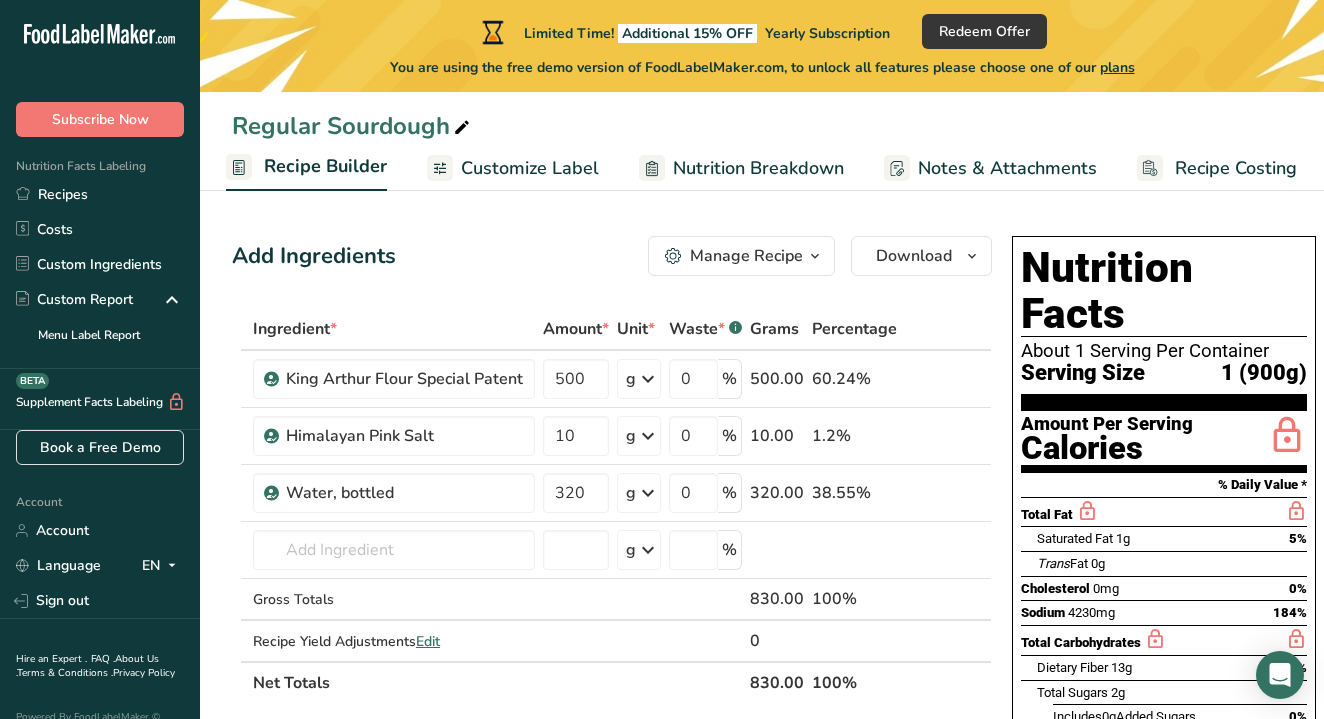 click on "Customize Label" at bounding box center [530, 168] 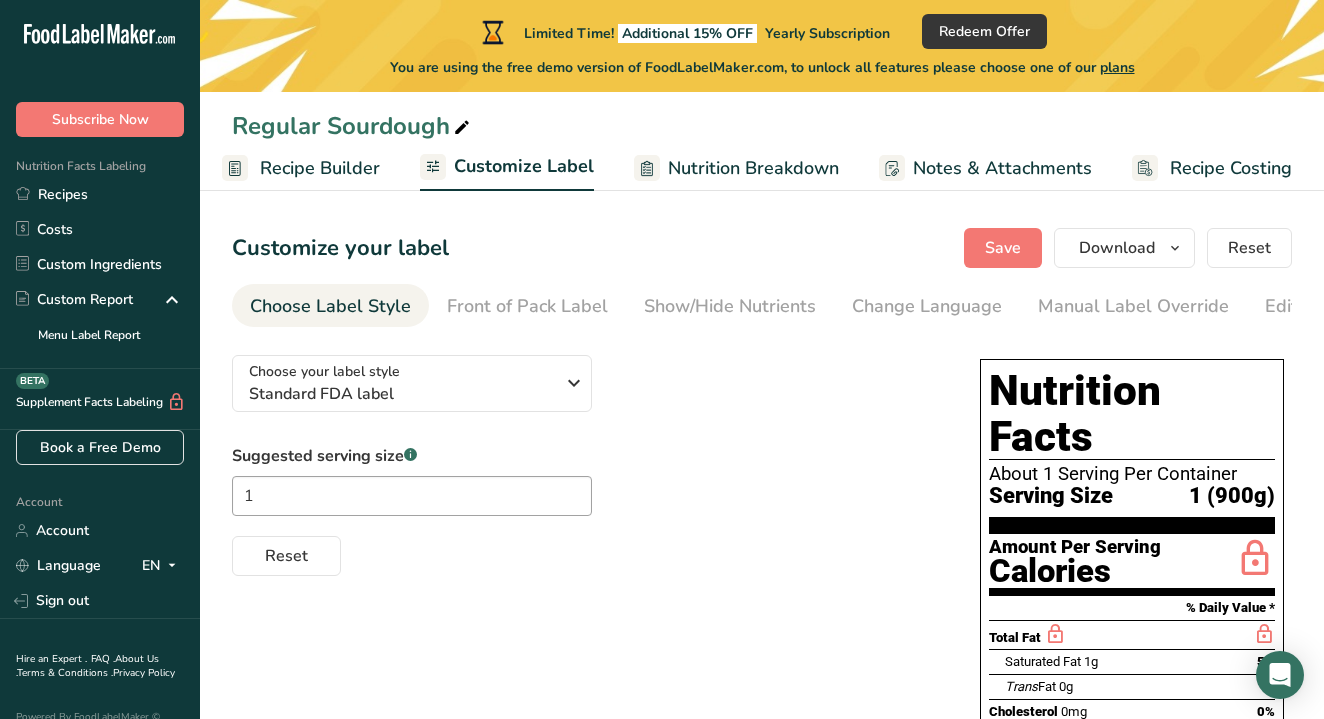 click on "Recipe Builder" at bounding box center [320, 168] 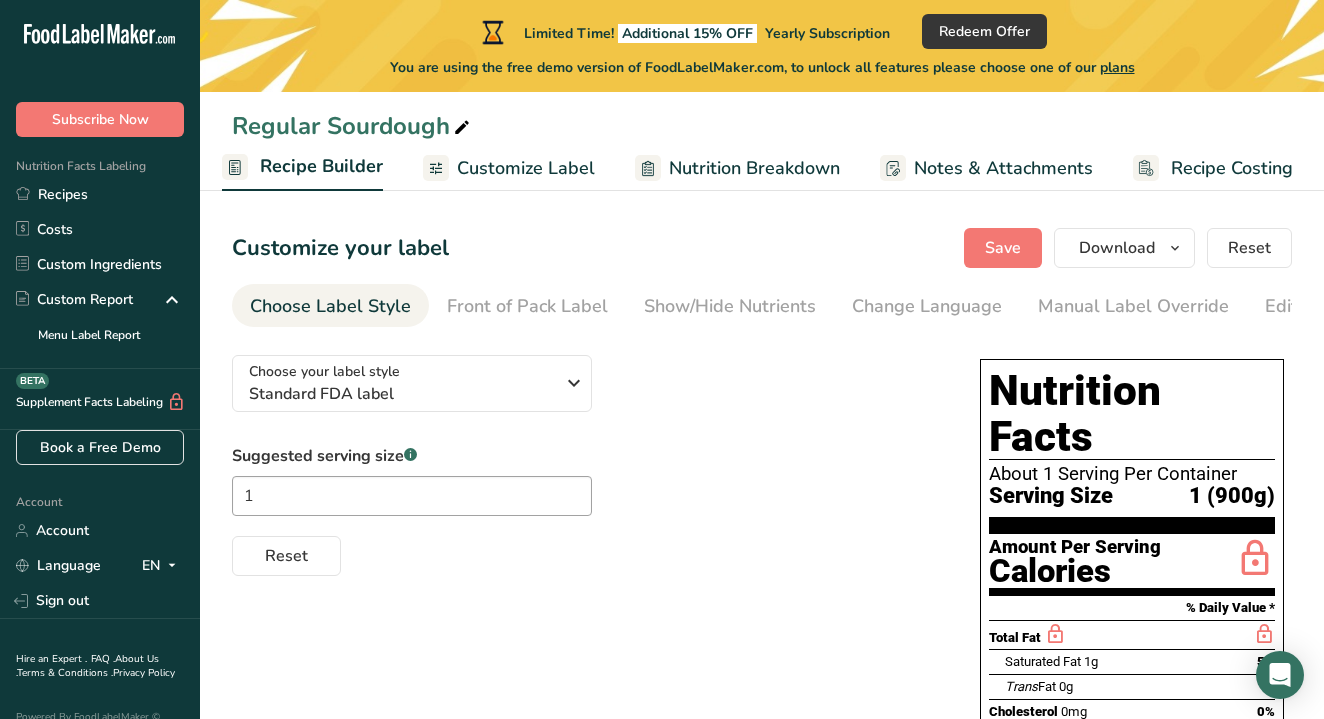 scroll, scrollTop: 0, scrollLeft: 193, axis: horizontal 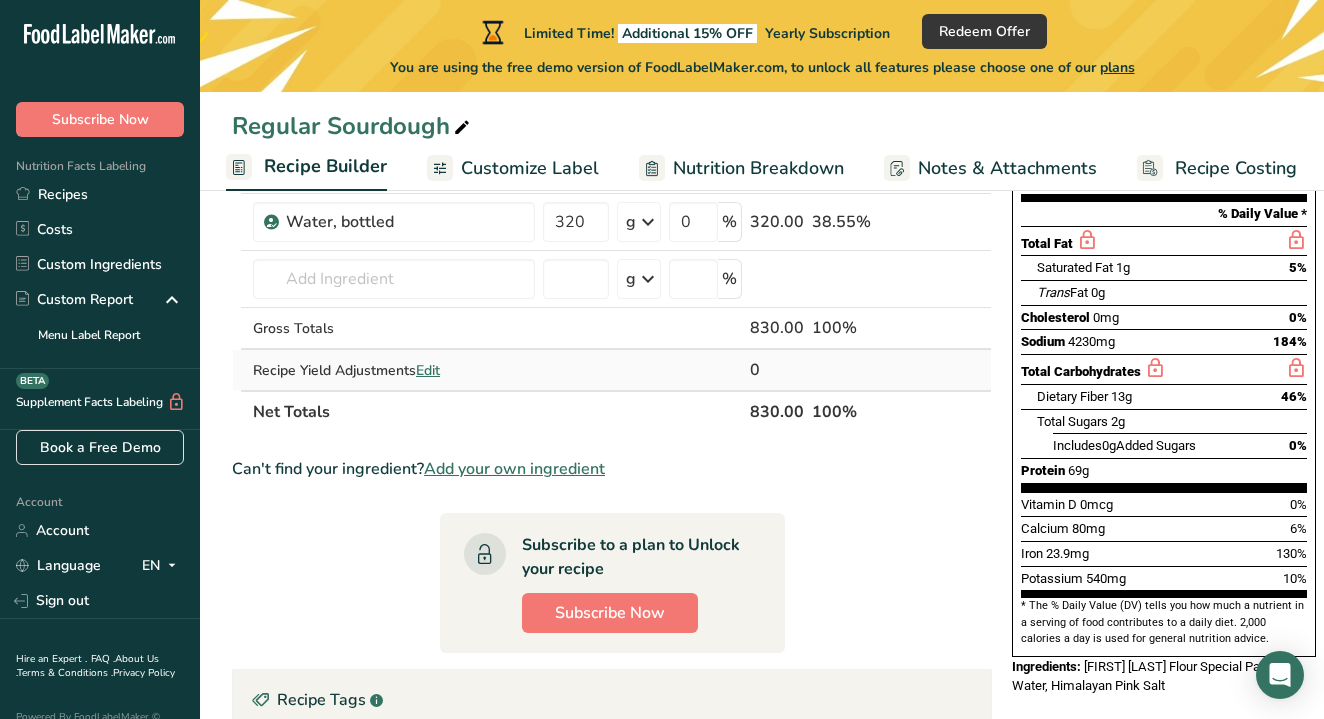 click on "Edit" at bounding box center [428, 370] 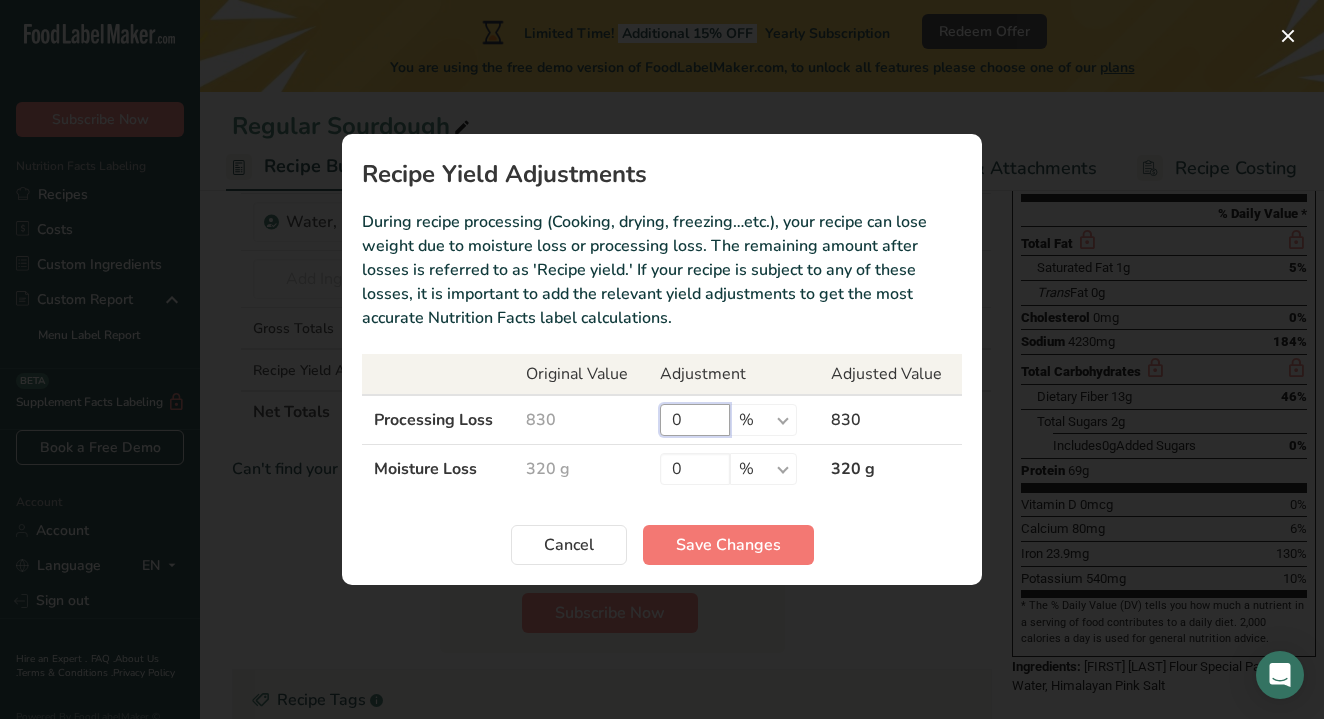 click on "0" at bounding box center [695, 420] 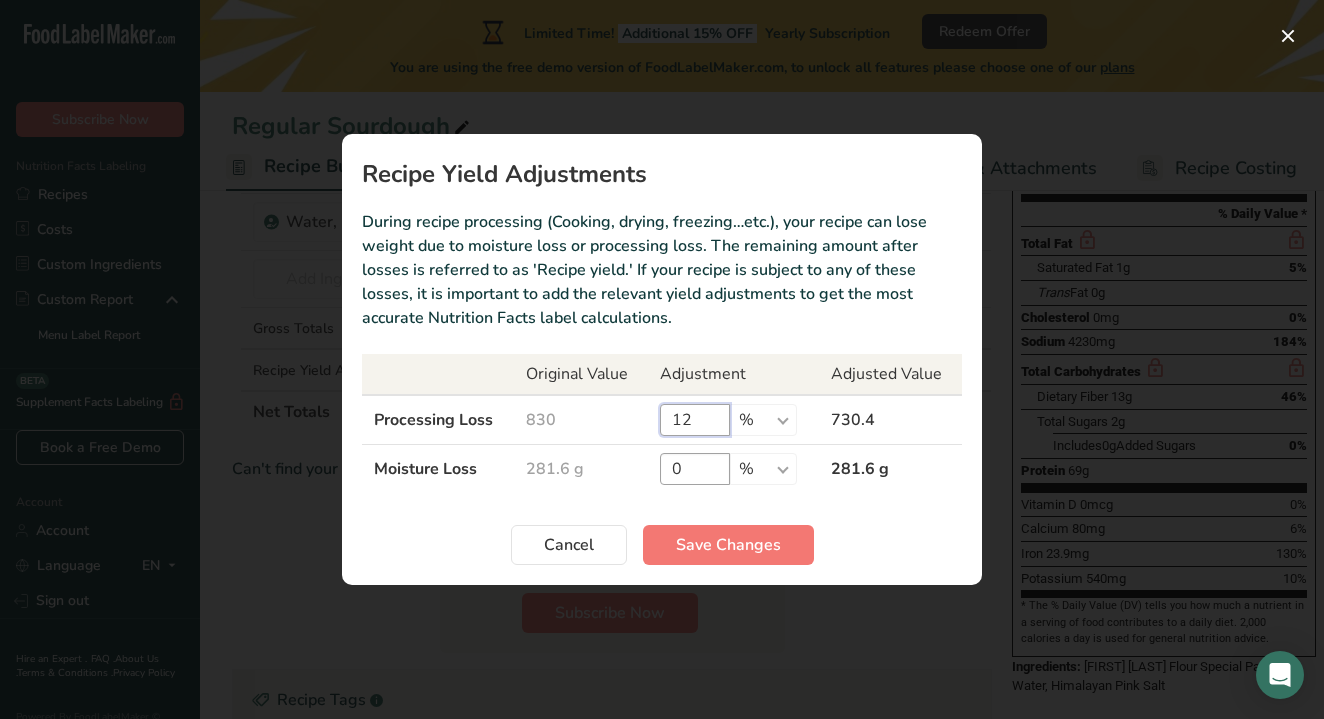type on "12" 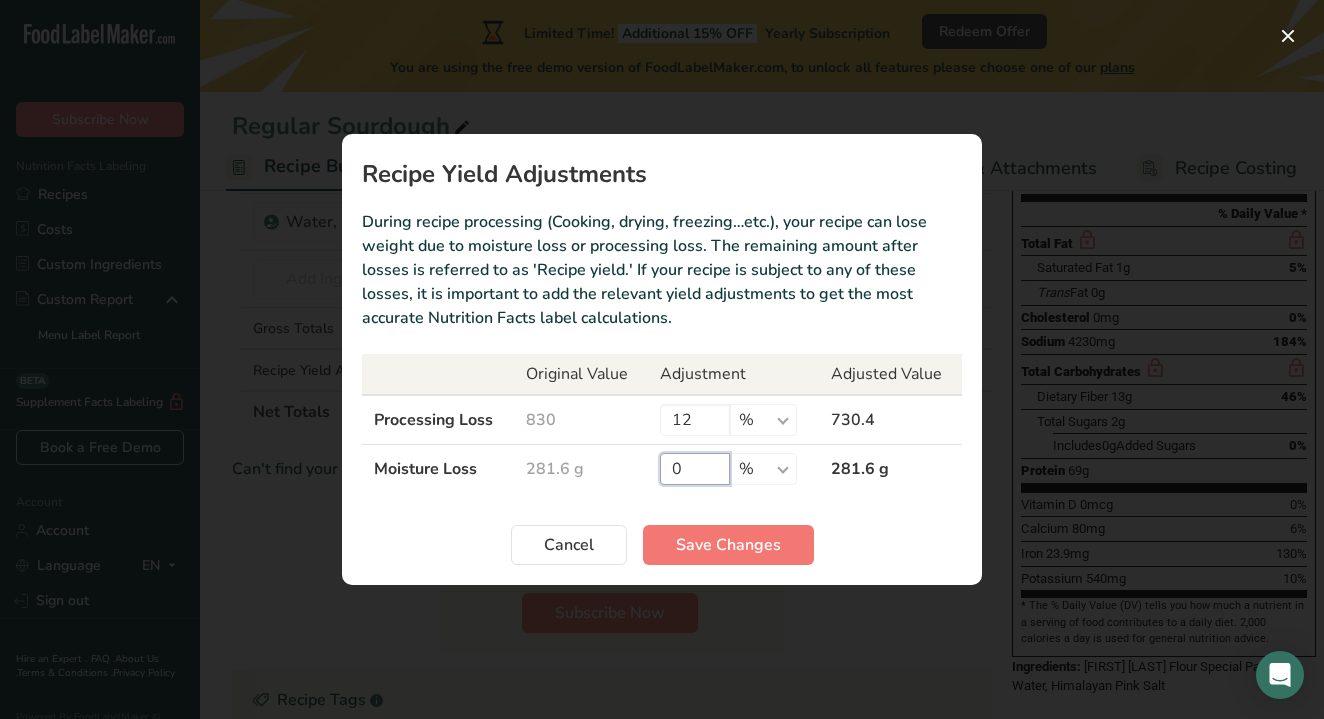 click on "0" at bounding box center (695, 469) 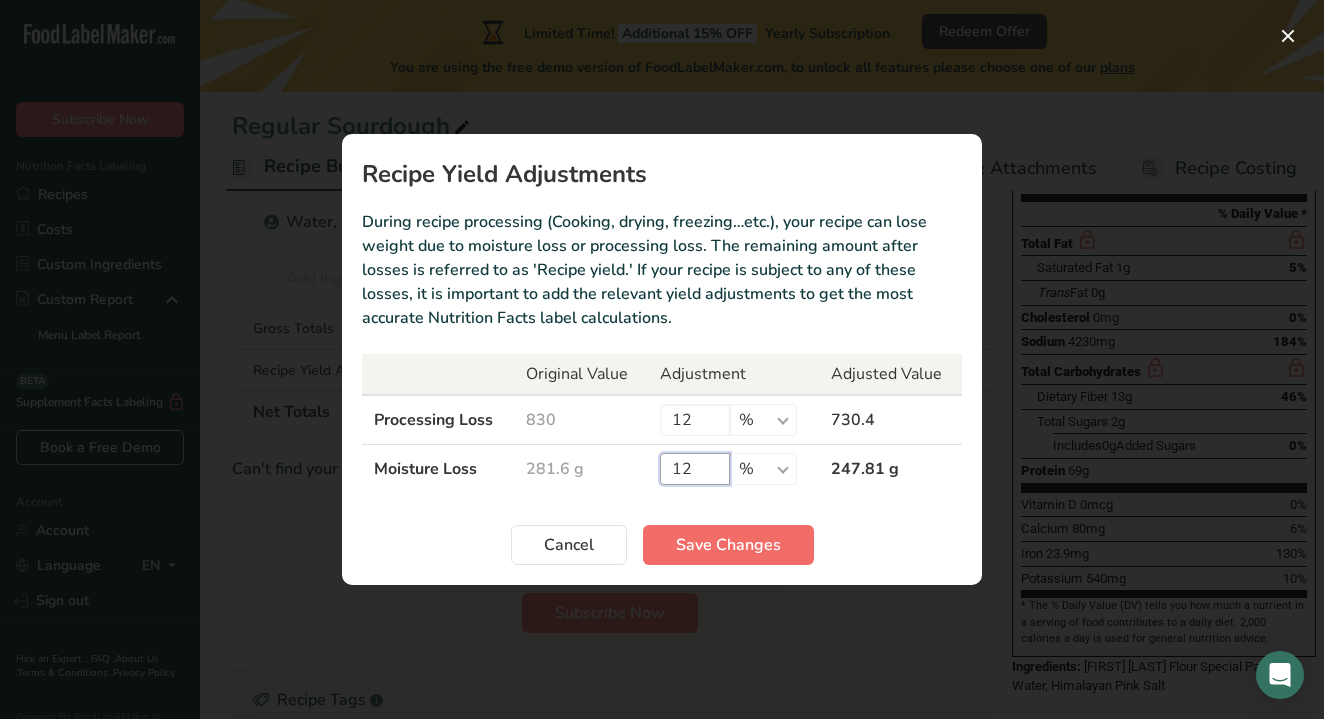 type on "12" 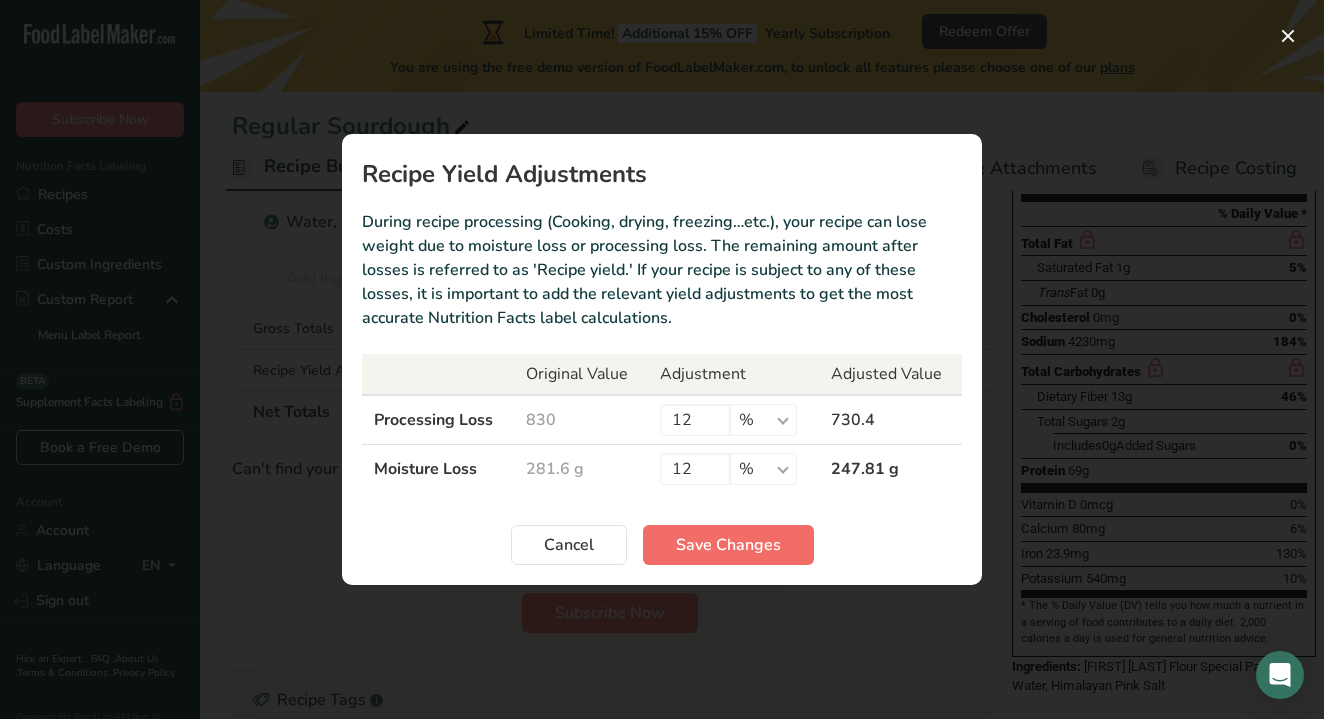 click on "Save Changes" at bounding box center (728, 545) 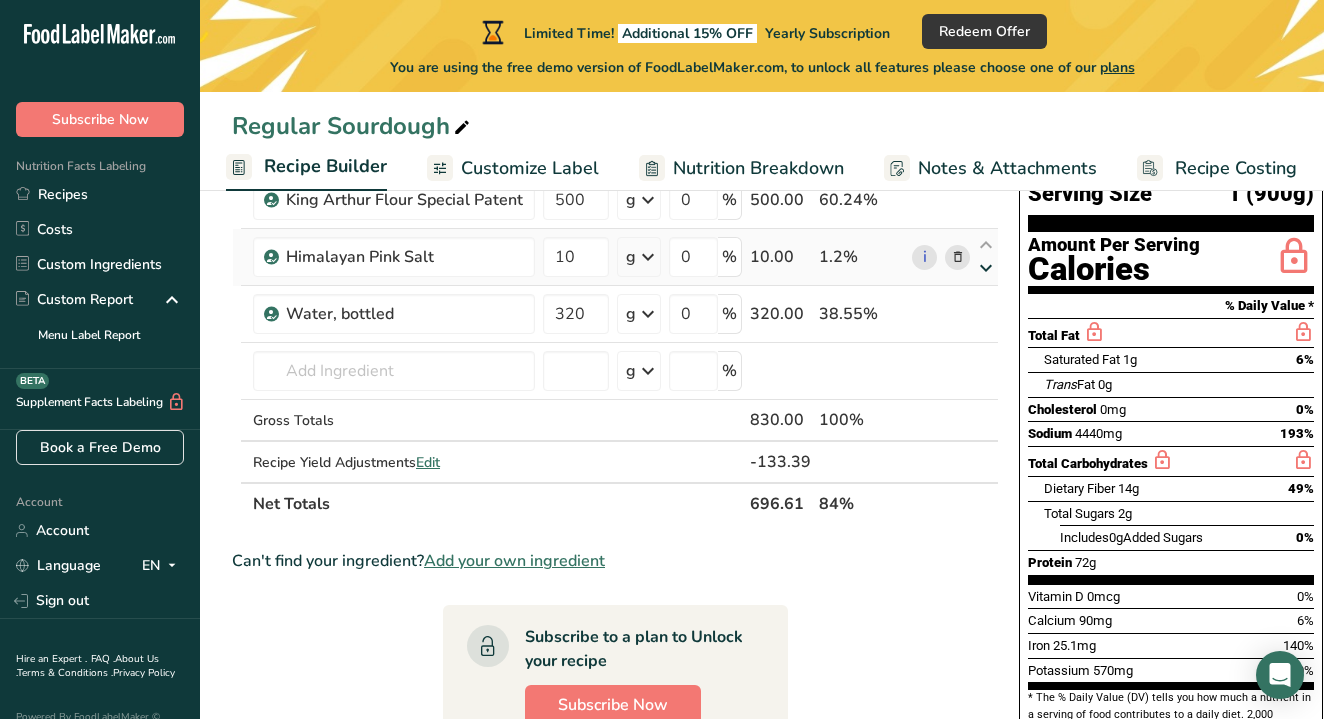 scroll, scrollTop: 181, scrollLeft: 0, axis: vertical 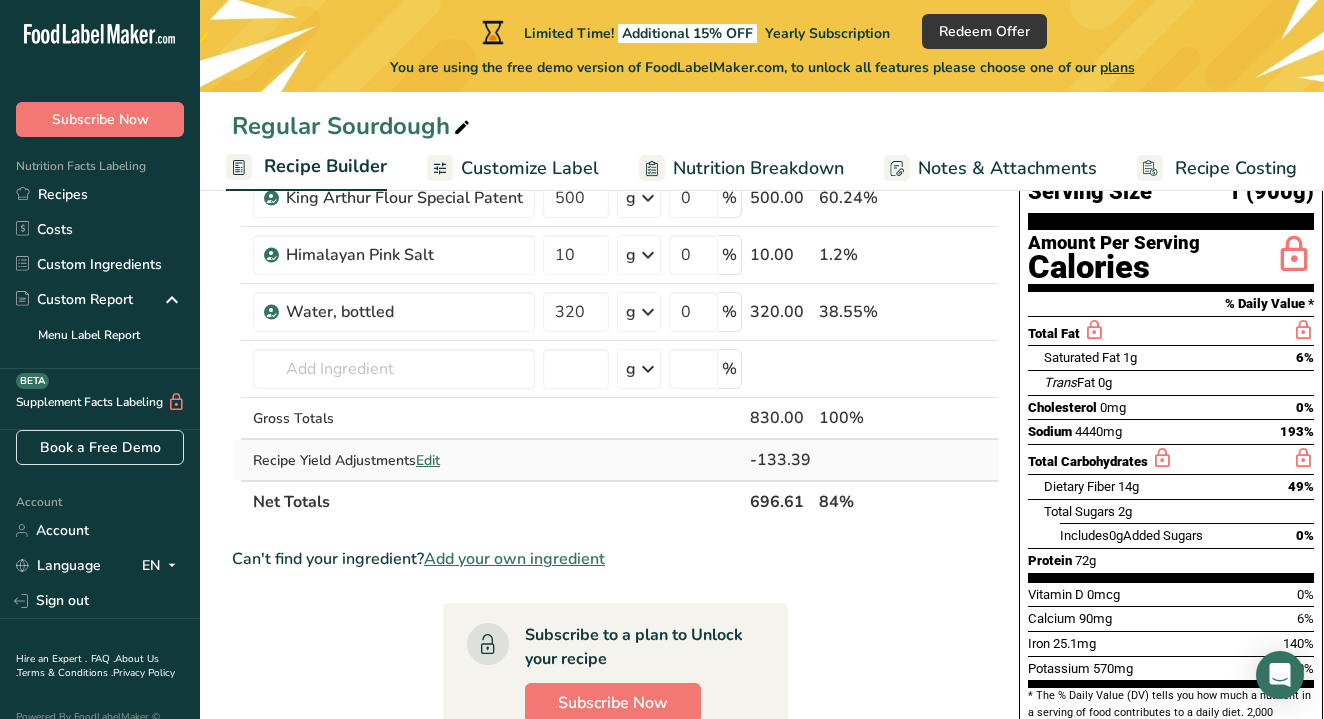 click on "Edit" at bounding box center [428, 460] 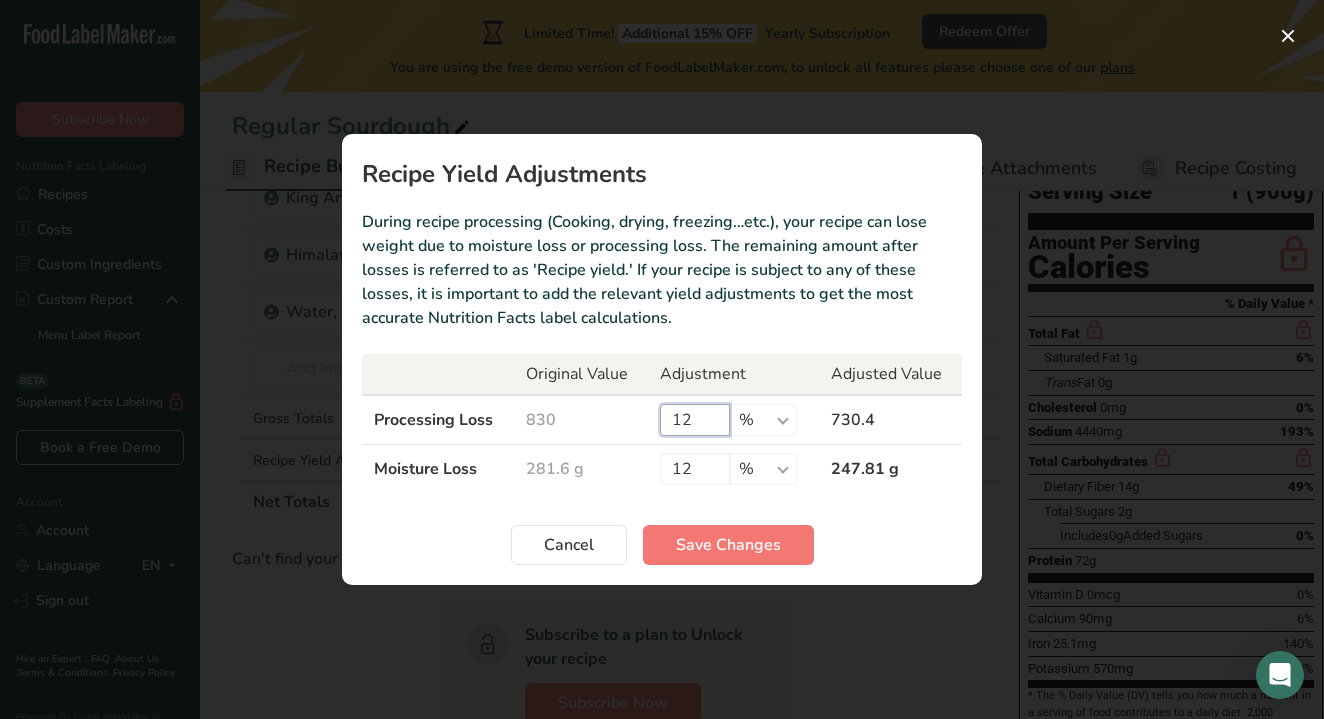 drag, startPoint x: 693, startPoint y: 421, endPoint x: 588, endPoint y: 410, distance: 105.574615 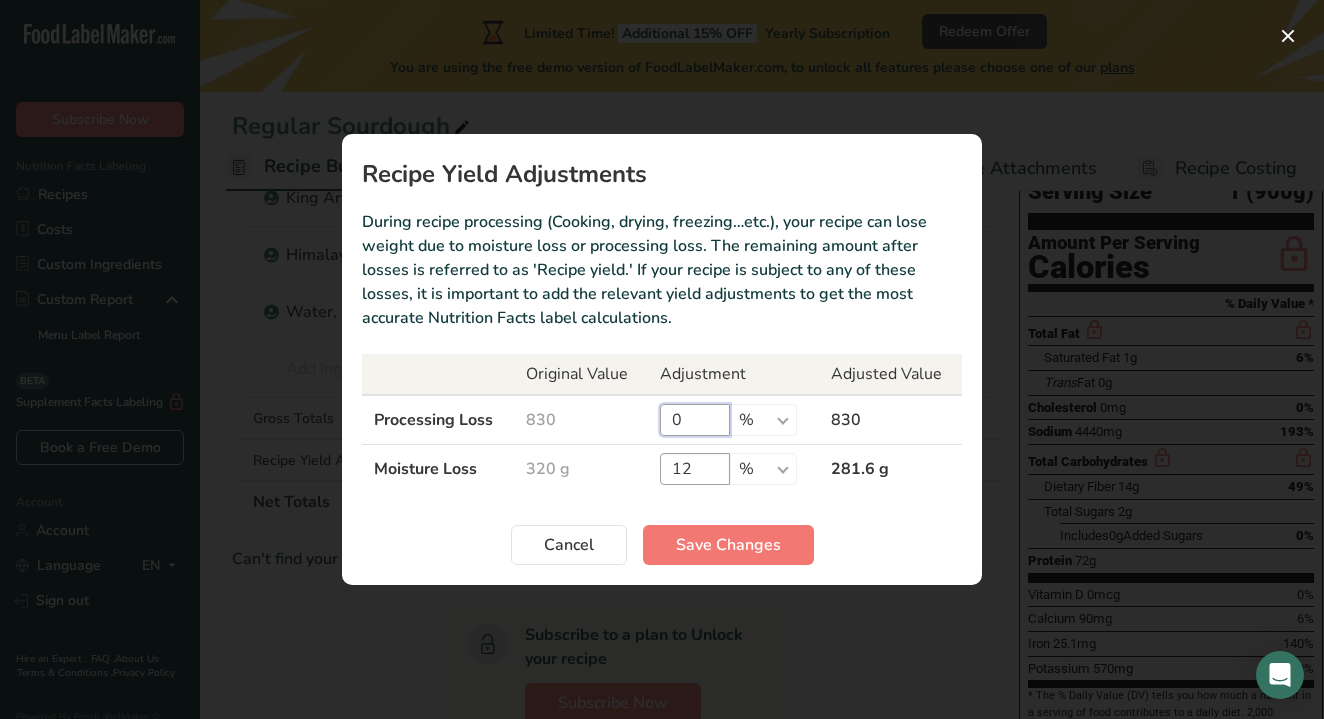 type on "0" 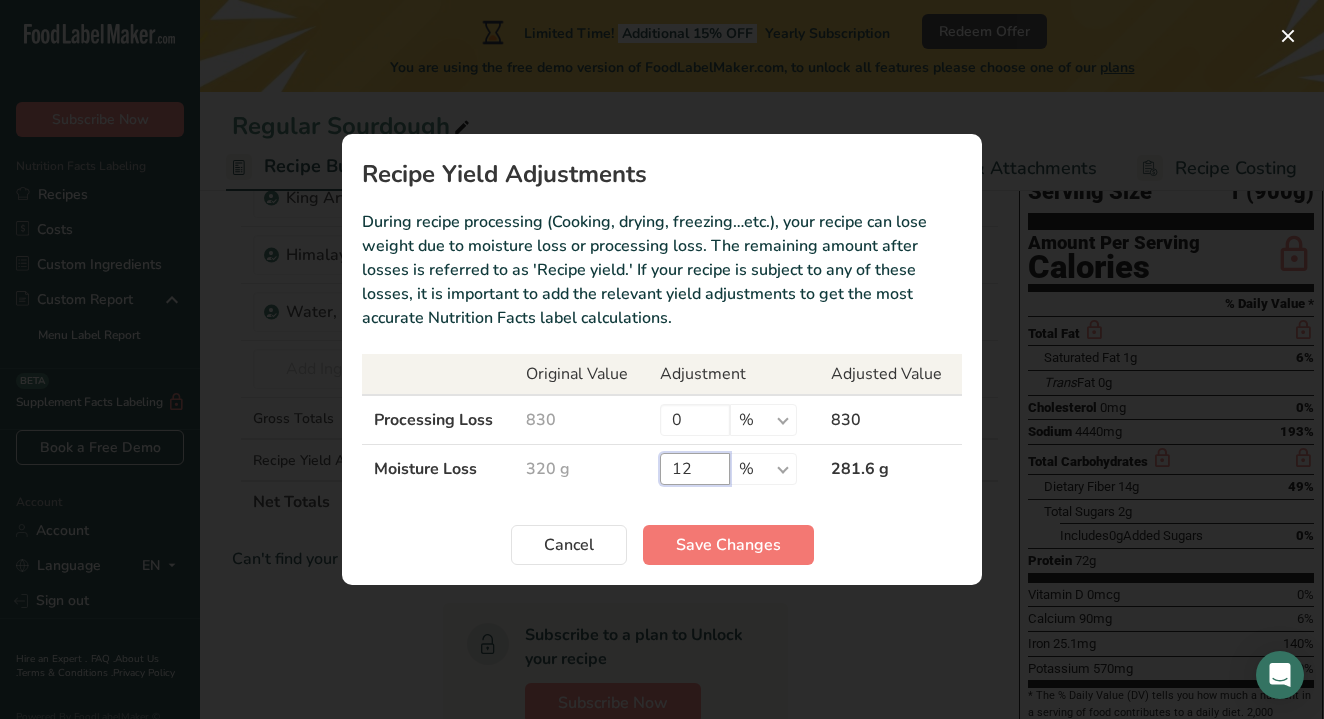 drag, startPoint x: 698, startPoint y: 469, endPoint x: 577, endPoint y: 465, distance: 121.0661 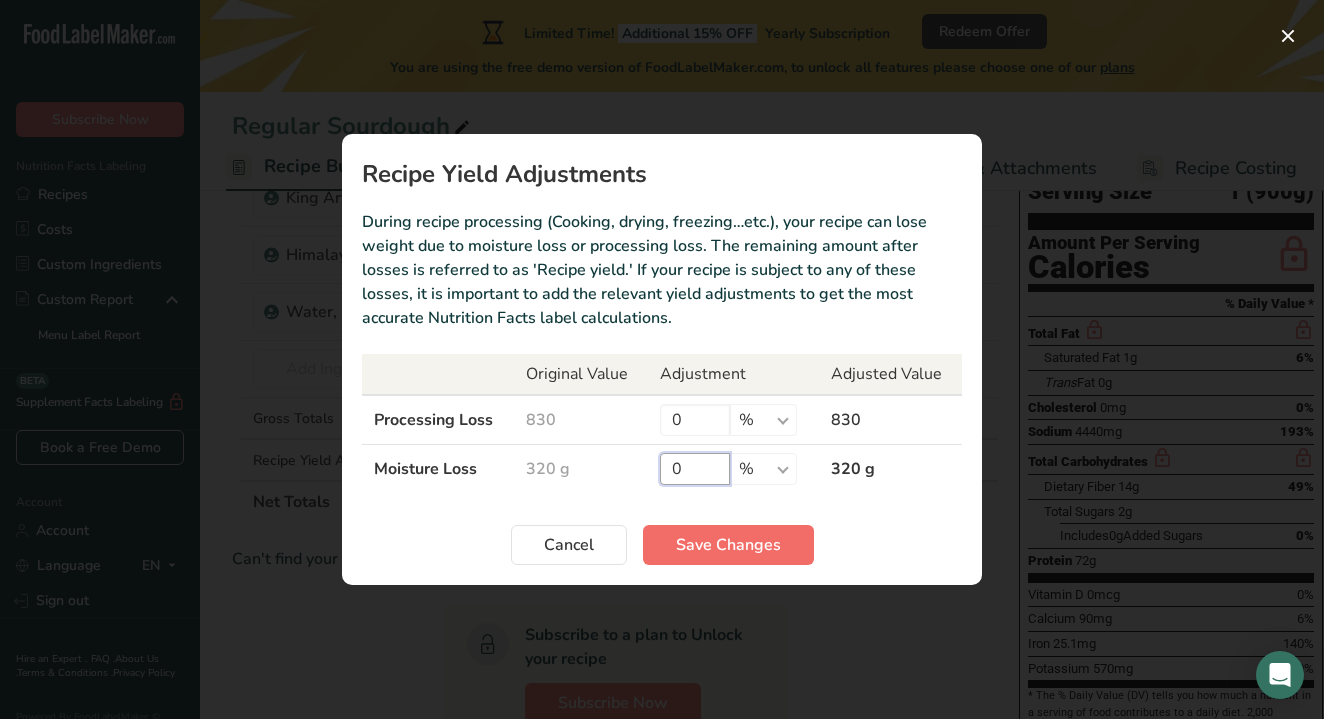 type on "0" 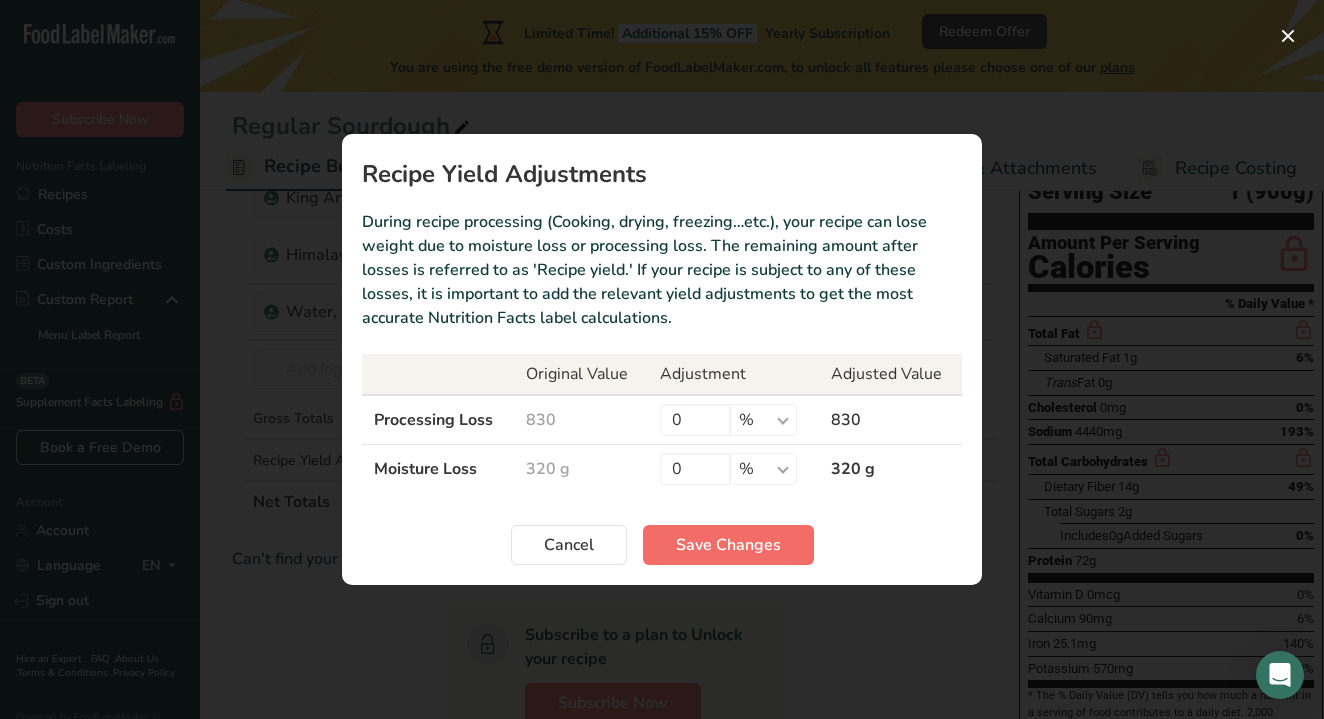 click on "Save Changes" at bounding box center (728, 545) 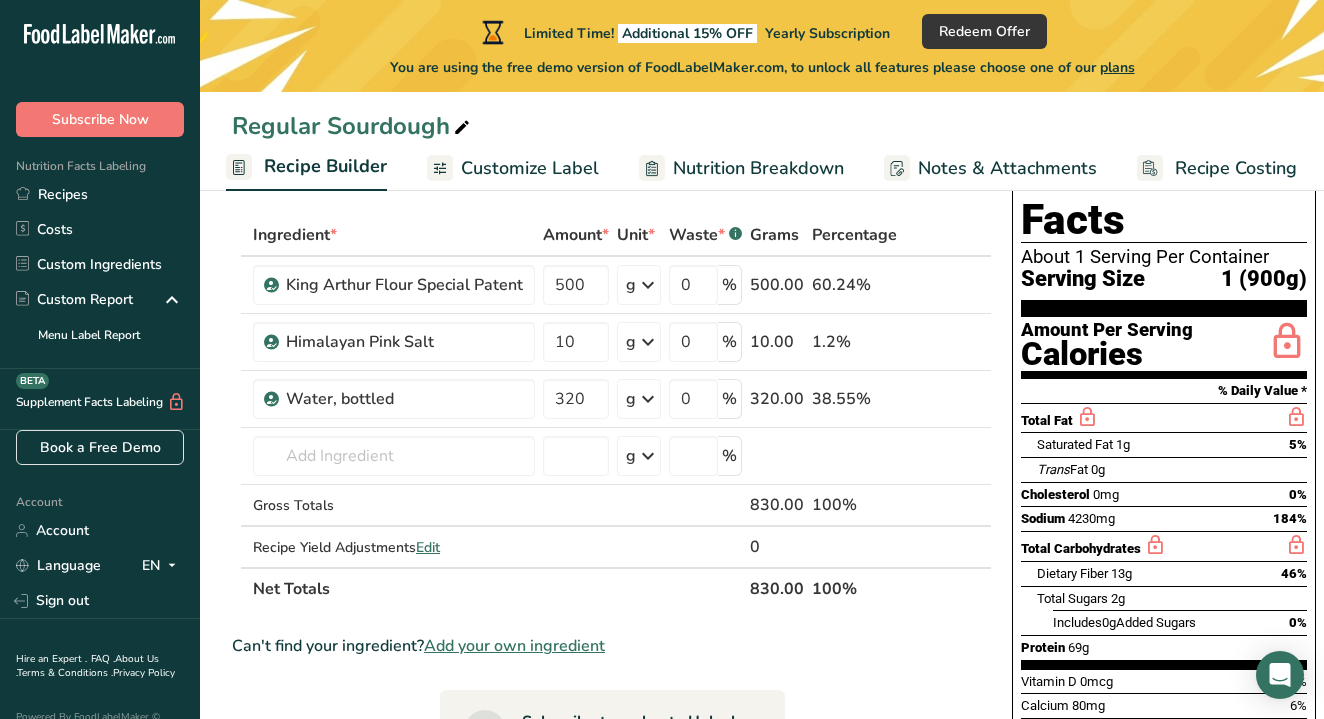 scroll, scrollTop: 93, scrollLeft: 0, axis: vertical 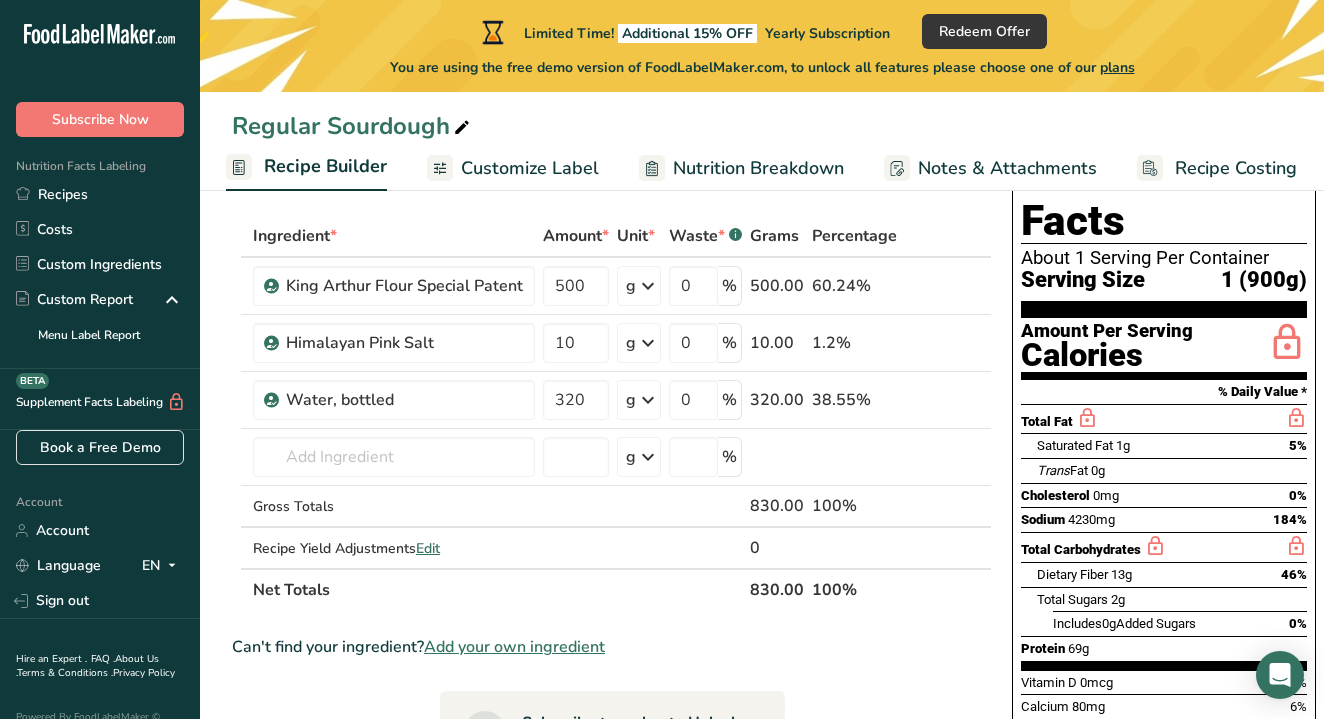 click on "Customize Label" at bounding box center (530, 168) 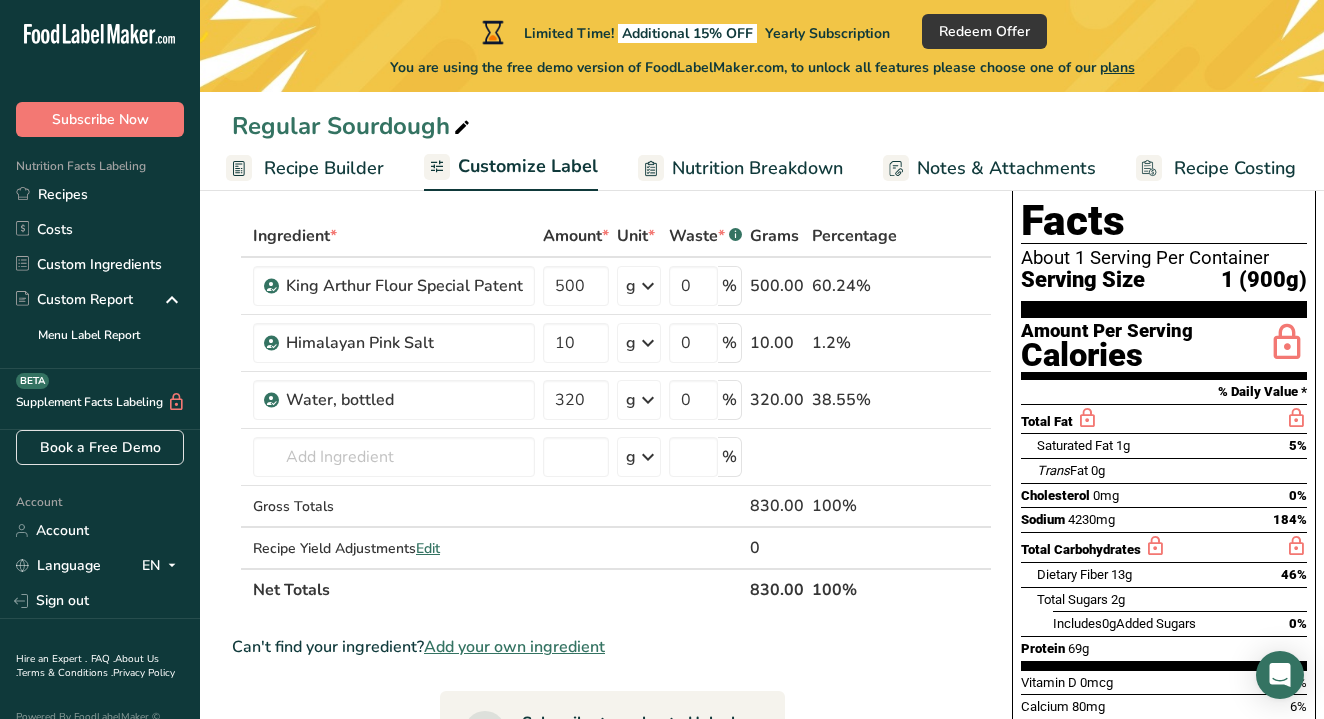 scroll, scrollTop: 0, scrollLeft: 197, axis: horizontal 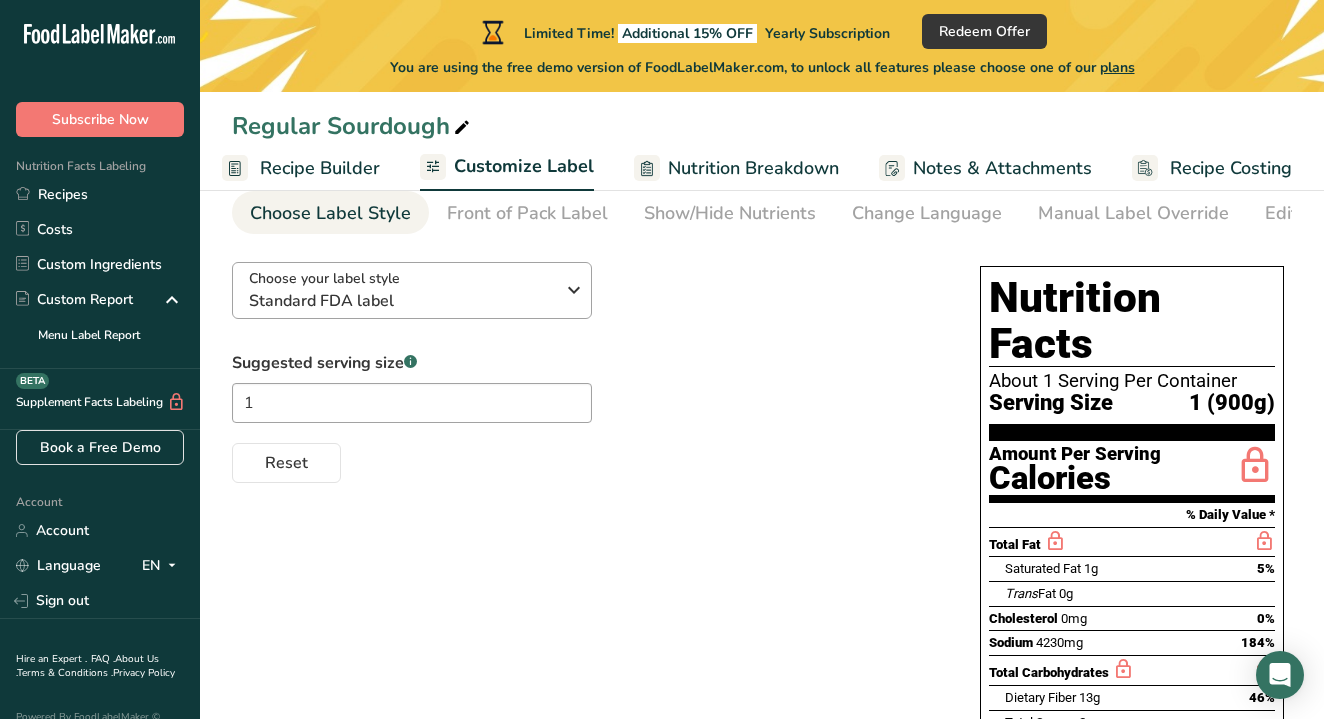 click on "Standard FDA label" at bounding box center (401, 301) 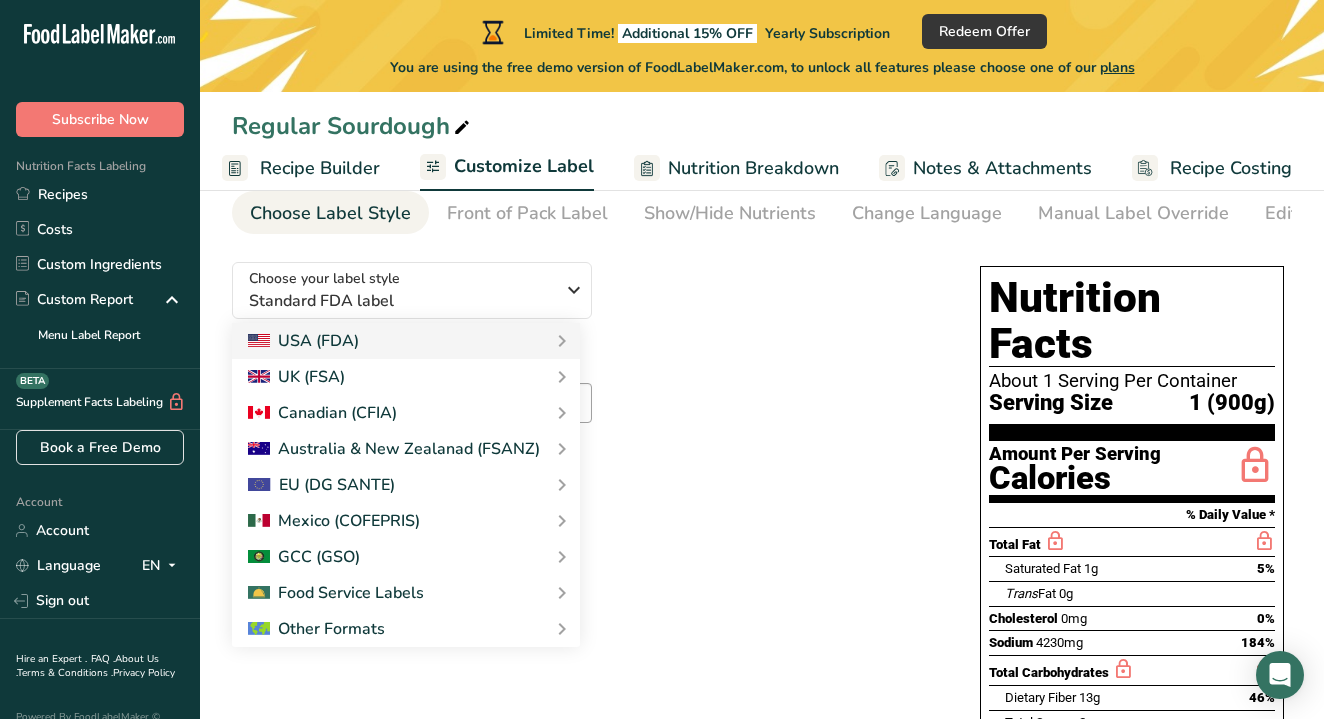 click on "Choose your label style
Standard FDA label
USA (FDA)
Standard FDA label
Tabular FDA label
Linear FDA label
Simplified FDA label
Dual Column FDA label (Per Serving/Per Container)
Dual Column FDA label (As Sold/As Prepared)
Aggregate Standard FDA label
Standard FDA label with Micronutrients listed side-by-side
UK (FSA)
UK Mandatory Label "Back of Pack"
UK Traffic Light Label  "Front of Pack"
Canadian (CFIA)
Canadian Standard label
Canadian Dual Column label" at bounding box center [586, 364] 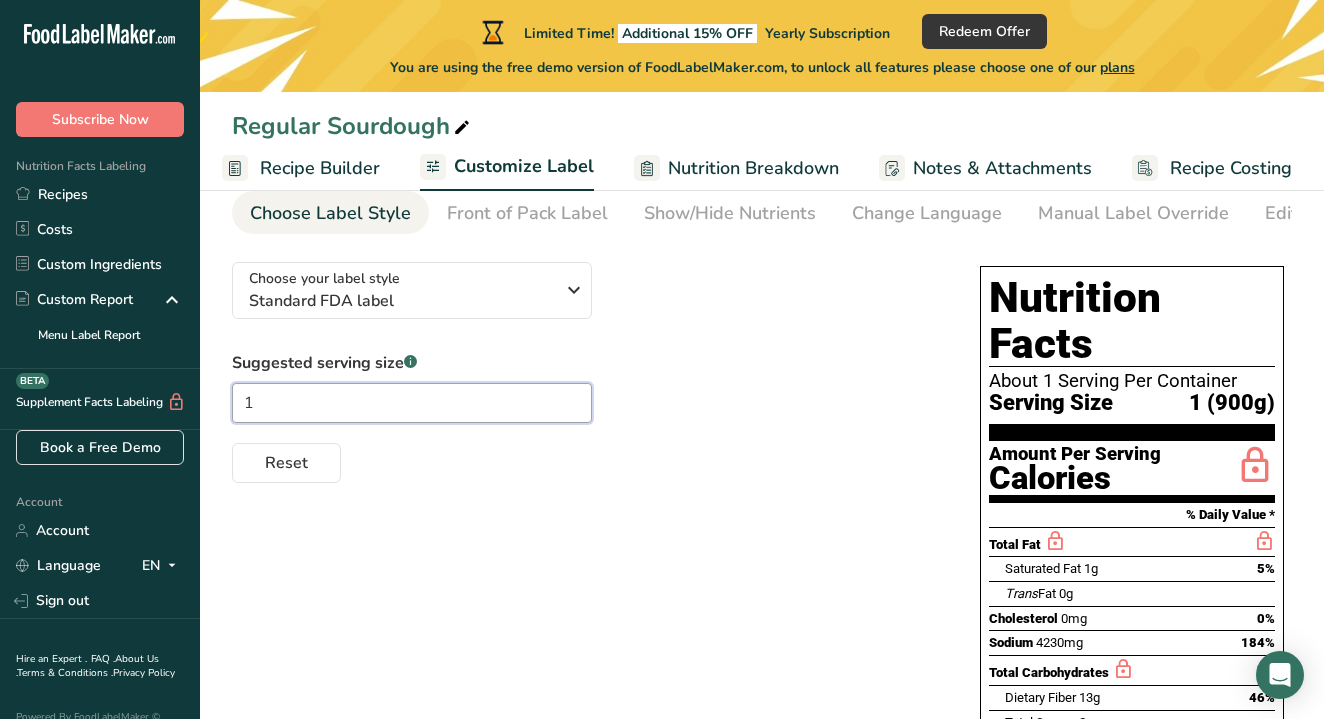 click on "1" at bounding box center (412, 403) 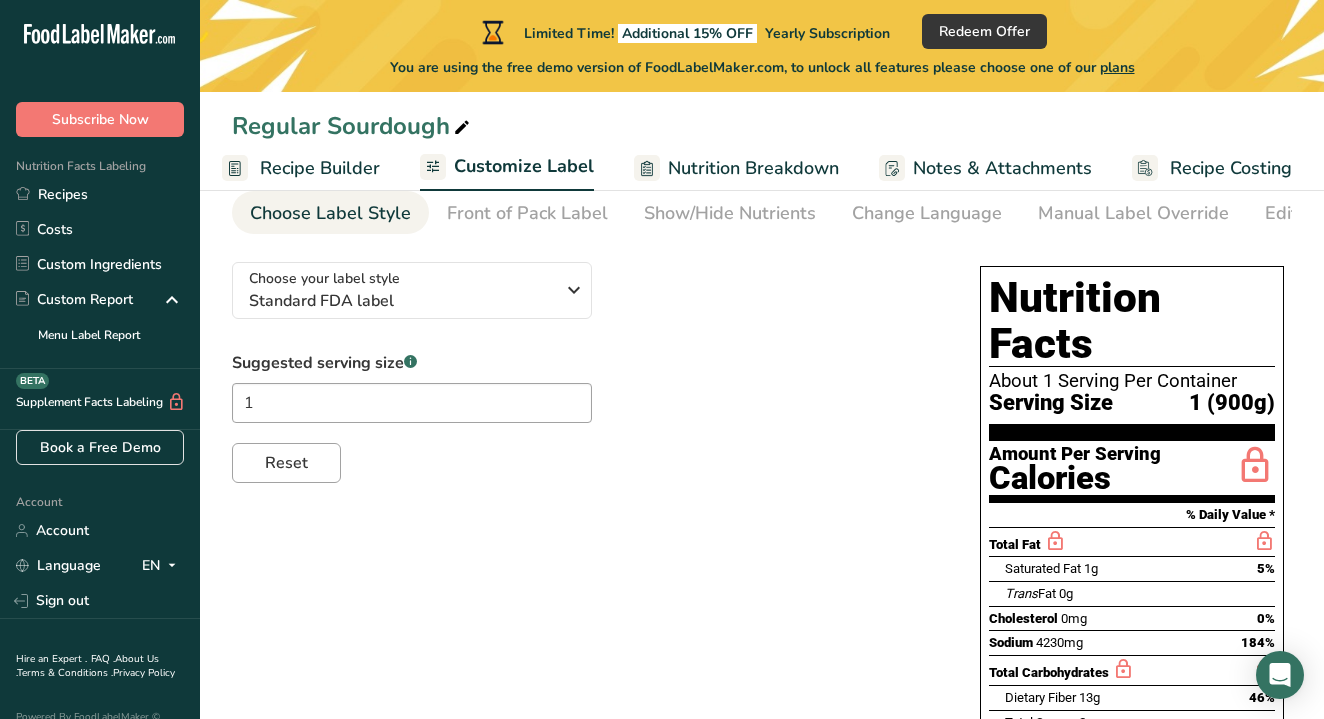 click on "Reset" at bounding box center [286, 463] 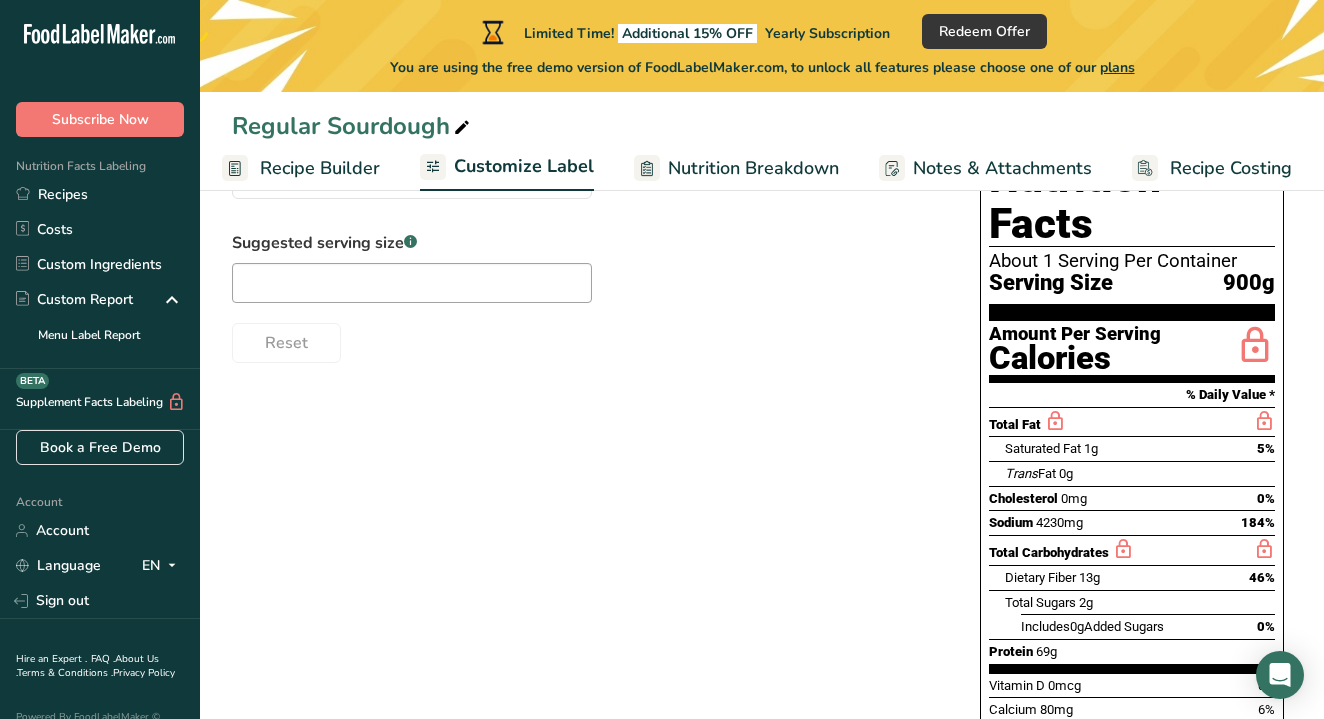 scroll, scrollTop: 198, scrollLeft: 0, axis: vertical 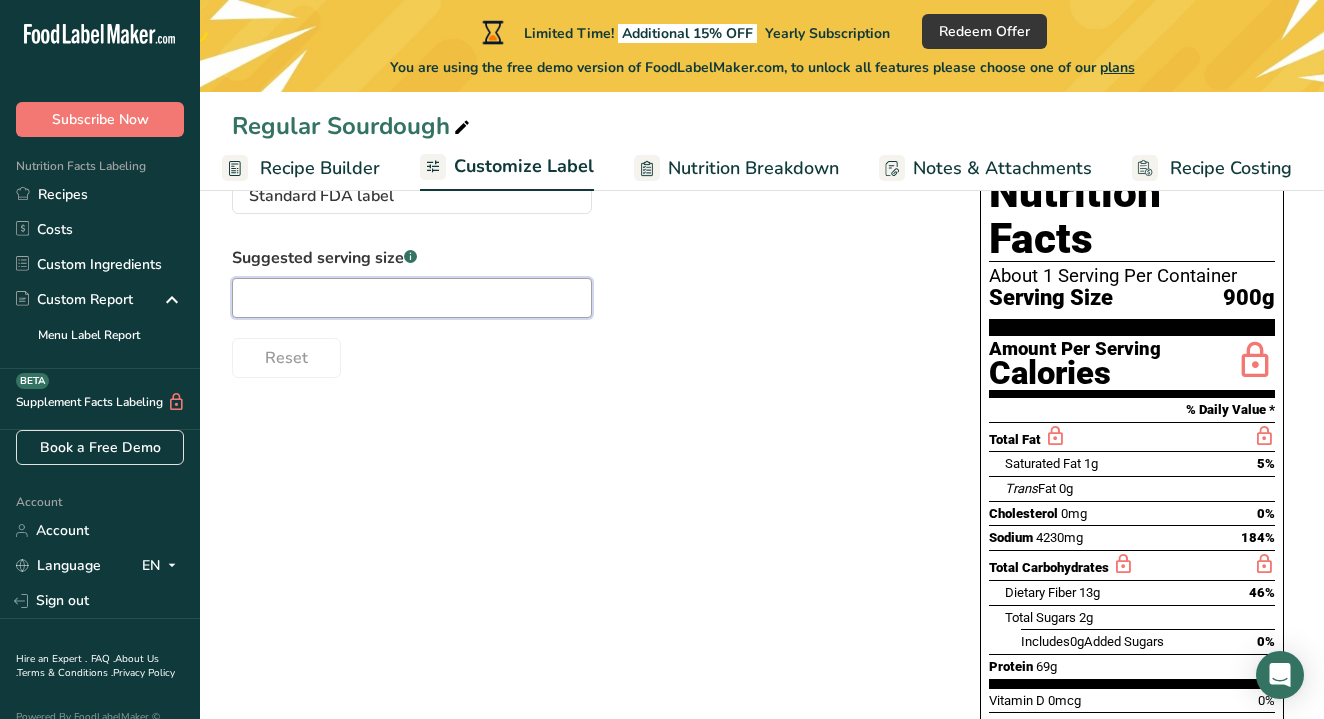 click at bounding box center (412, 298) 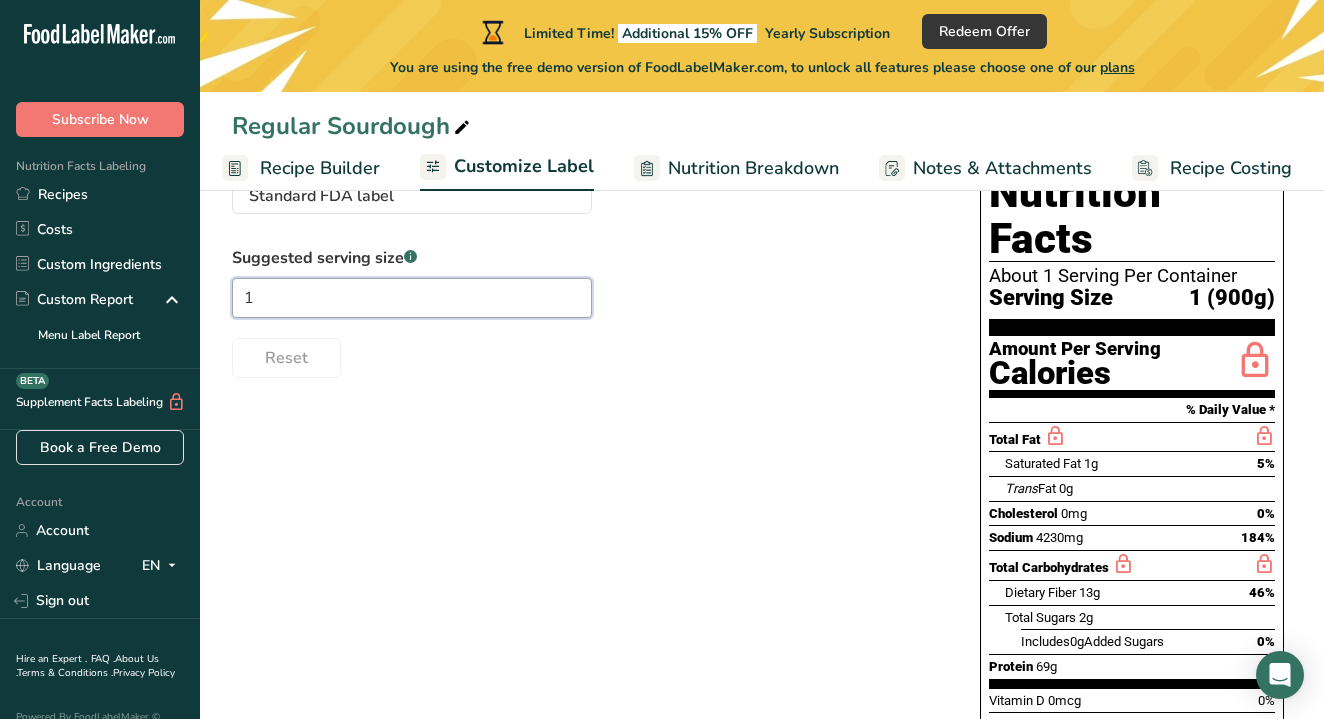type on "1" 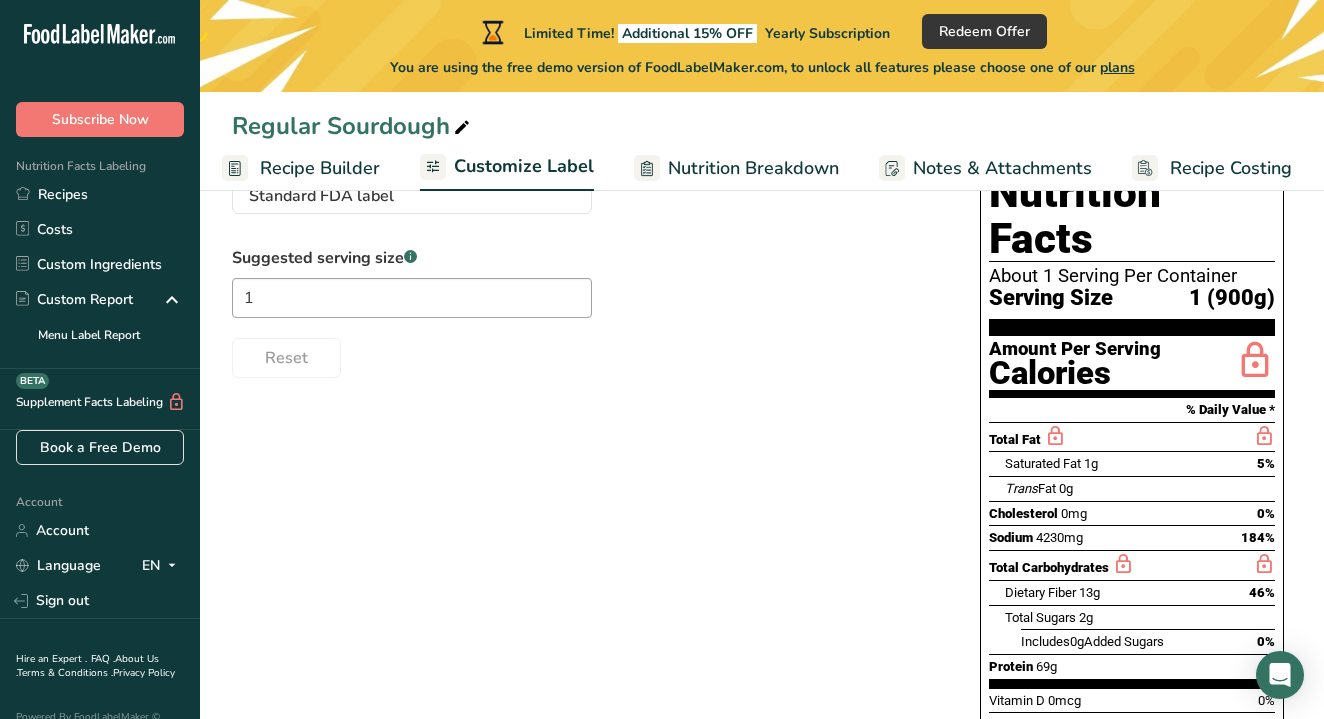 click on "Choose your label style
Standard FDA label
USA (FDA)
Standard FDA label
Tabular FDA label
Linear FDA label
Simplified FDA label
Dual Column FDA label (Per Serving/Per Container)
Dual Column FDA label (As Sold/As Prepared)
Aggregate Standard FDA label
Standard FDA label with Micronutrients listed side-by-side
UK (FSA)
UK Mandatory Label "Back of Pack"
UK Traffic Light Label  "Front of Pack"
Canadian (CFIA)
Canadian Standard label
Canadian Dual Column label" at bounding box center [762, 526] 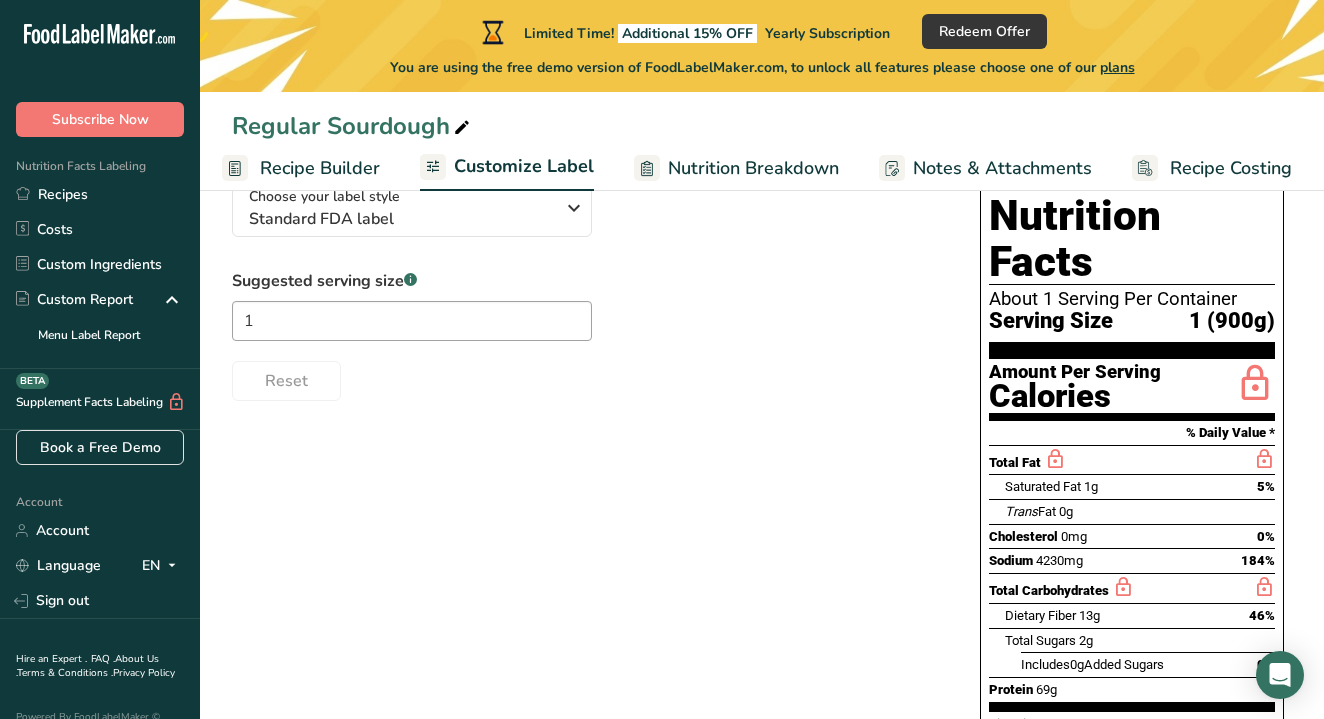 scroll, scrollTop: 169, scrollLeft: 0, axis: vertical 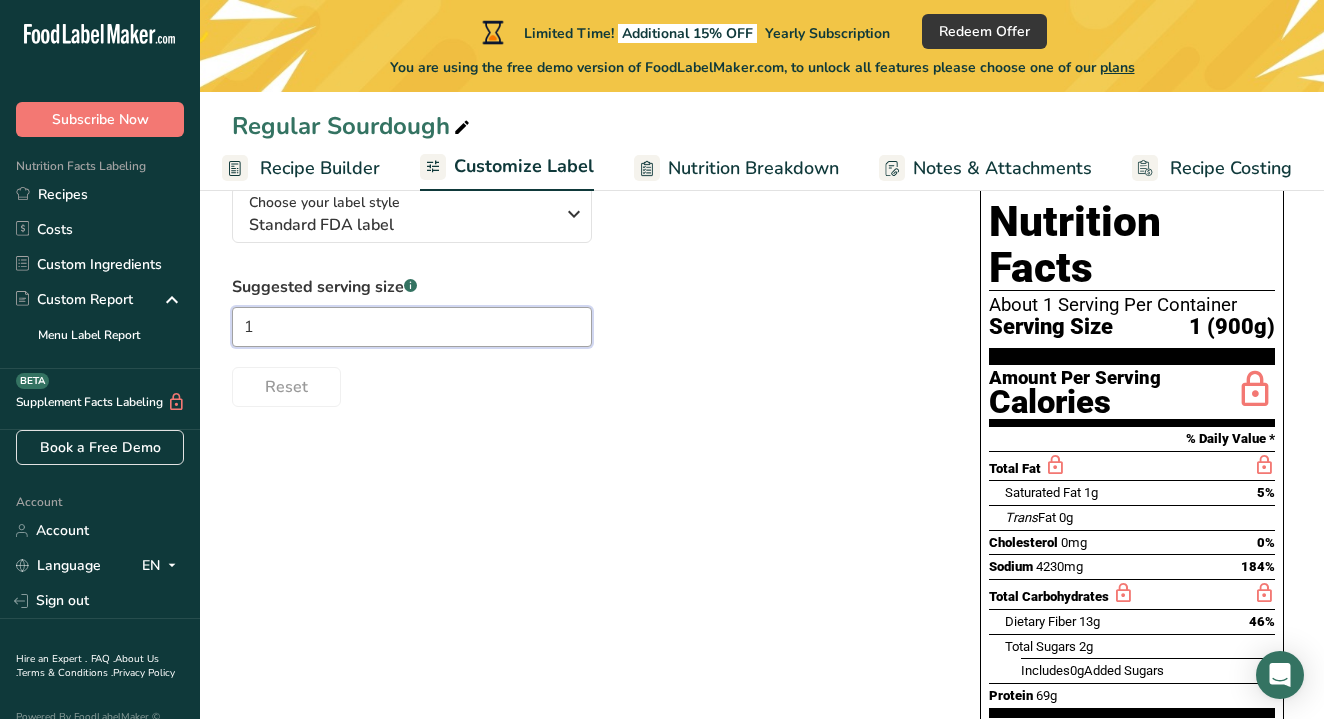 click on "1" at bounding box center [412, 327] 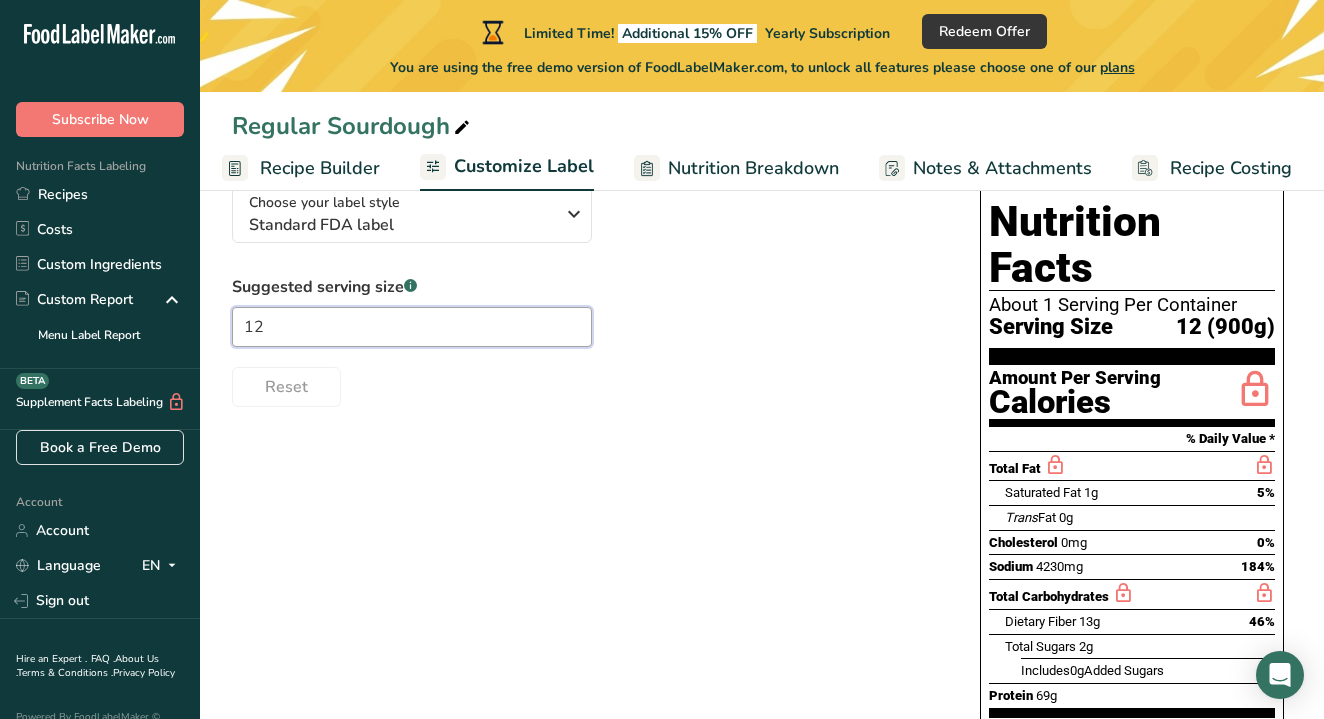 type on "12" 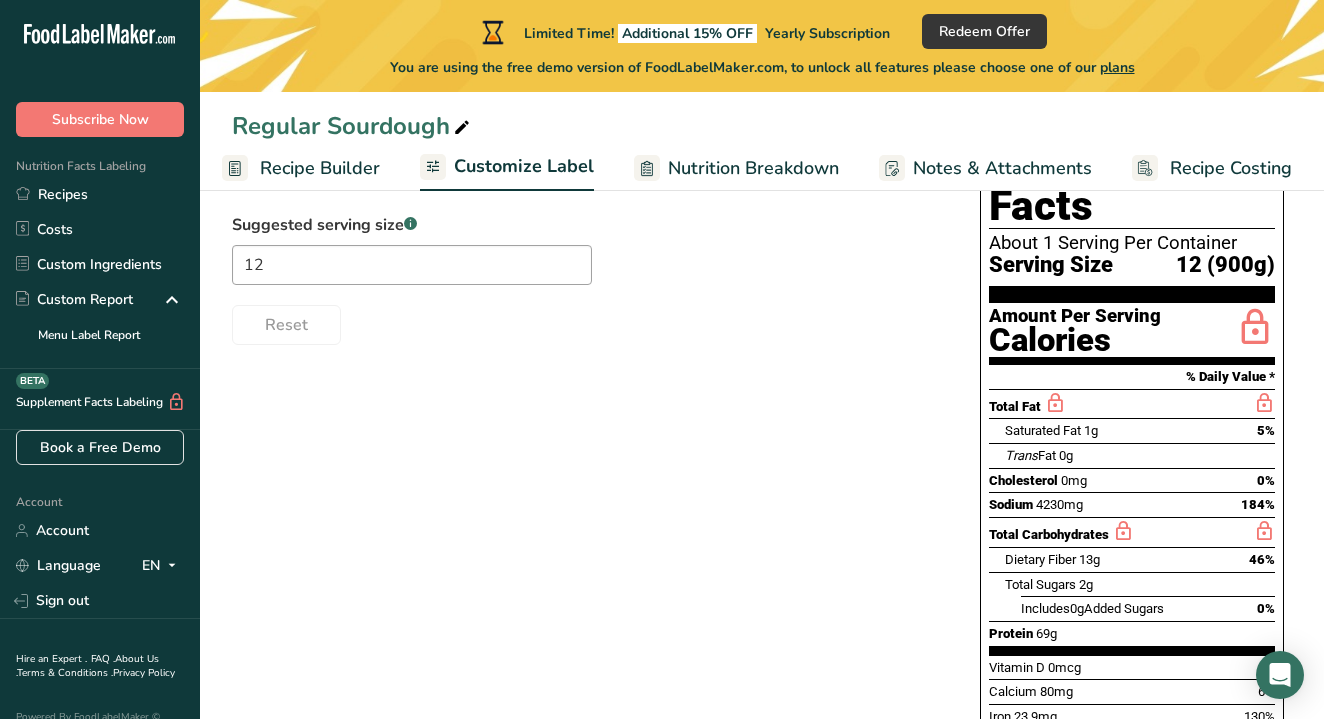 scroll, scrollTop: 183, scrollLeft: 0, axis: vertical 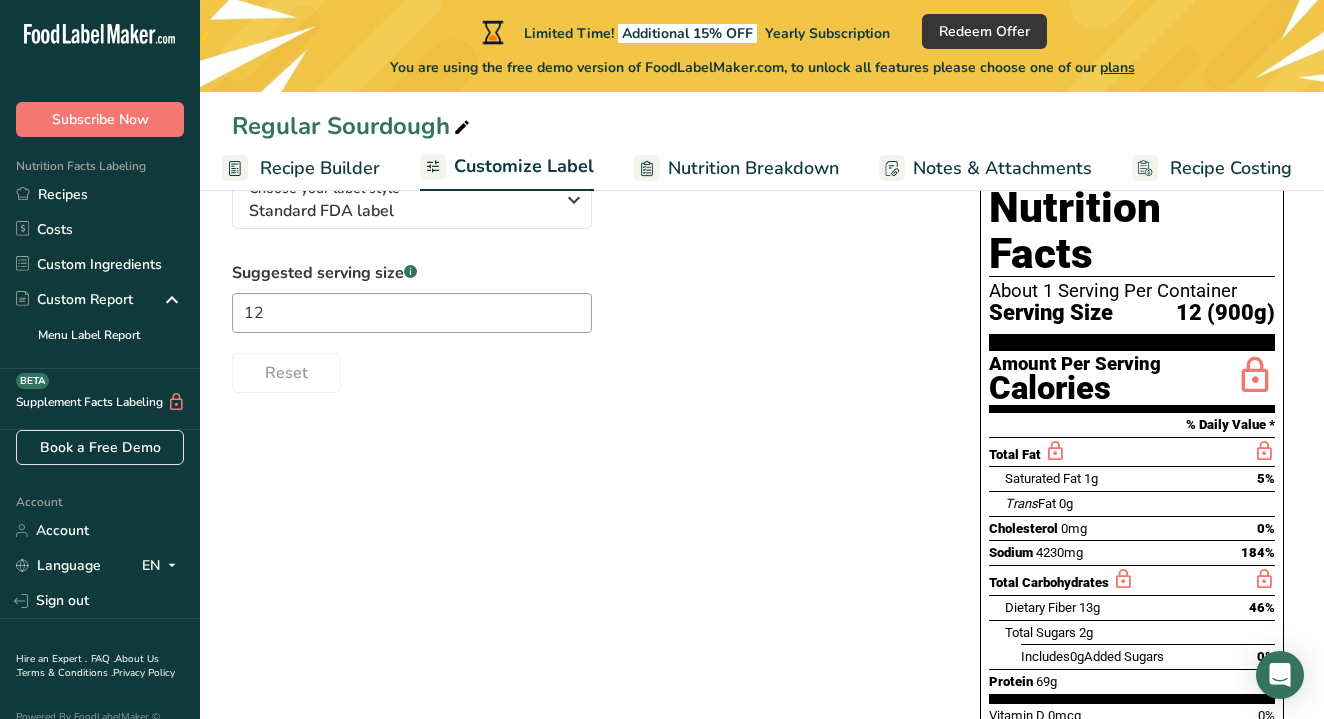 click on "Nutrition Breakdown" at bounding box center [753, 168] 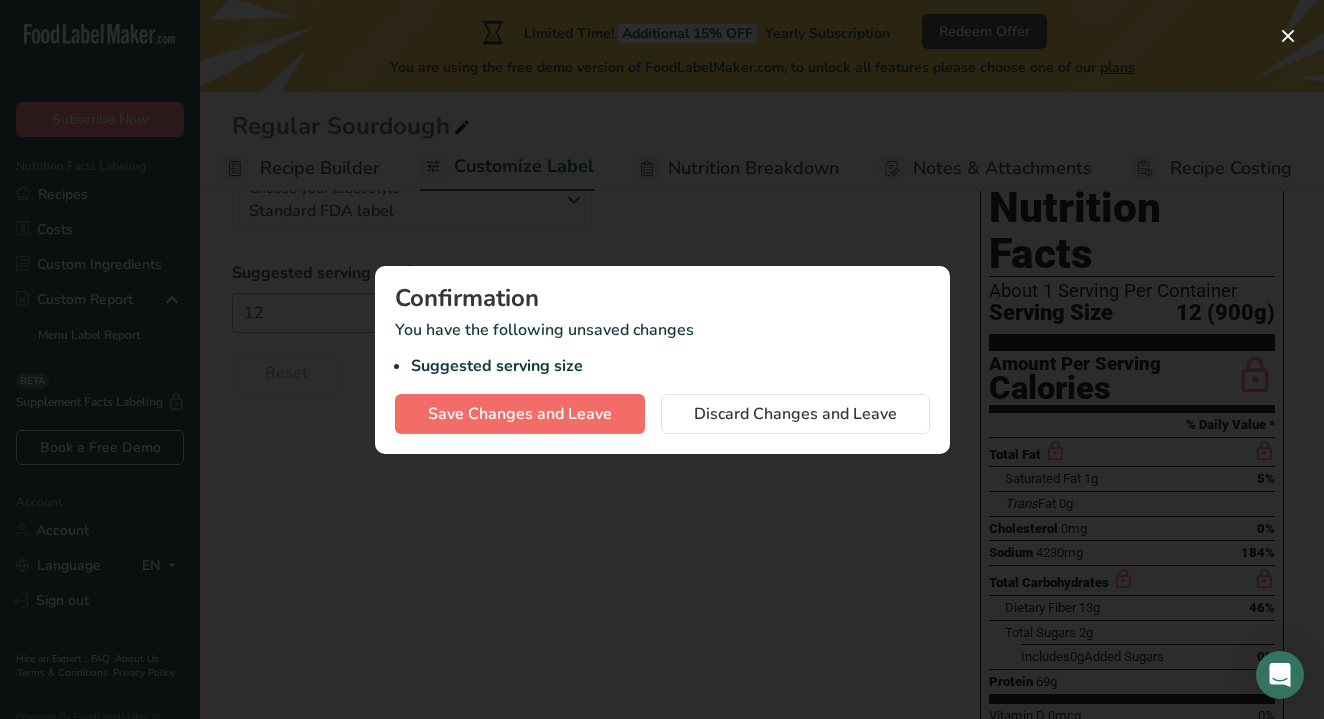 click on "Save Changes and Leave" at bounding box center (520, 414) 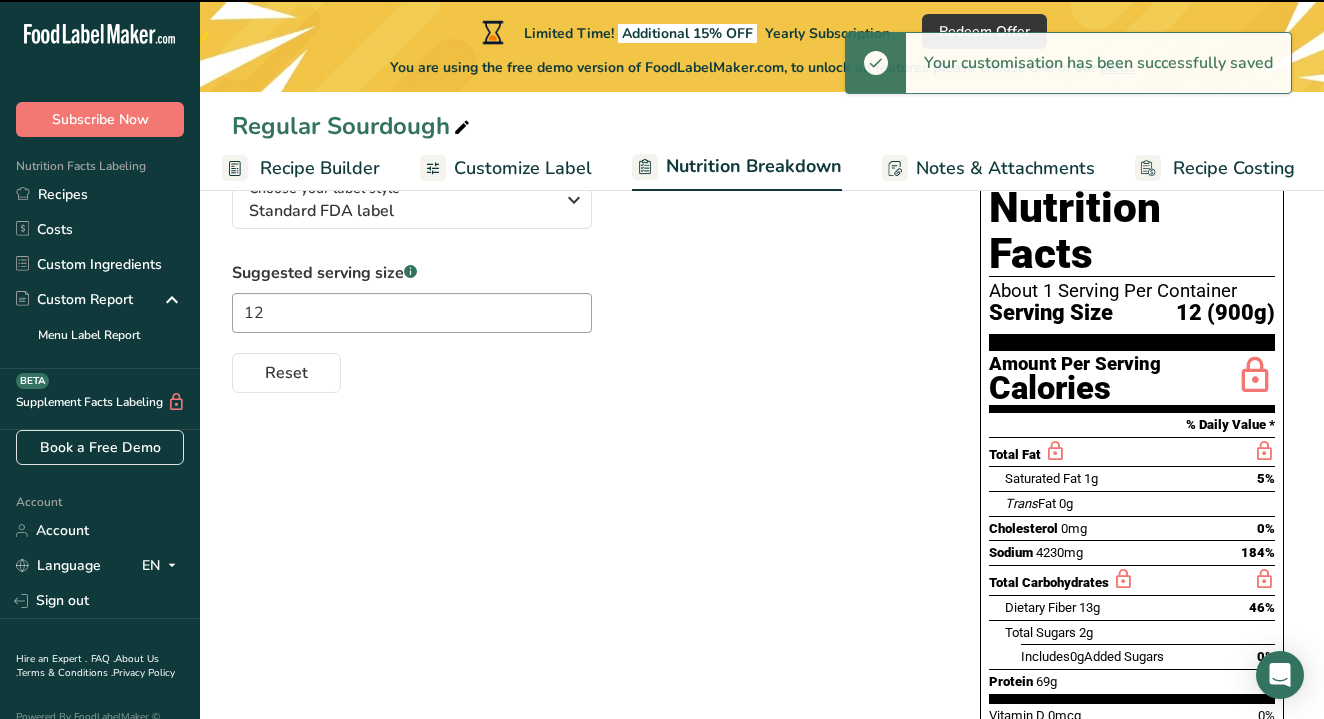 select on "Calories" 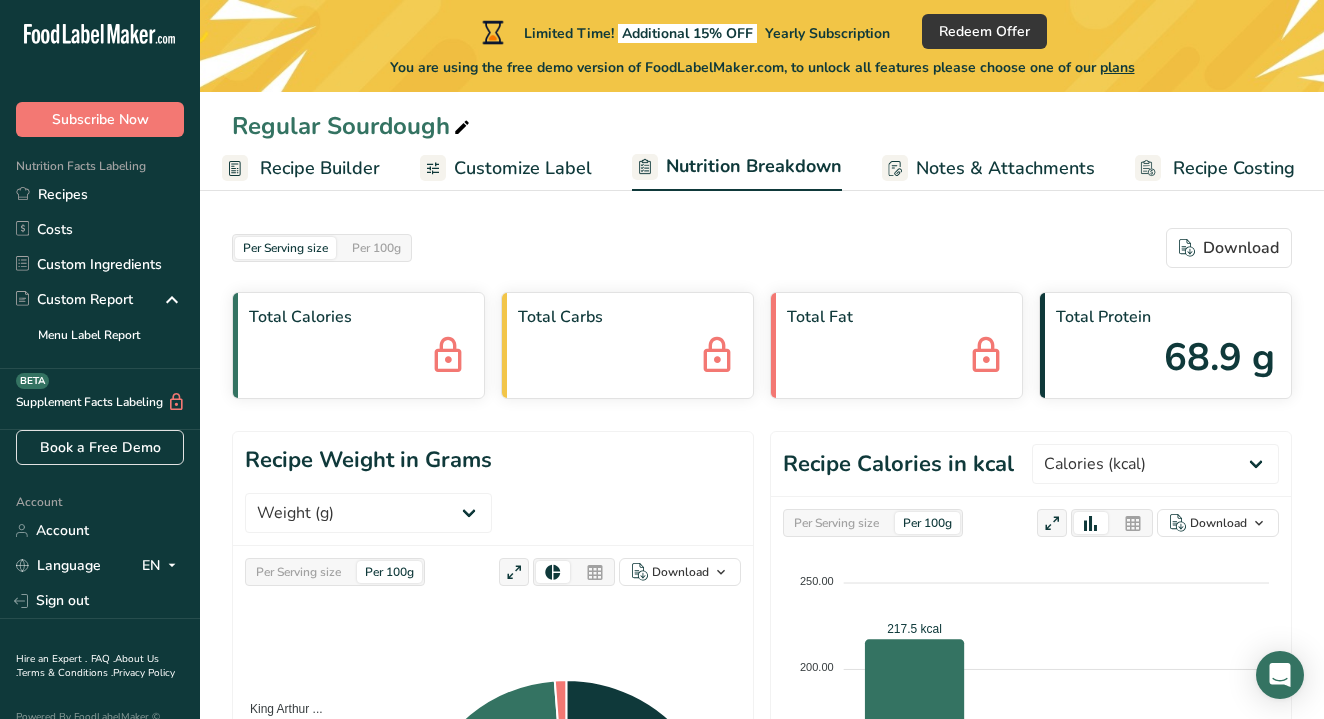 scroll, scrollTop: 0, scrollLeft: 0, axis: both 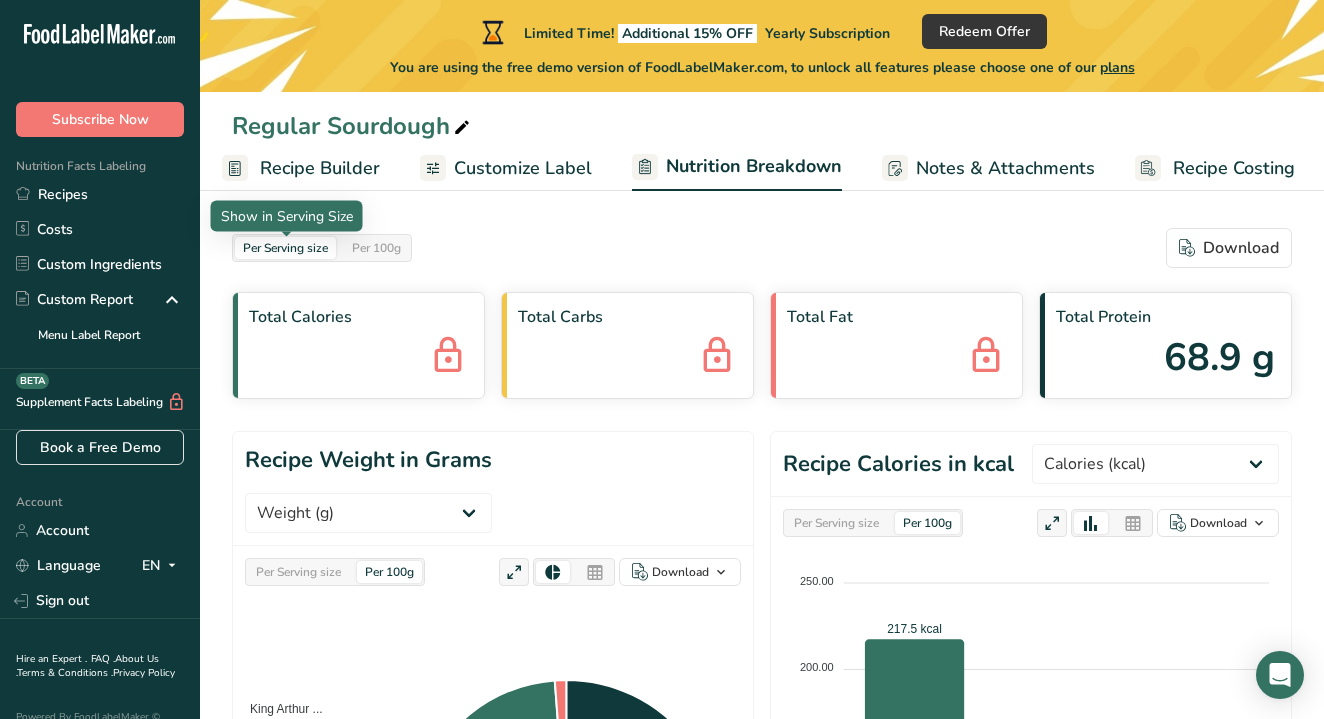 click on "Per Serving size" at bounding box center (285, 248) 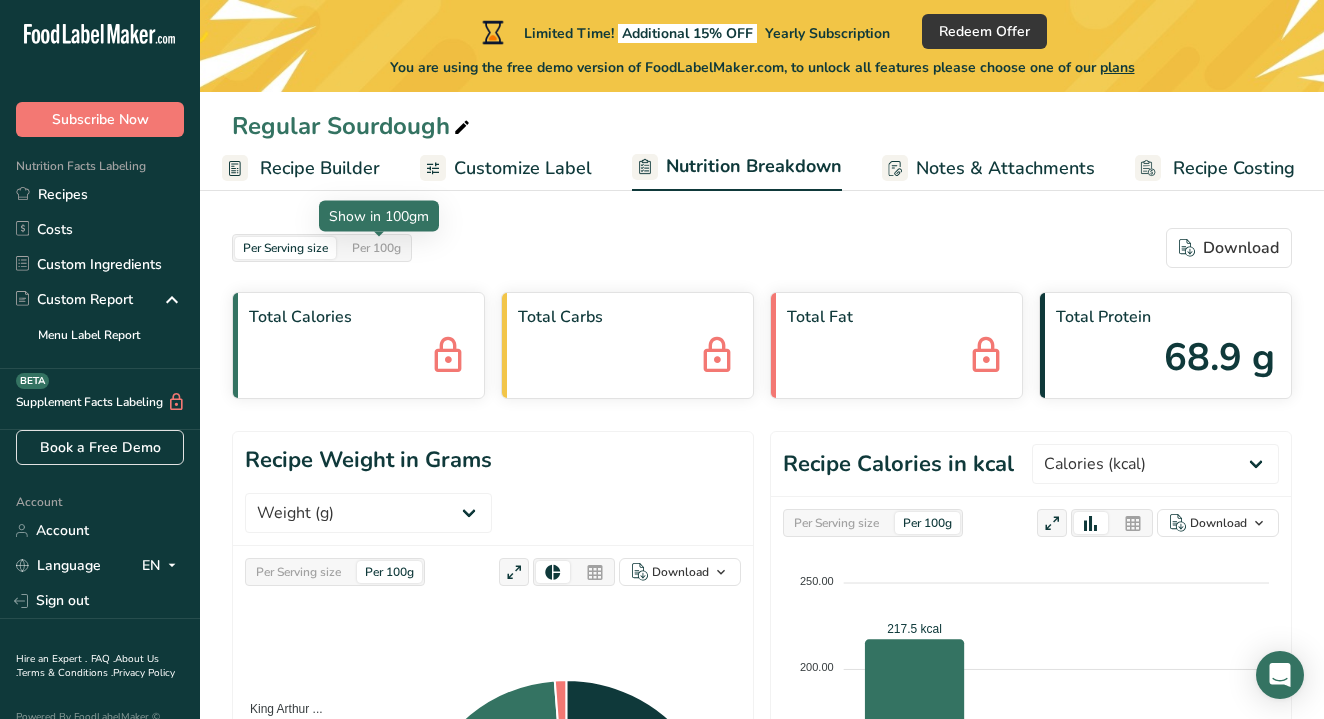 click on "Per 100g" at bounding box center (376, 248) 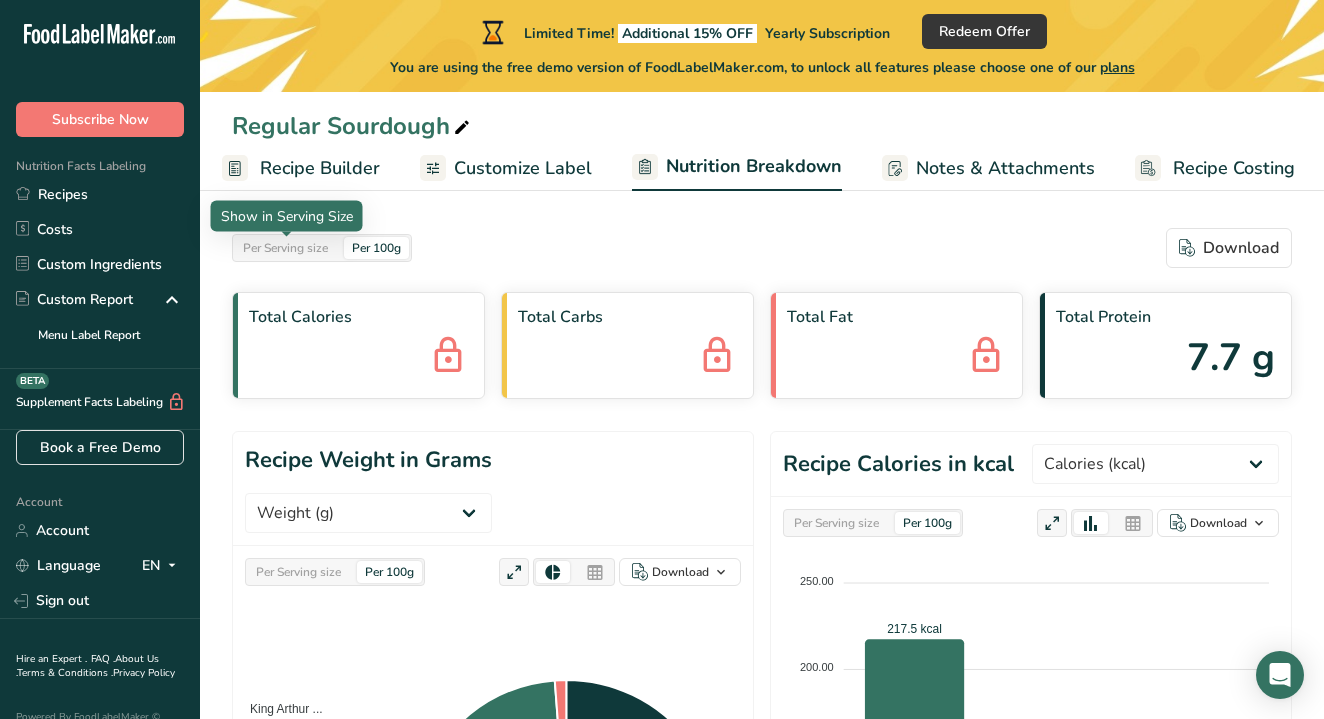 click on "Per Serving size" at bounding box center (285, 248) 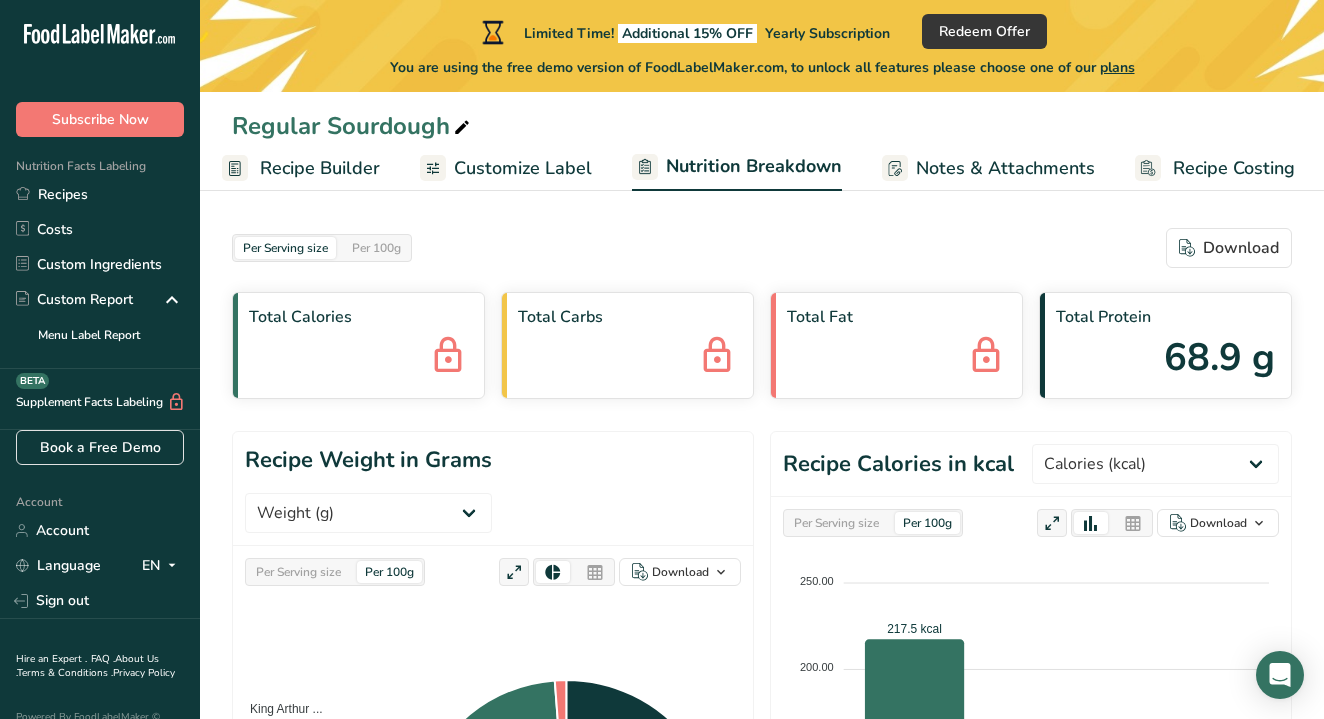scroll, scrollTop: 0, scrollLeft: 0, axis: both 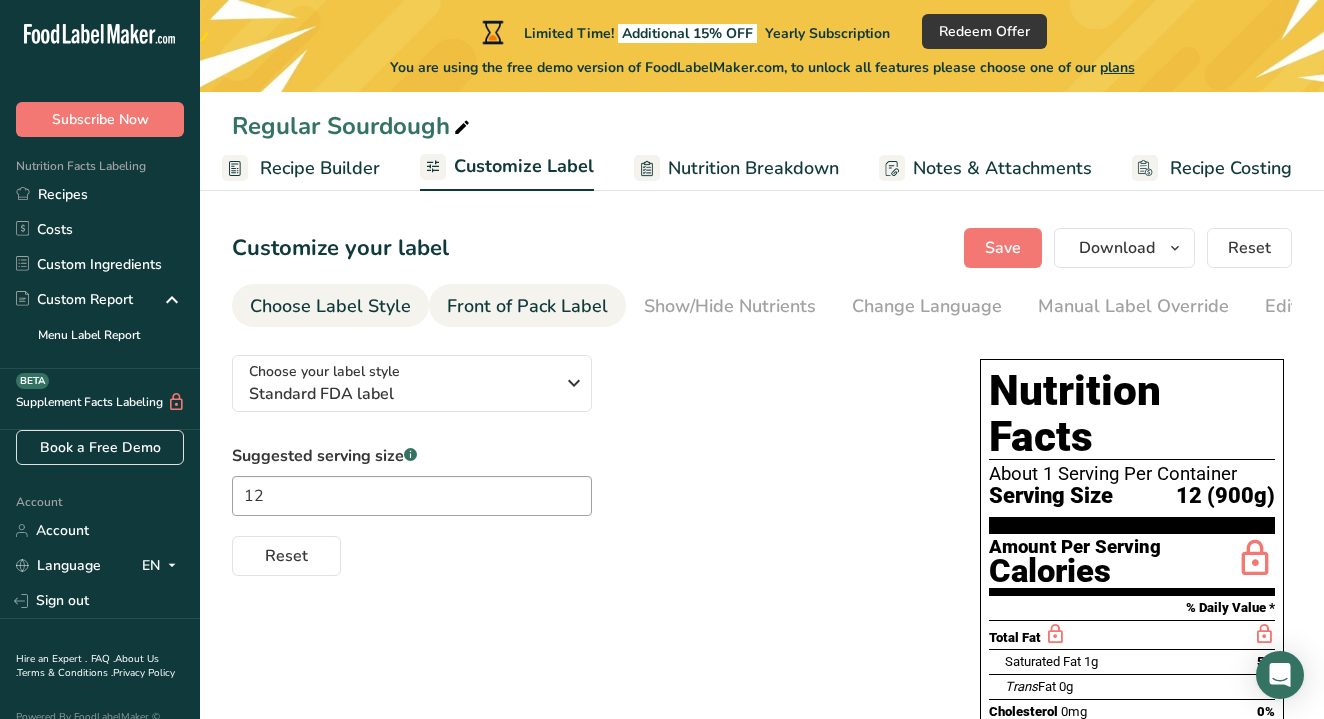 click on "Front of Pack Label" at bounding box center [527, 306] 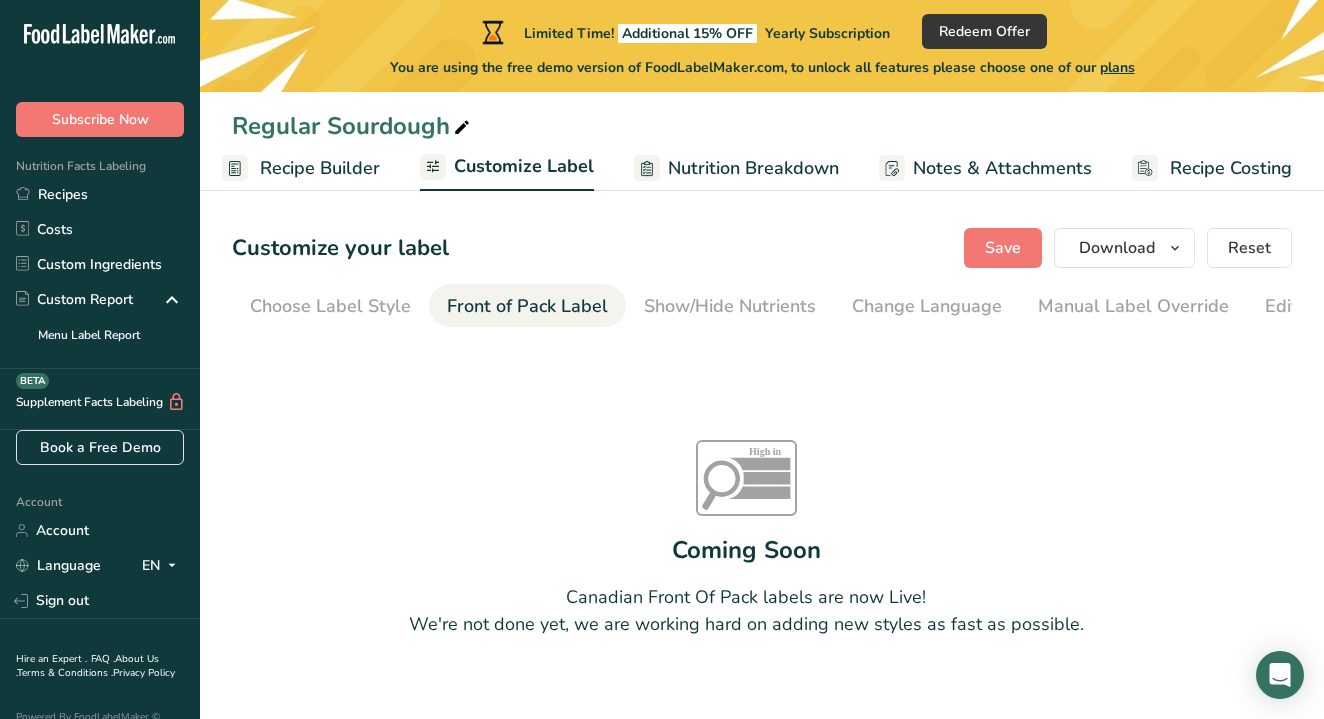 scroll, scrollTop: 0, scrollLeft: 194, axis: horizontal 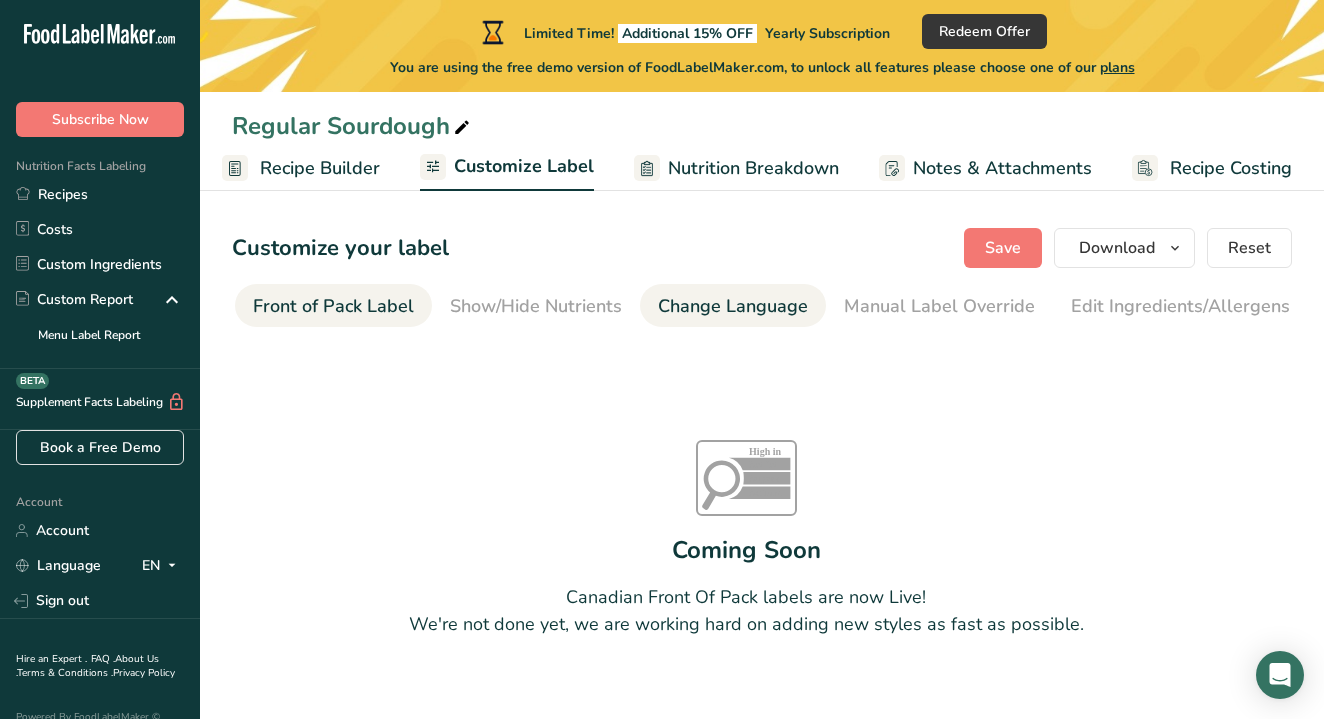 click on "Change Language" at bounding box center (733, 306) 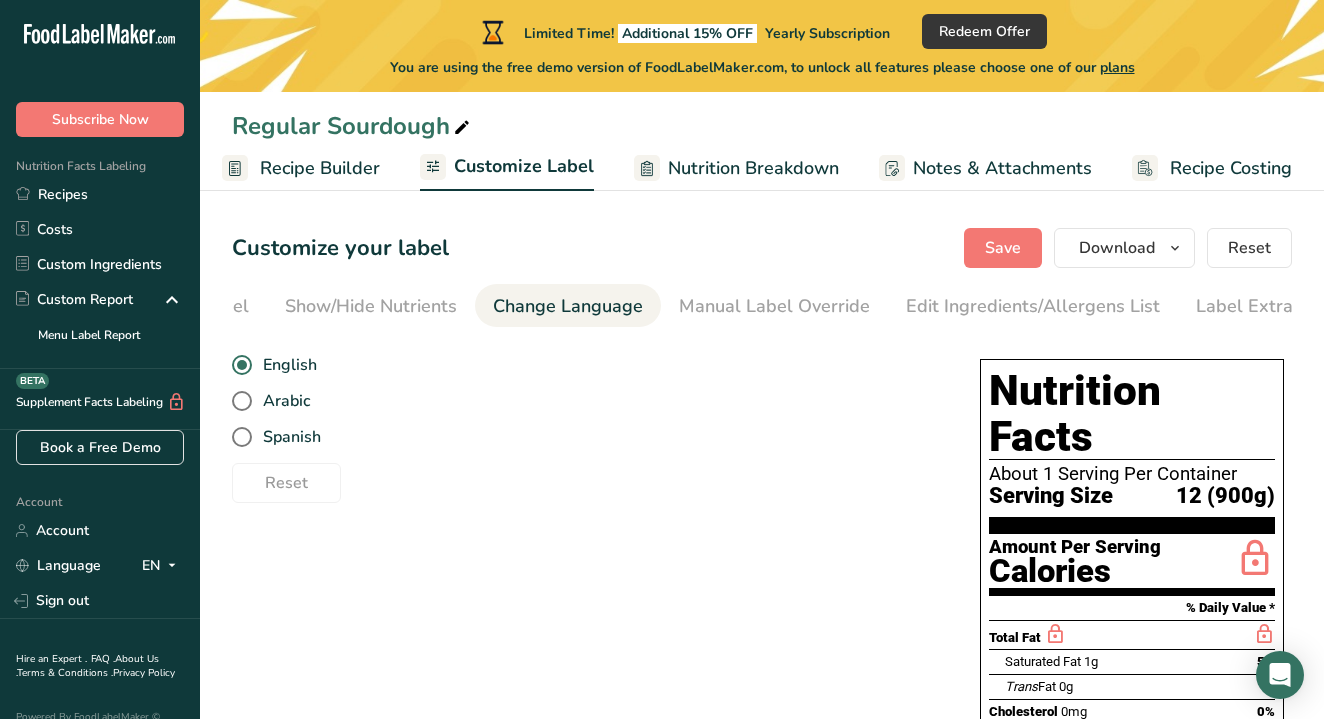 scroll, scrollTop: 0, scrollLeft: 393, axis: horizontal 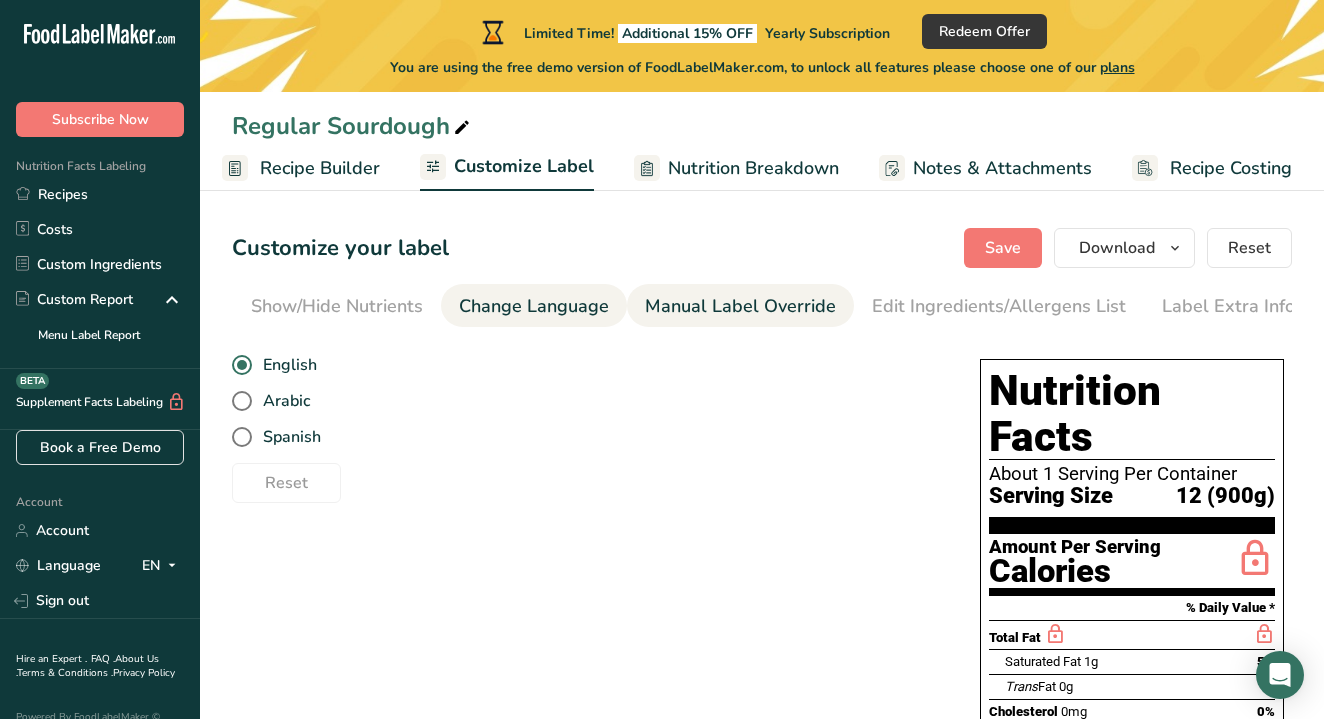 click on "Manual Label Override" at bounding box center [740, 306] 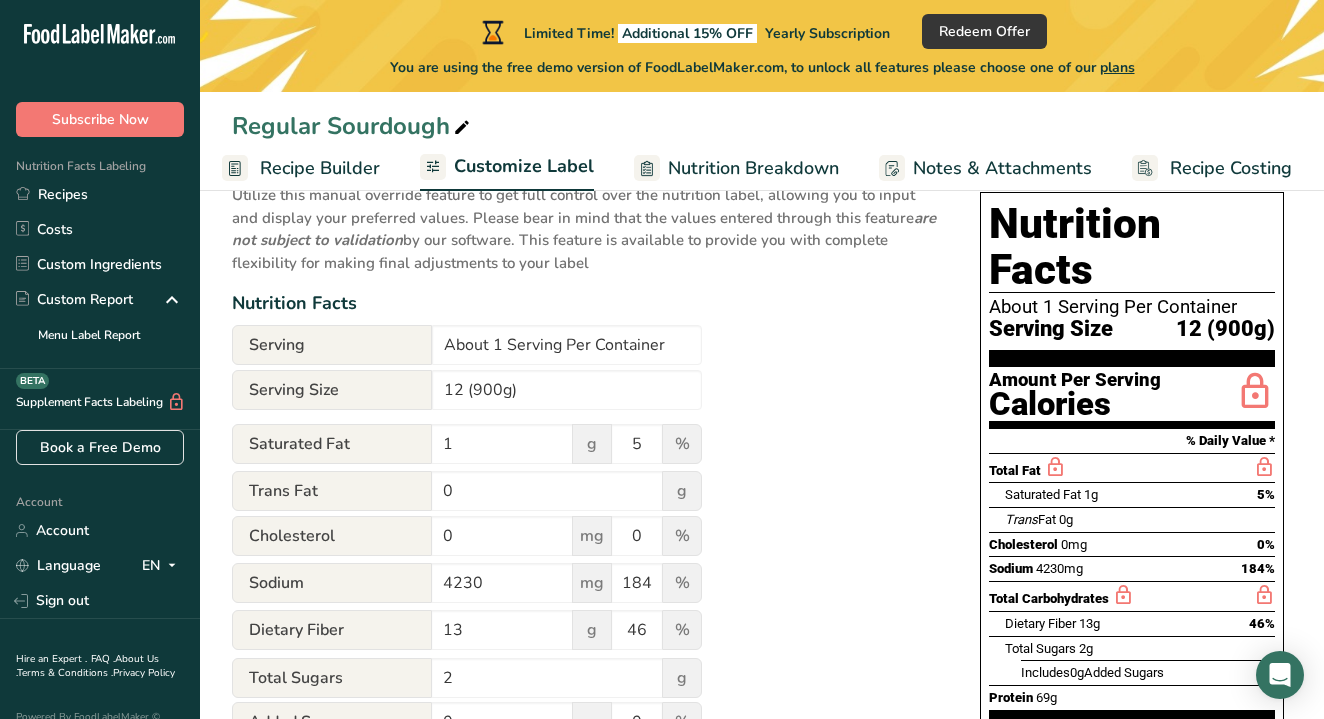 scroll, scrollTop: 166, scrollLeft: 0, axis: vertical 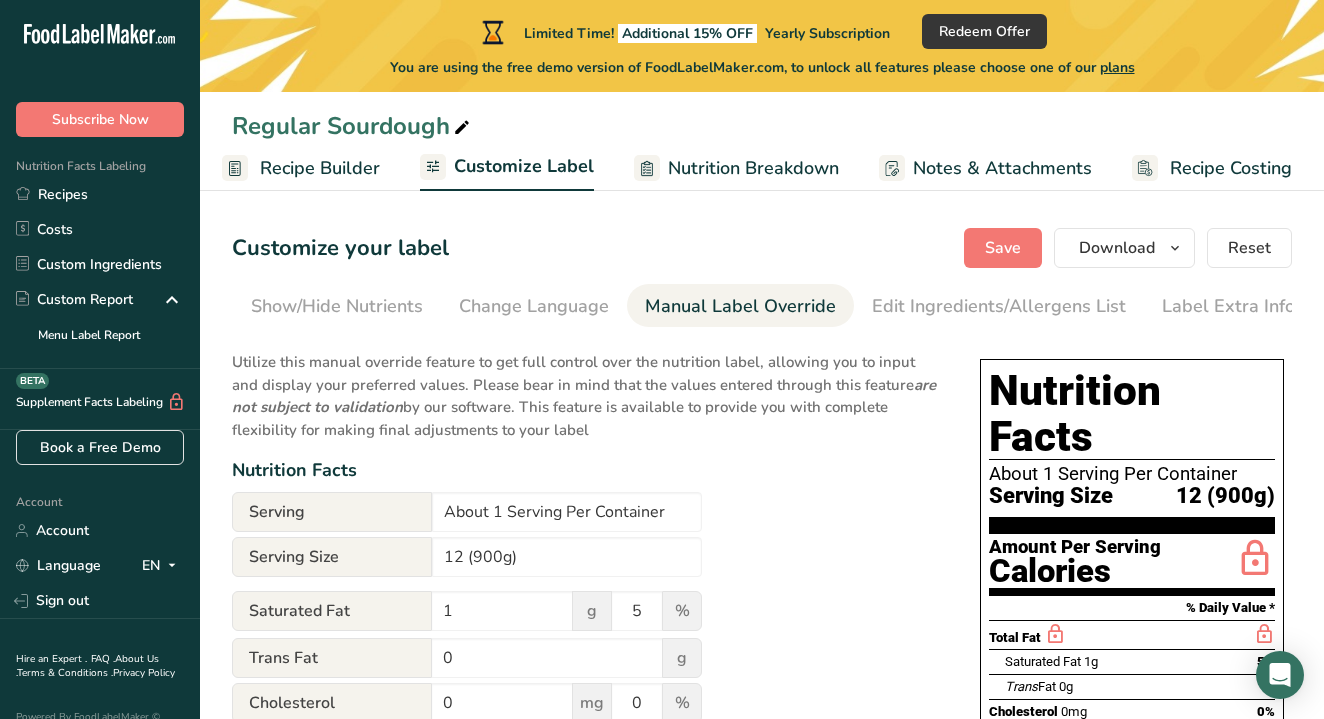 click on "Nutrition Breakdown" at bounding box center [753, 168] 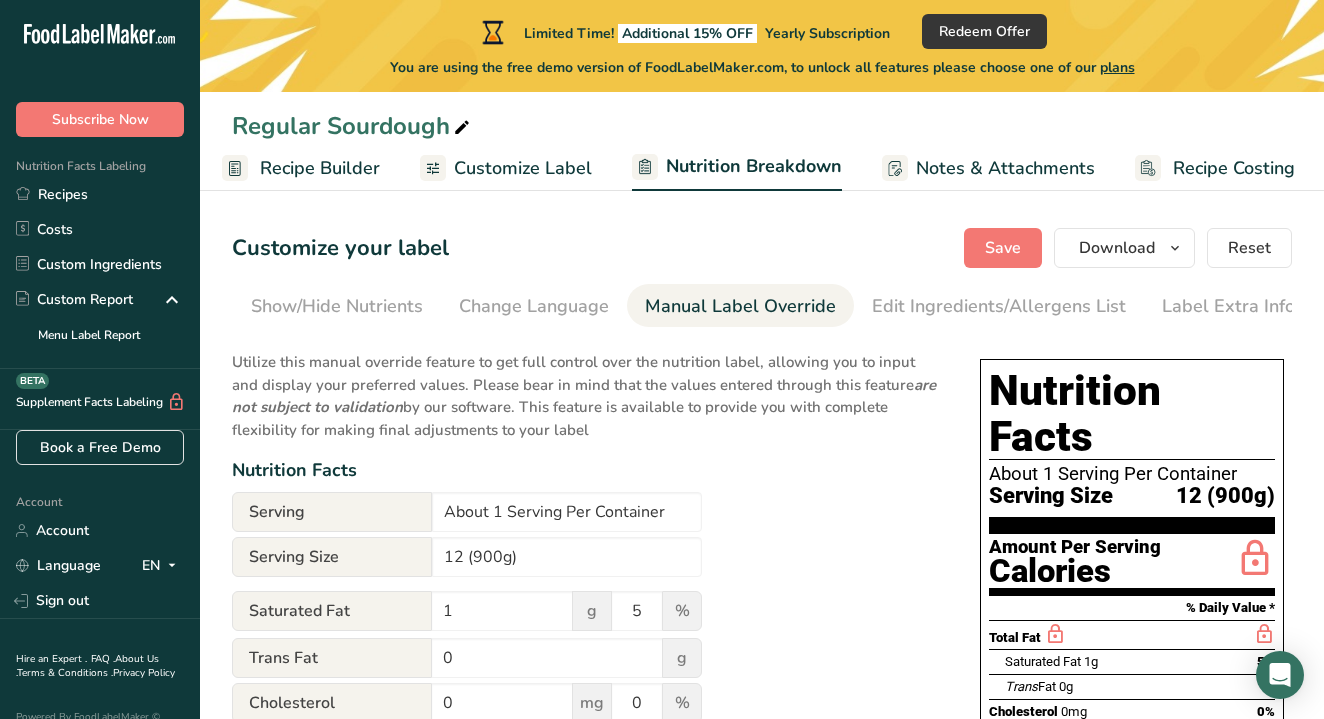 click on "Nutrition Breakdown" at bounding box center (754, 166) 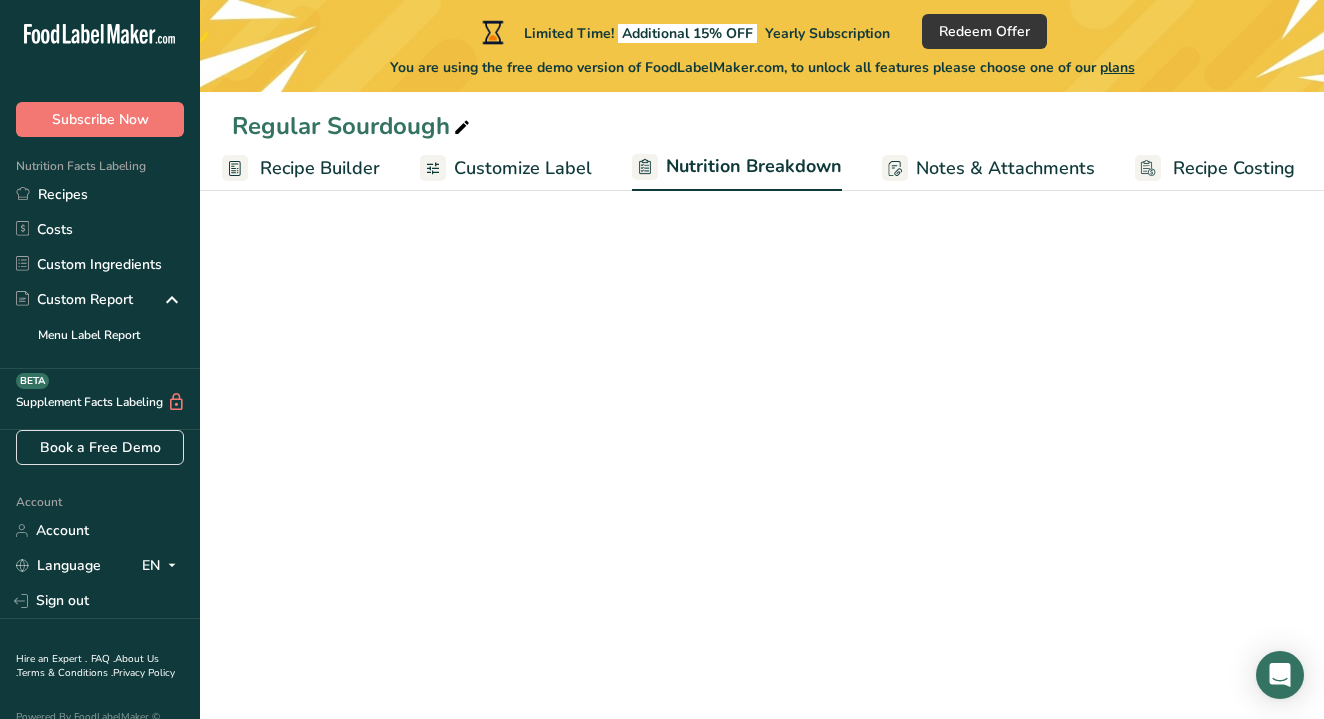 select on "Calories" 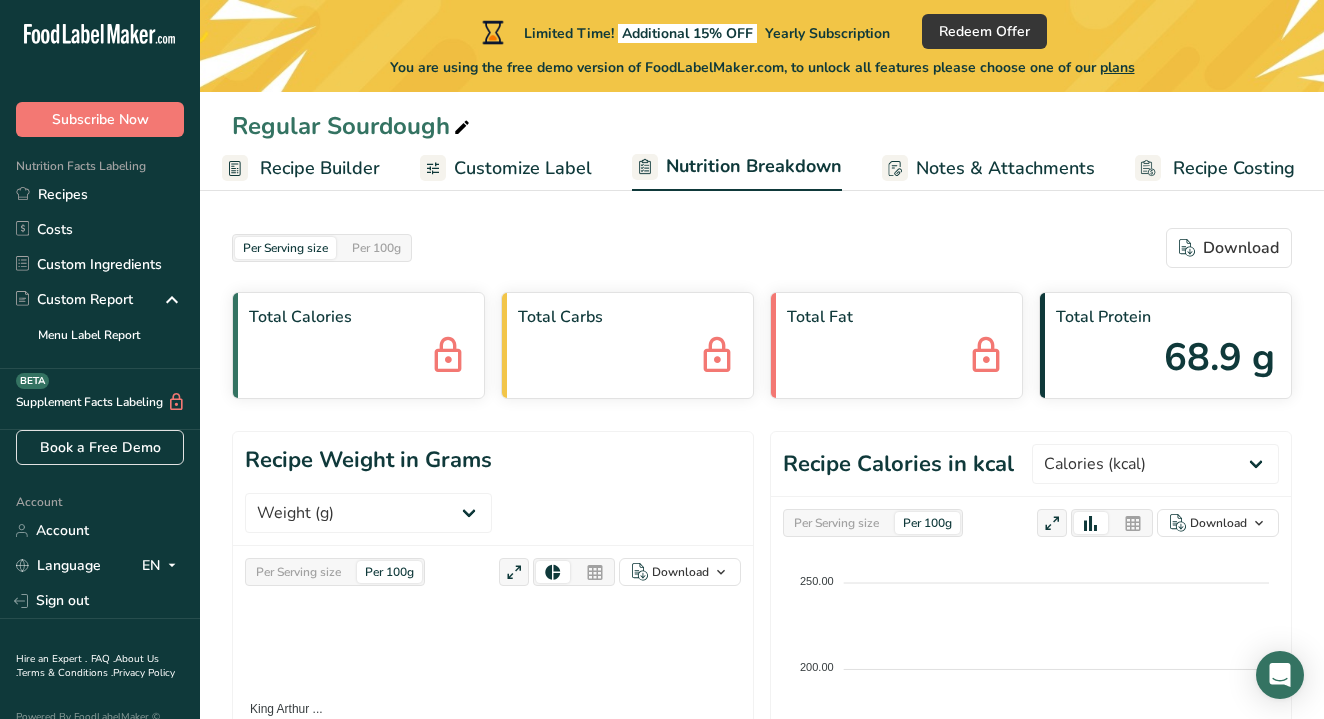 scroll, scrollTop: 0, scrollLeft: 199, axis: horizontal 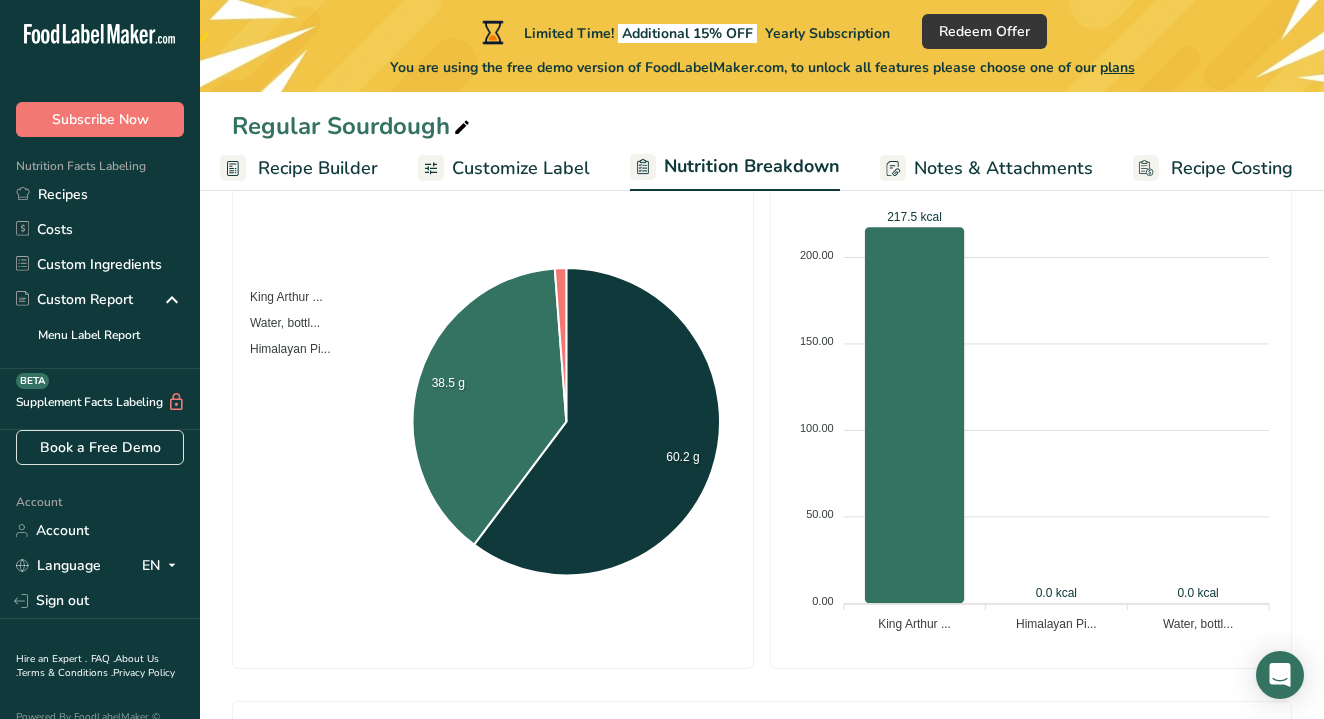 click on "Notes & Attachments" at bounding box center [1003, 168] 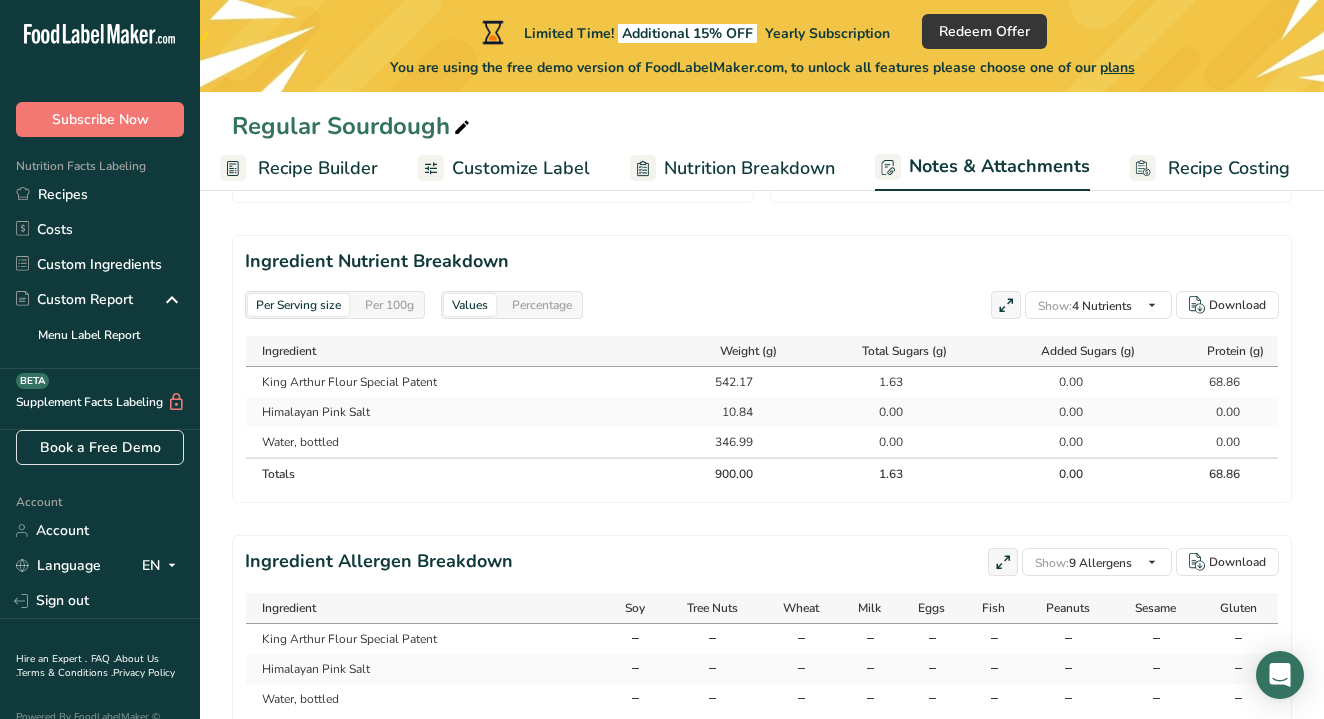 scroll, scrollTop: 0, scrollLeft: 198, axis: horizontal 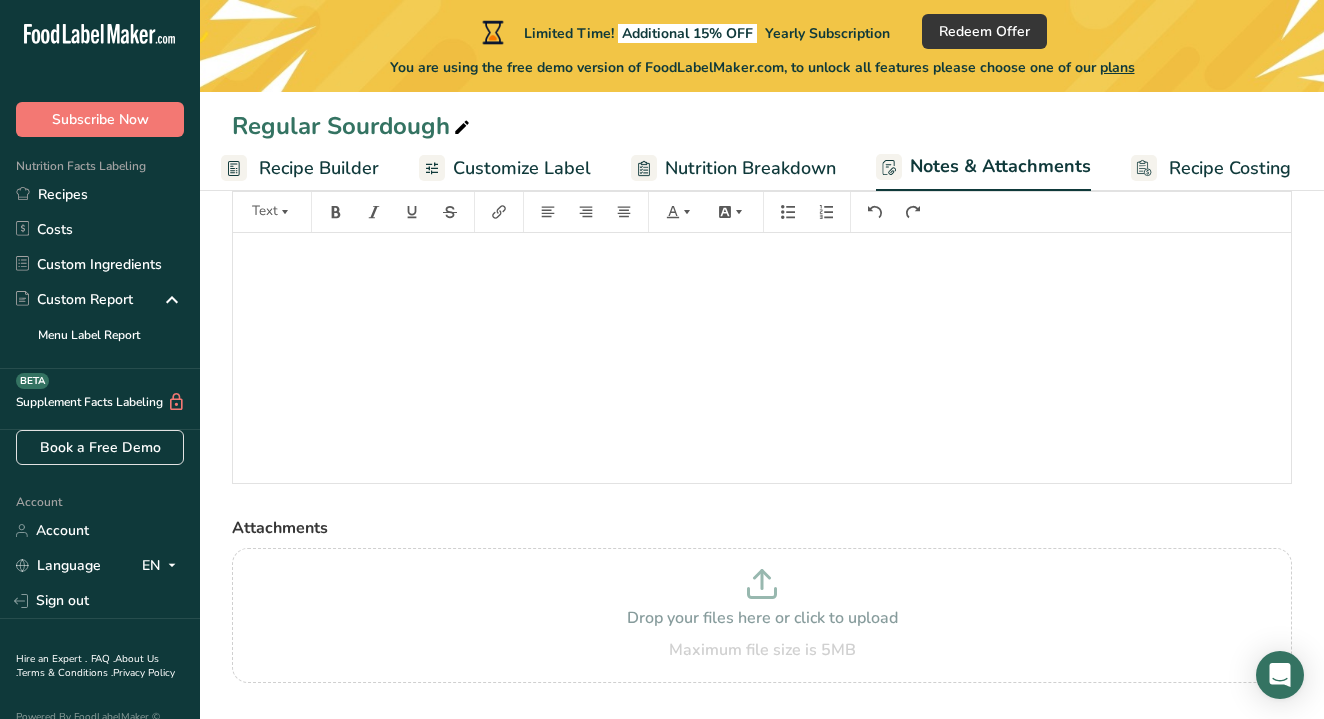 click on "Nutrition Breakdown" at bounding box center [750, 168] 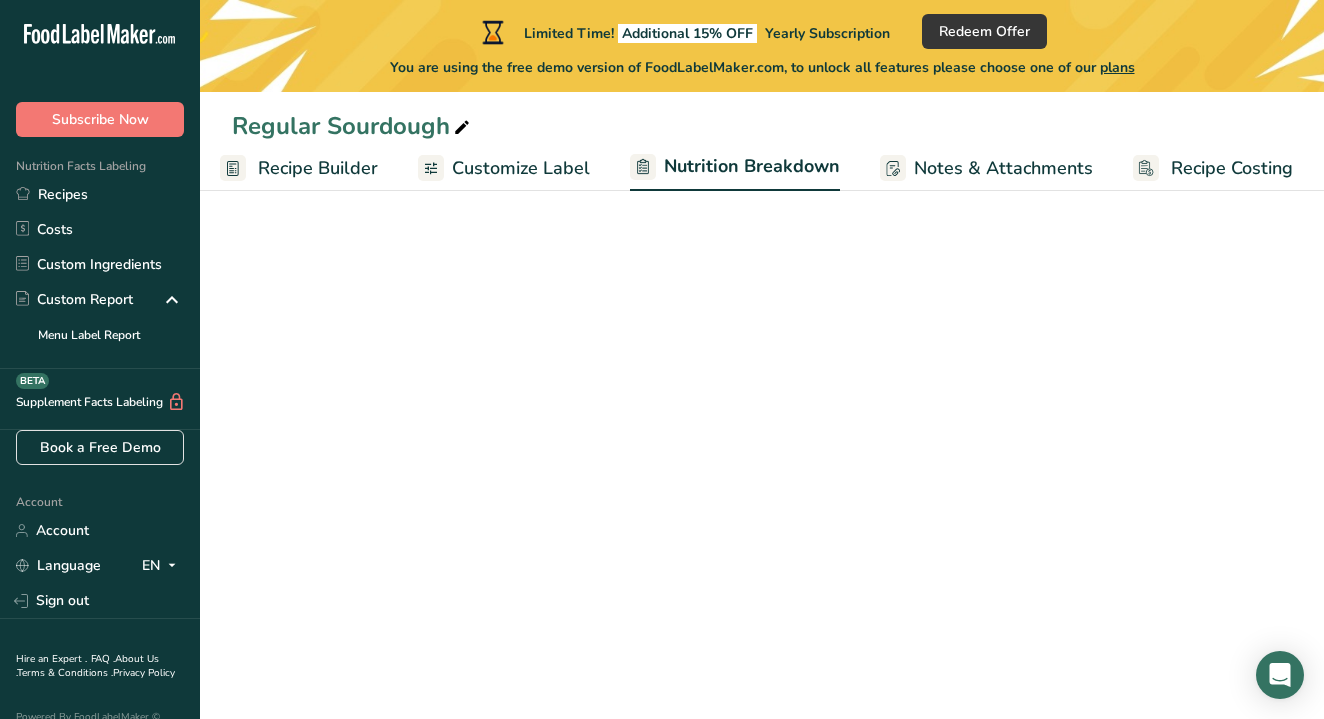 select on "Calories" 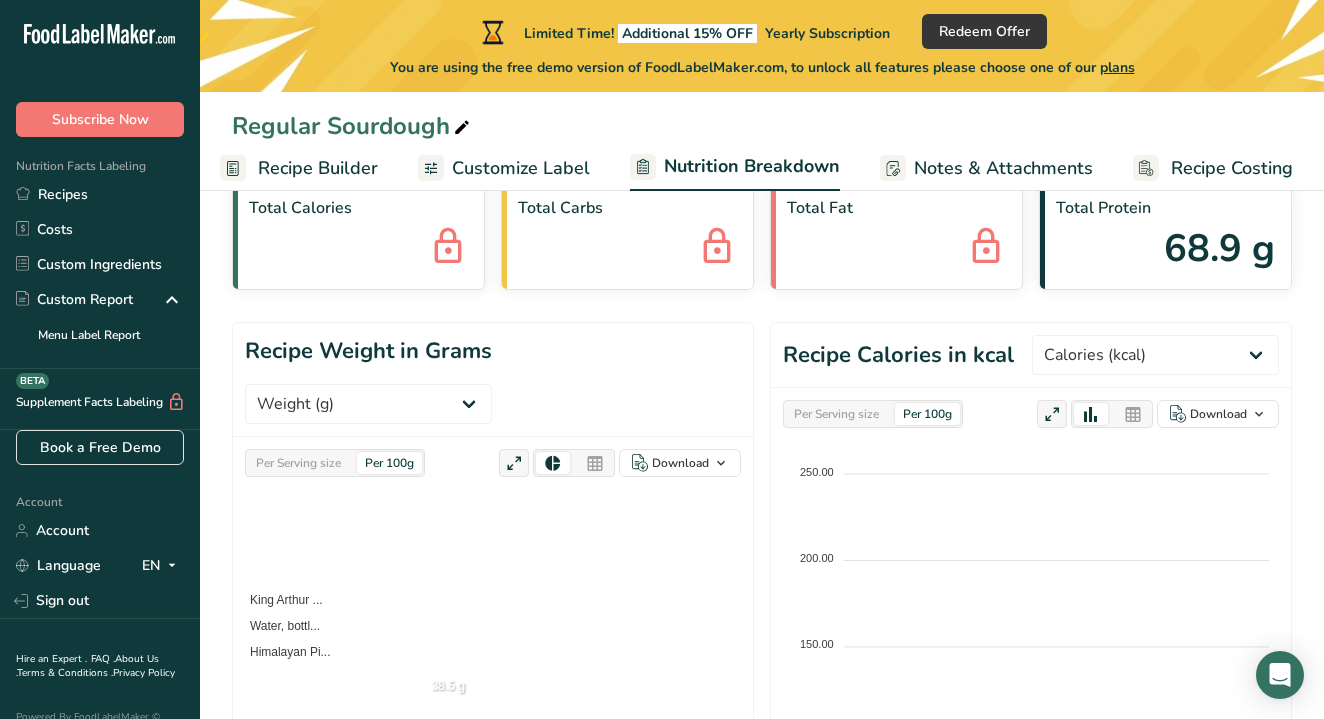 scroll, scrollTop: 0, scrollLeft: 0, axis: both 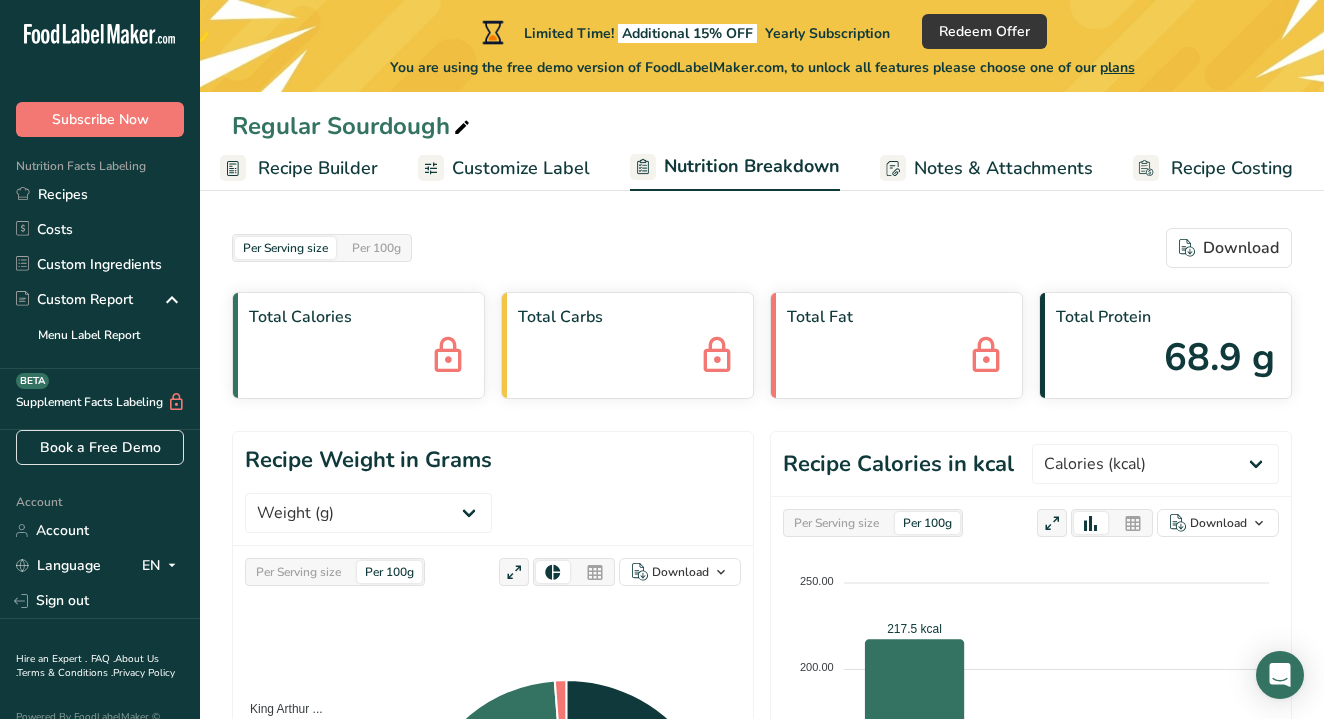 click on "Customize Label" at bounding box center [521, 168] 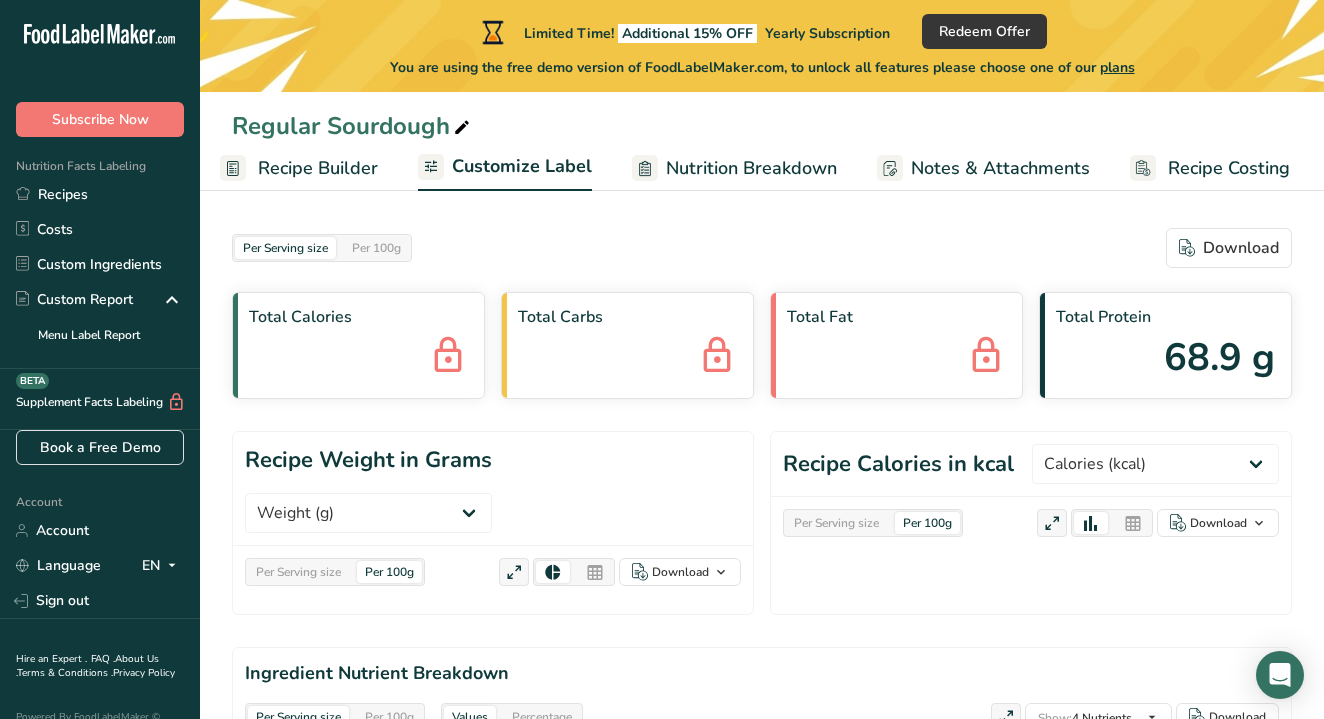scroll, scrollTop: 0, scrollLeft: 197, axis: horizontal 